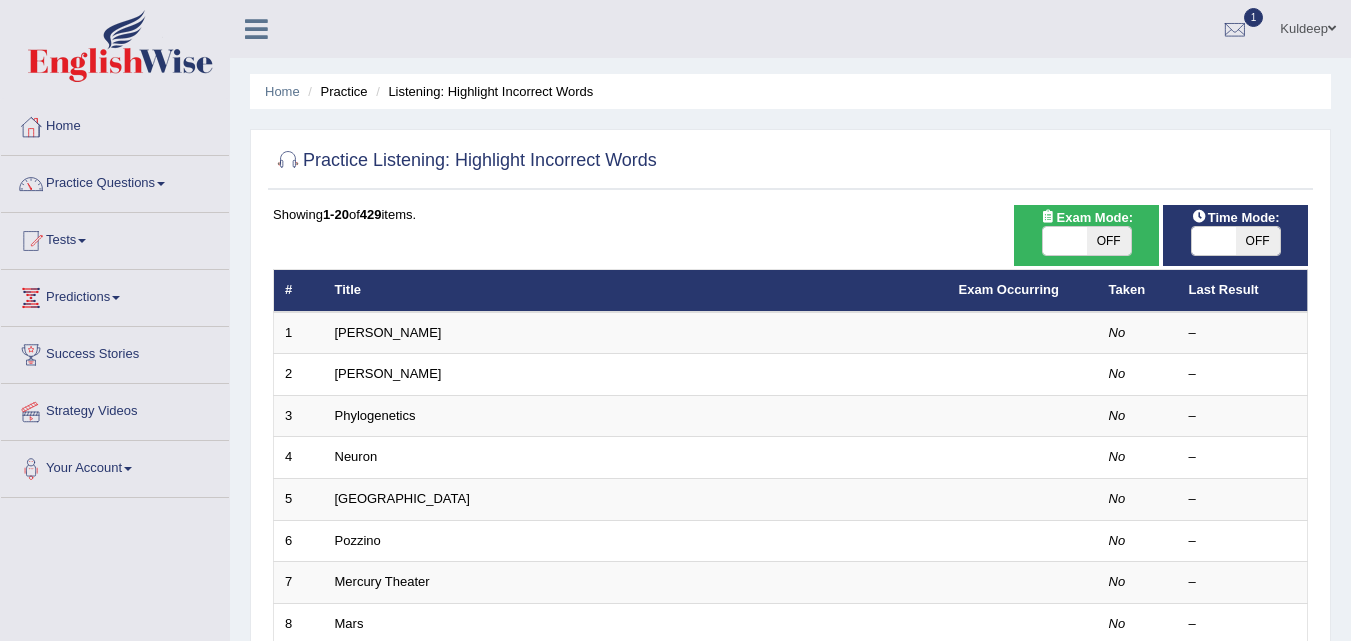 scroll, scrollTop: 136, scrollLeft: 0, axis: vertical 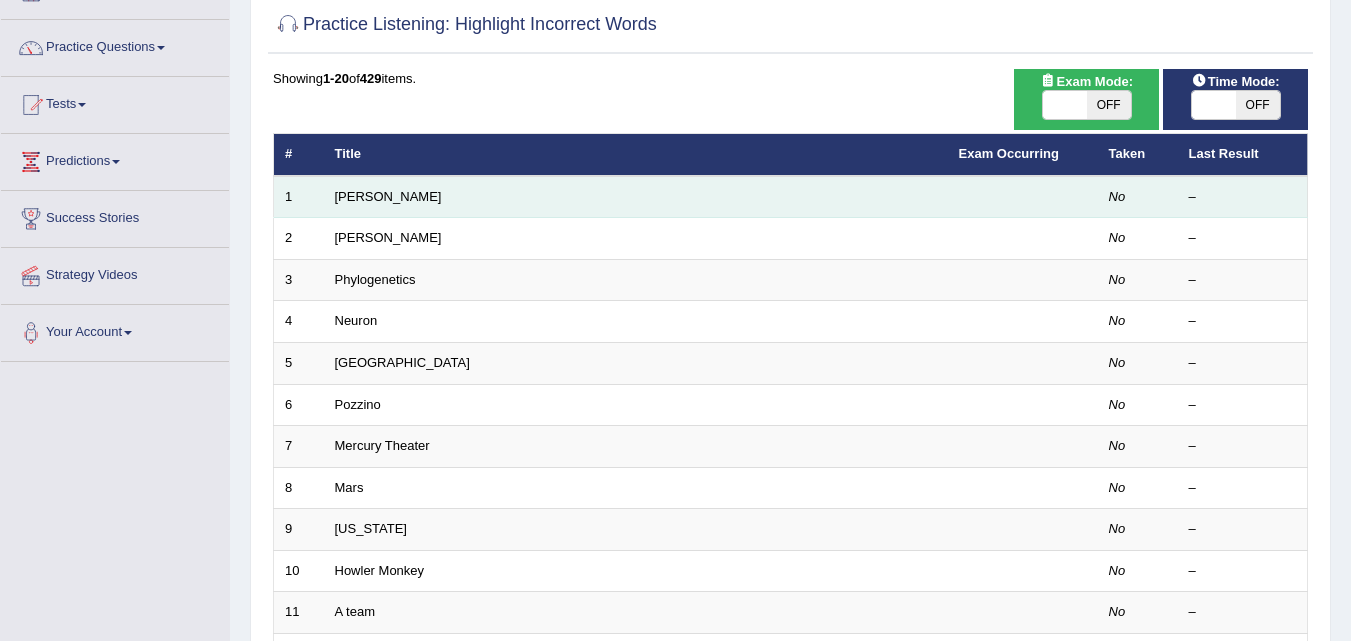 click on "Harold" at bounding box center [636, 197] 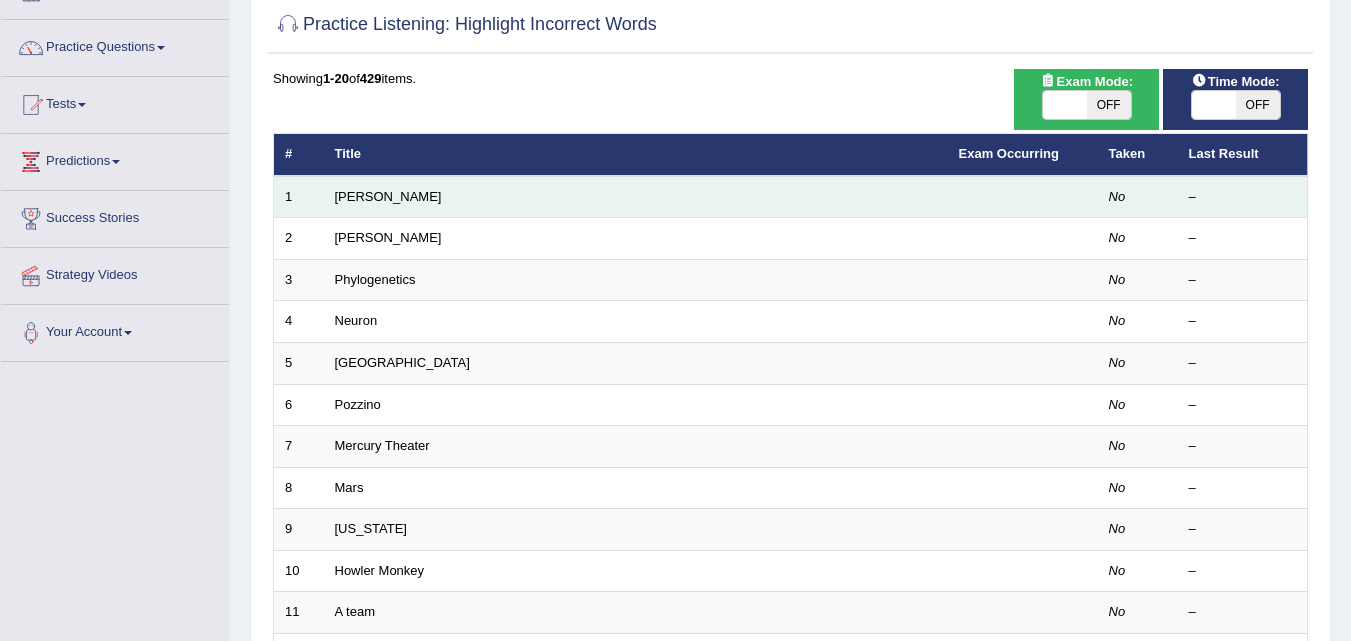 click on "Harold" at bounding box center [636, 197] 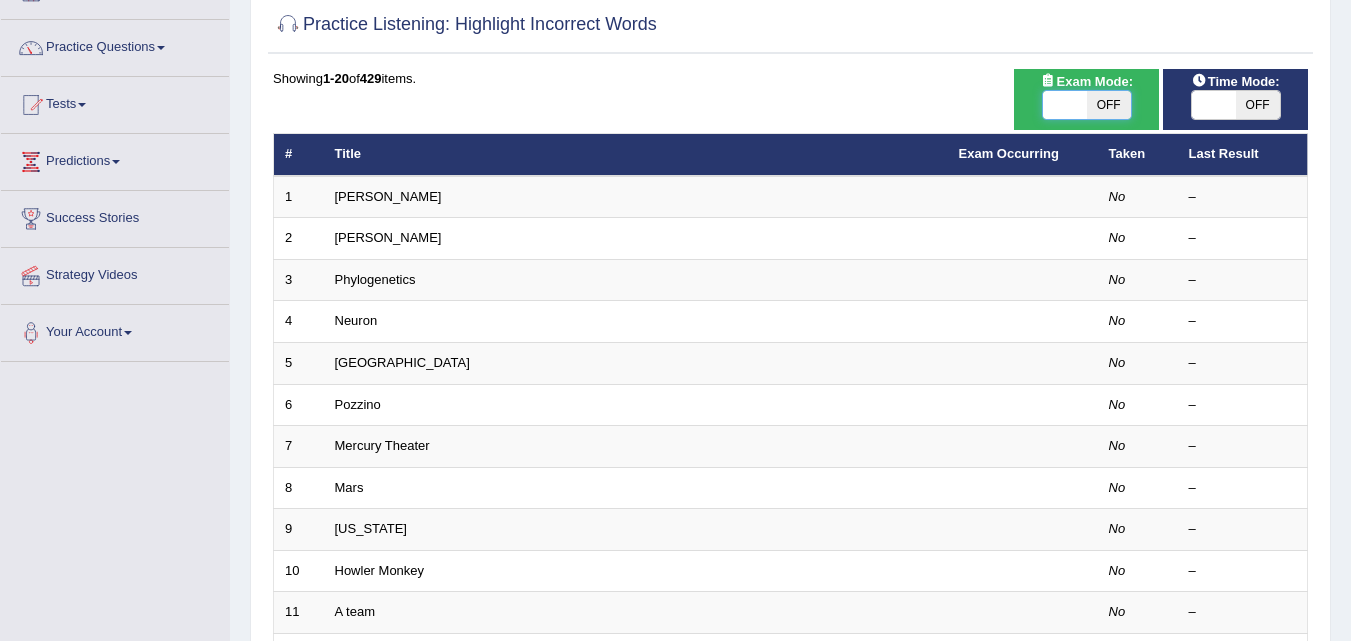 click at bounding box center (1065, 105) 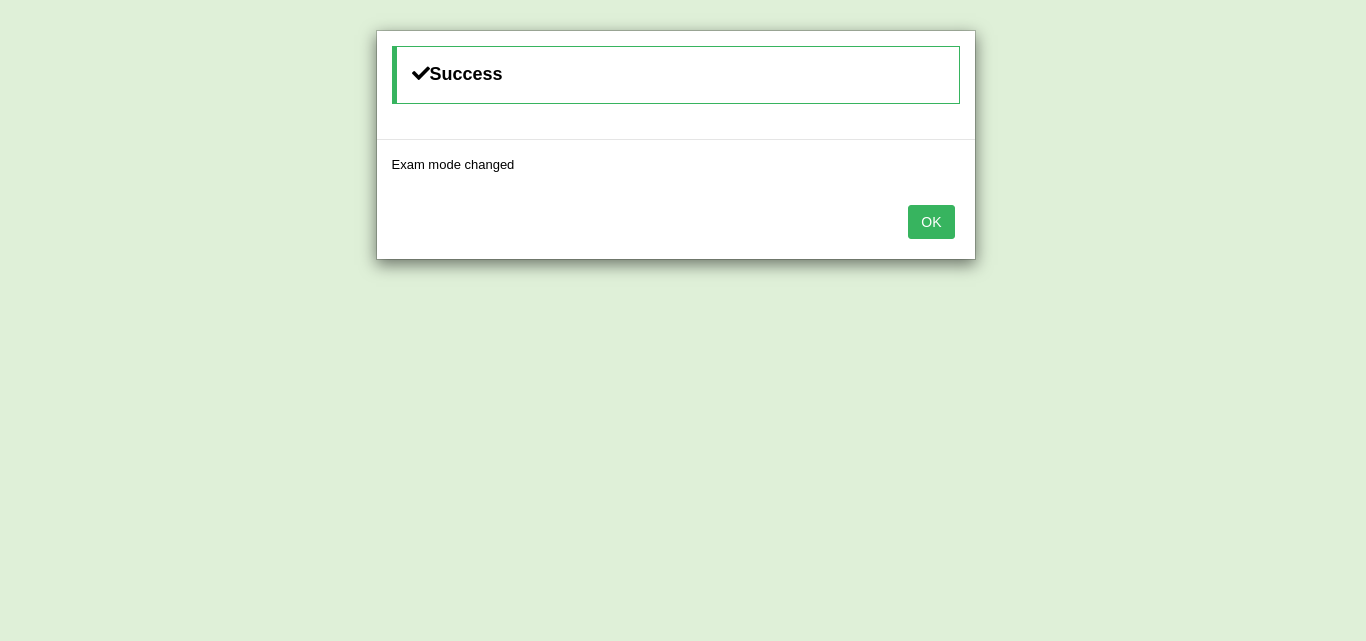 click on "OK" at bounding box center (931, 222) 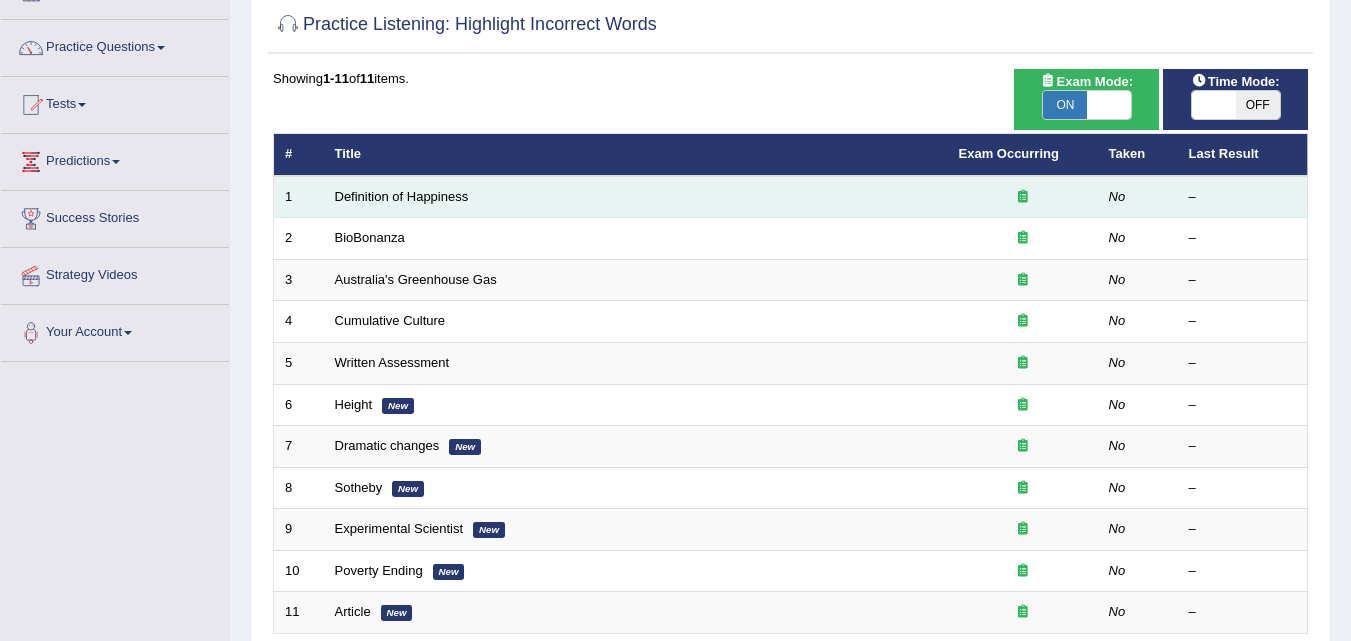 scroll, scrollTop: 136, scrollLeft: 0, axis: vertical 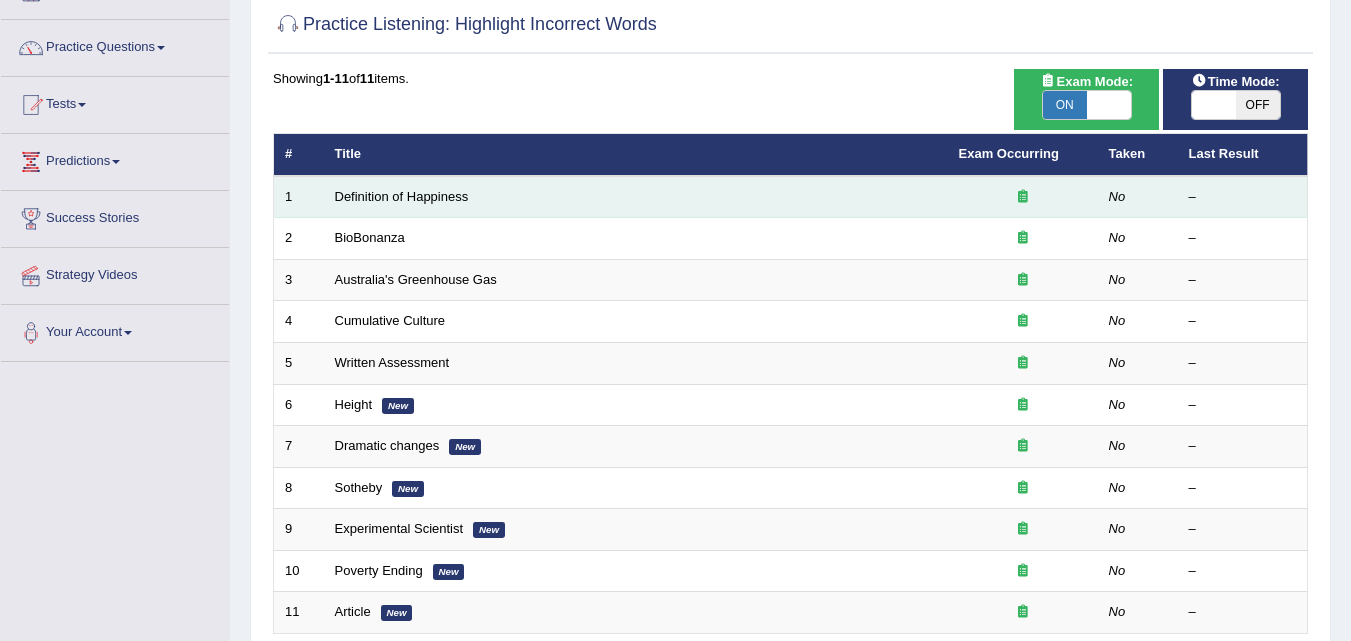click at bounding box center [1023, 196] 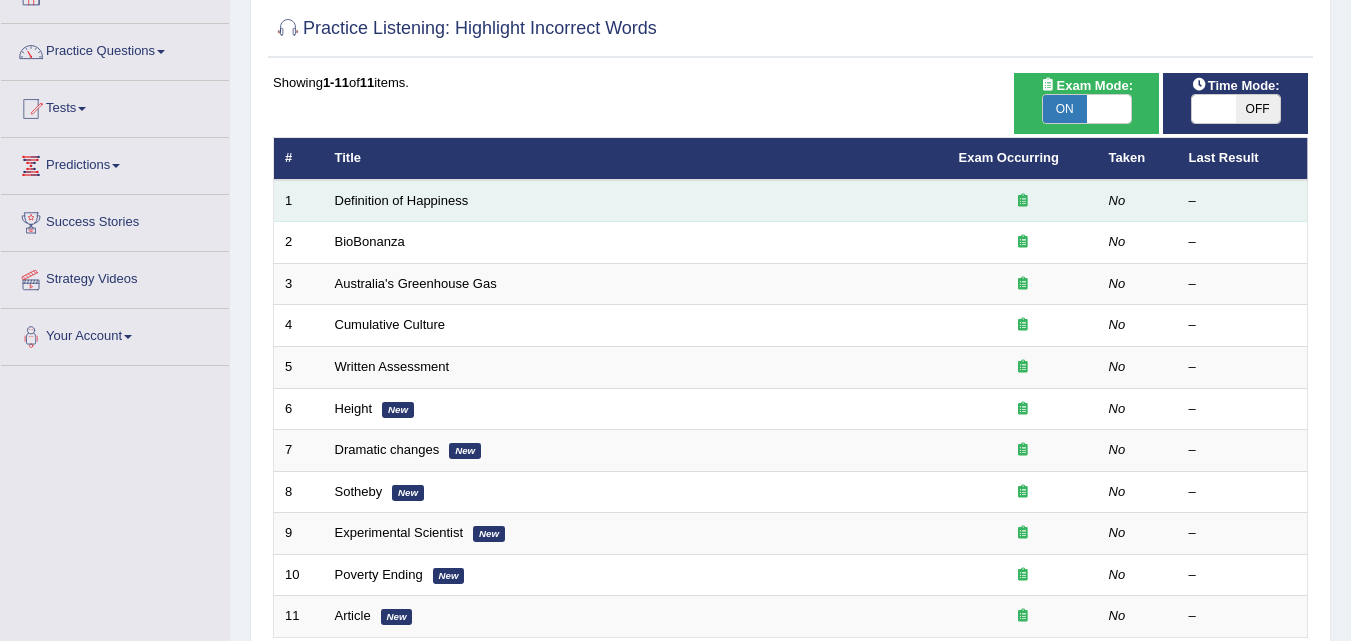 scroll, scrollTop: 133, scrollLeft: 0, axis: vertical 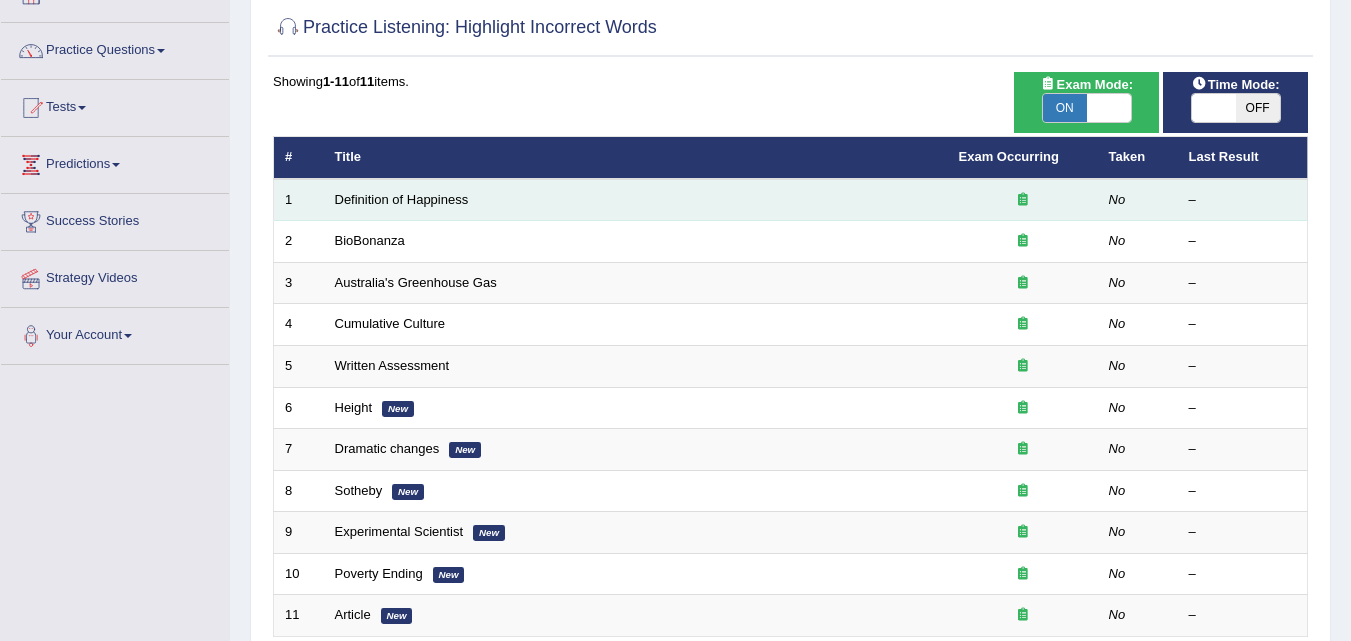 click on "No" at bounding box center [1117, 199] 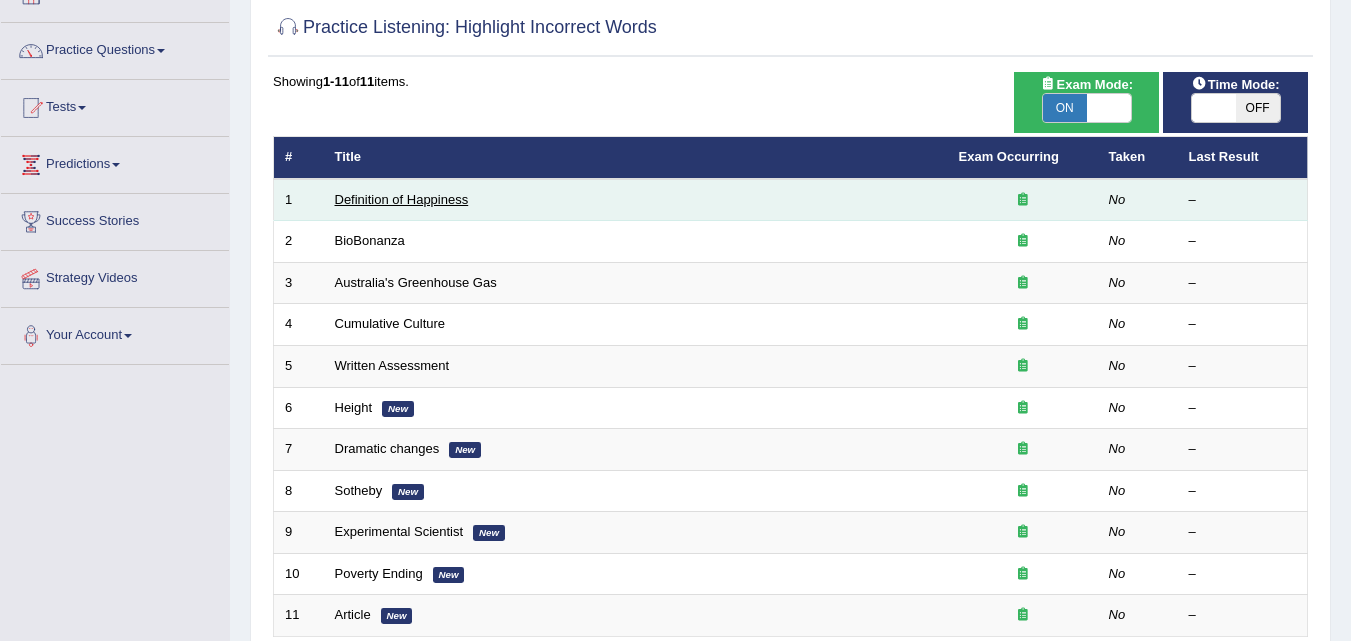 click on "Definition of Happiness" at bounding box center (402, 199) 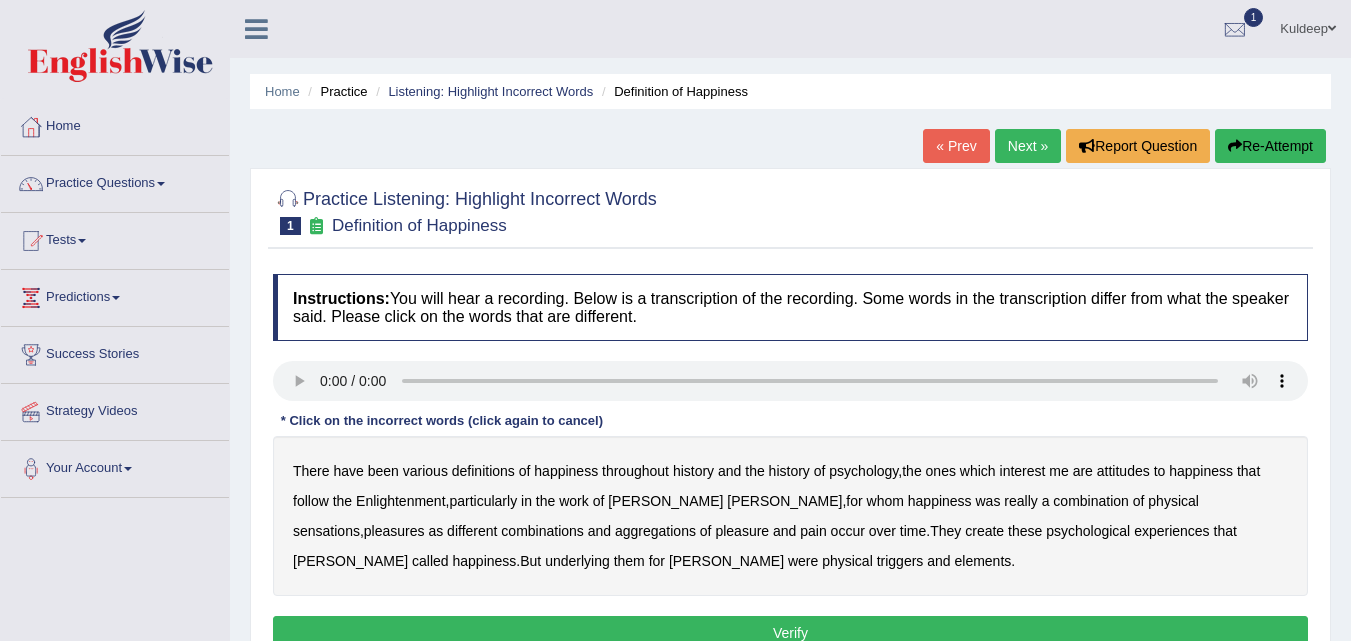 scroll, scrollTop: 0, scrollLeft: 0, axis: both 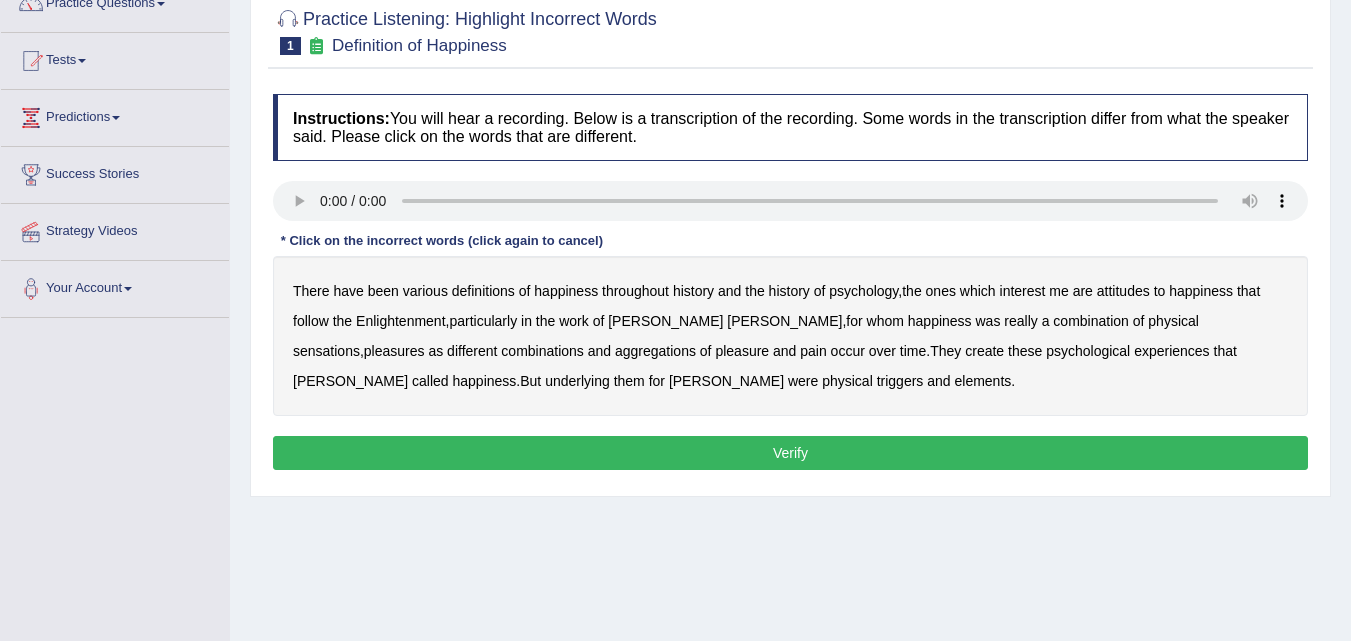 click on "attitudes" at bounding box center [1123, 291] 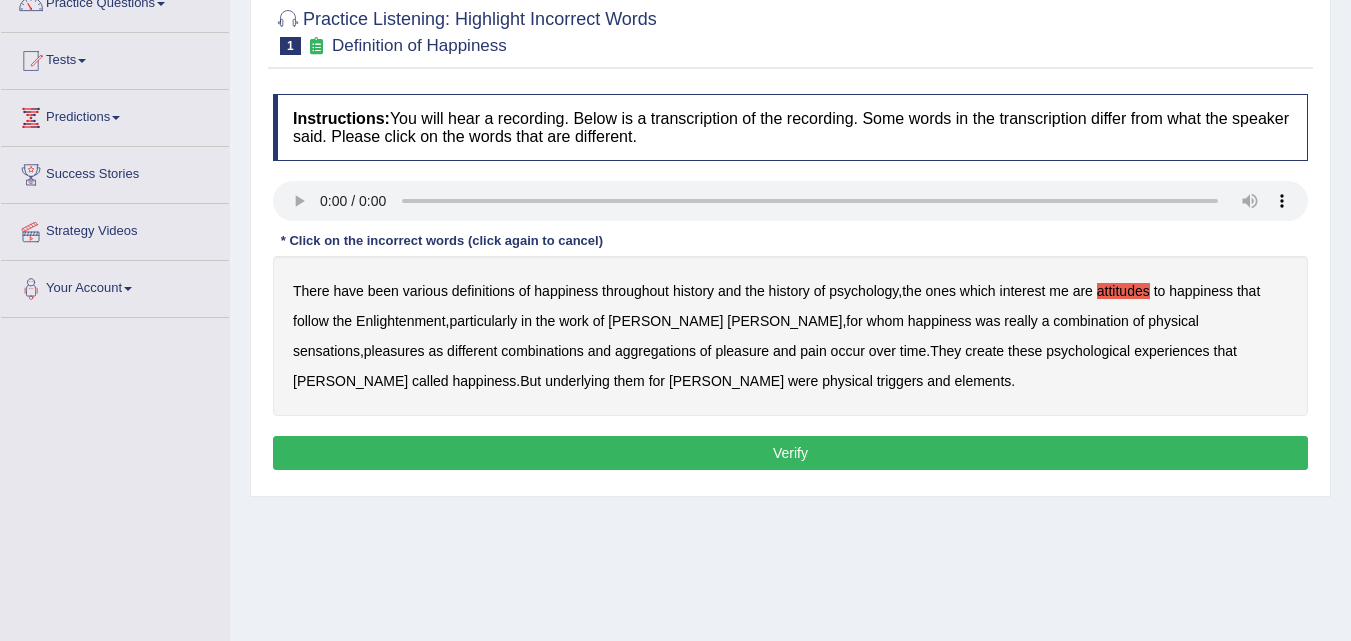 click on "sensations" at bounding box center (326, 351) 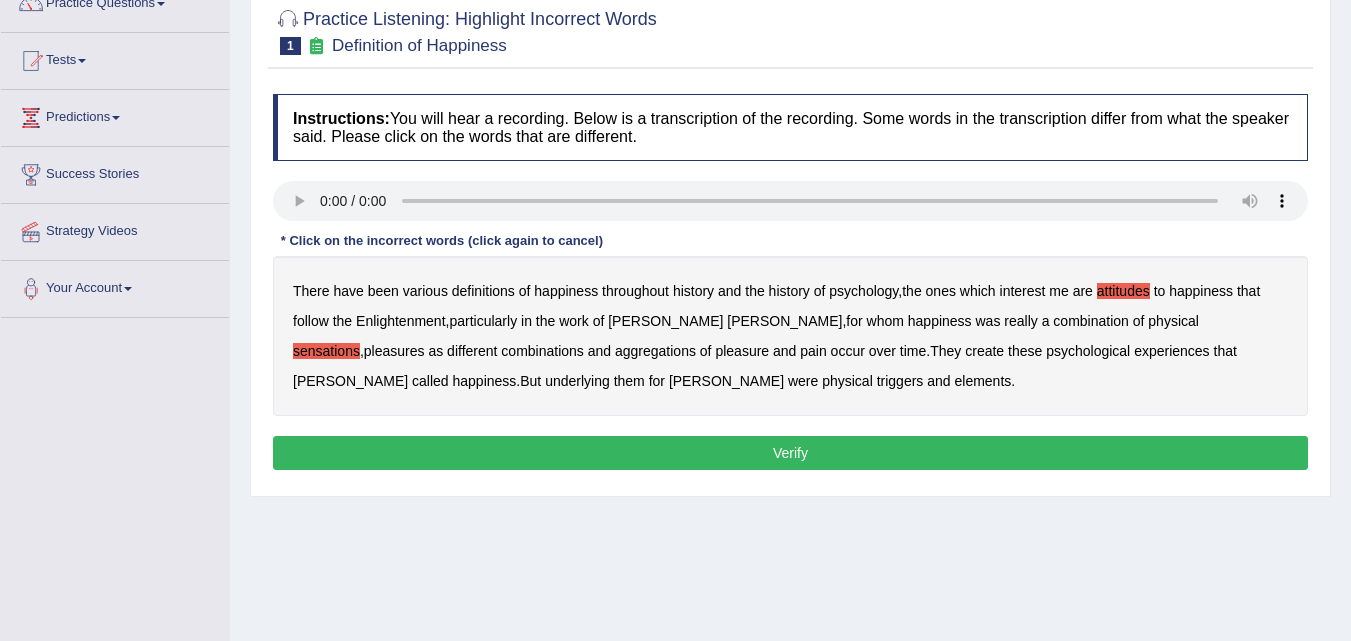 click on "create" at bounding box center (984, 351) 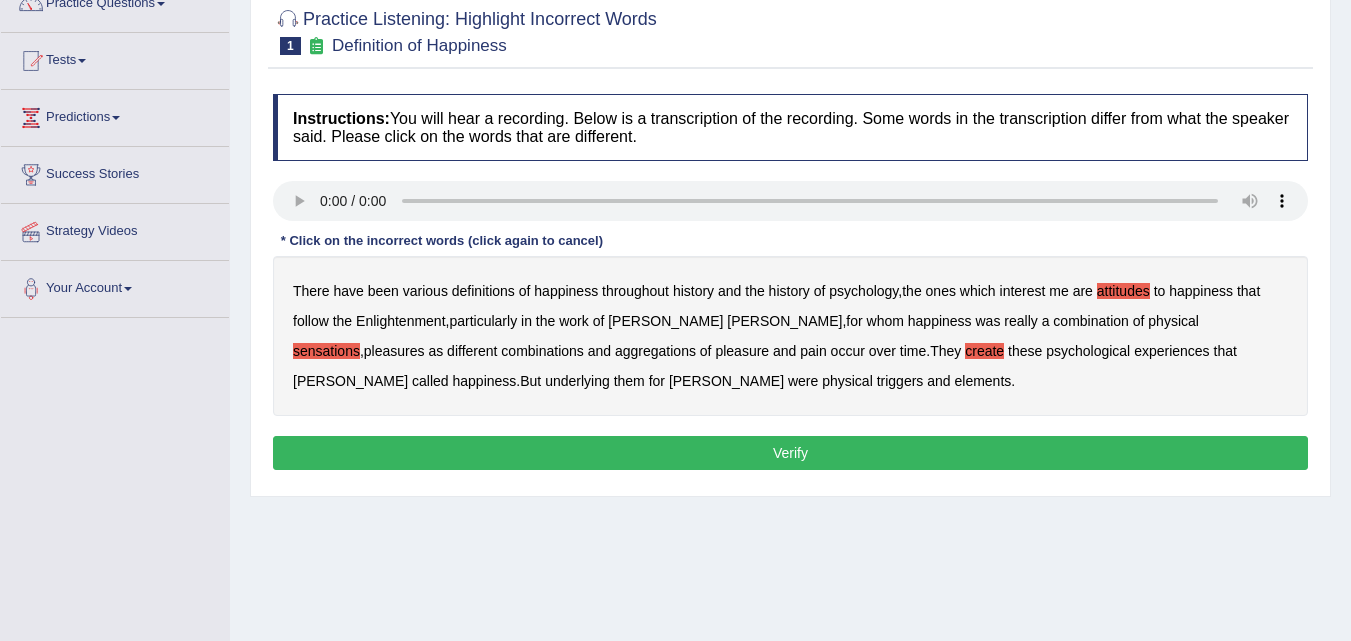 click on "elements" at bounding box center [982, 381] 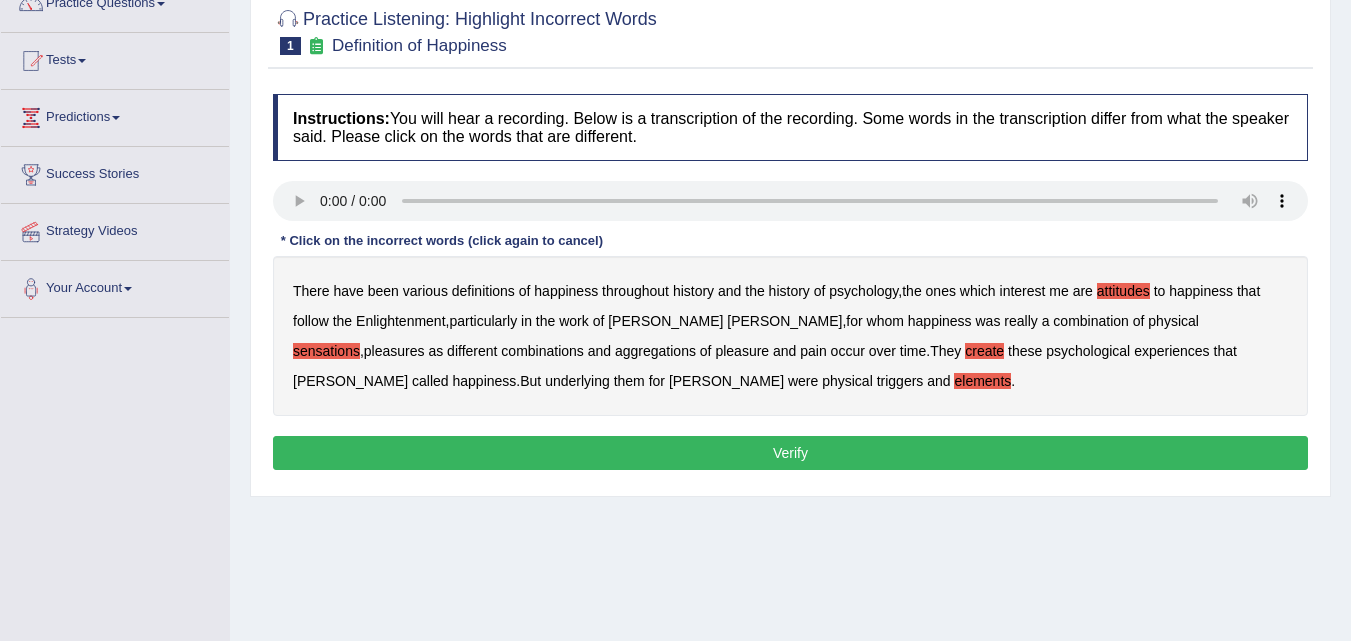 click on "Verify" at bounding box center [790, 453] 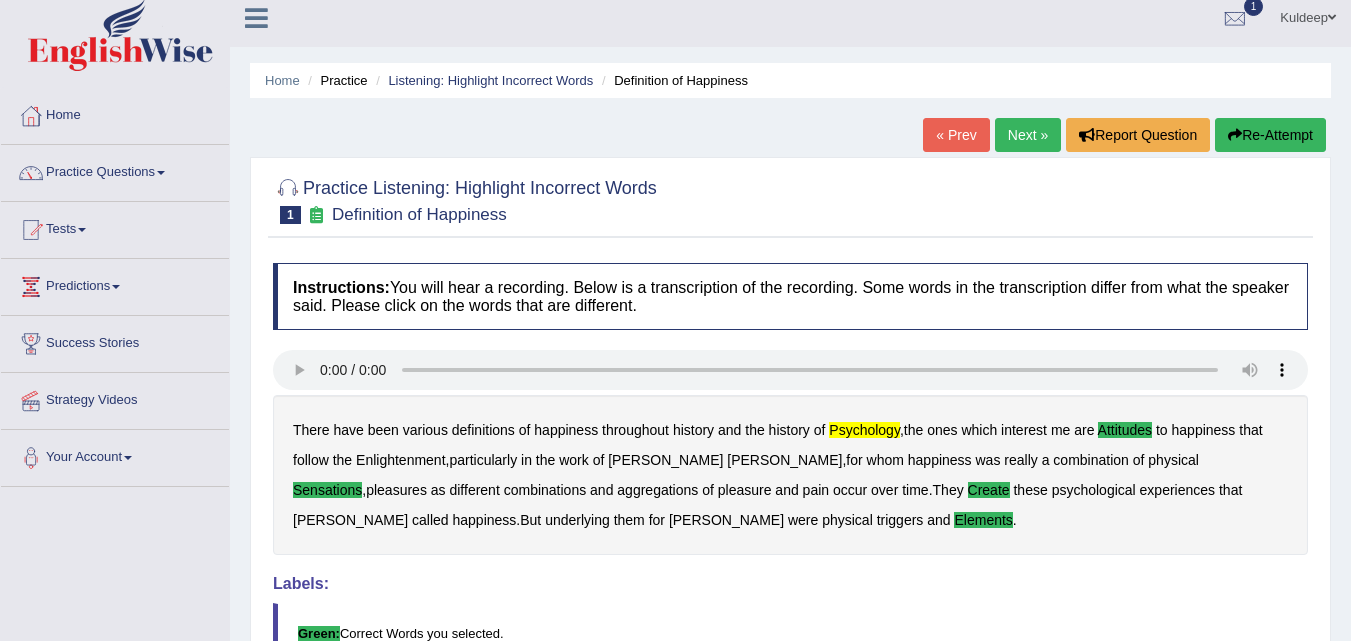 scroll, scrollTop: 0, scrollLeft: 0, axis: both 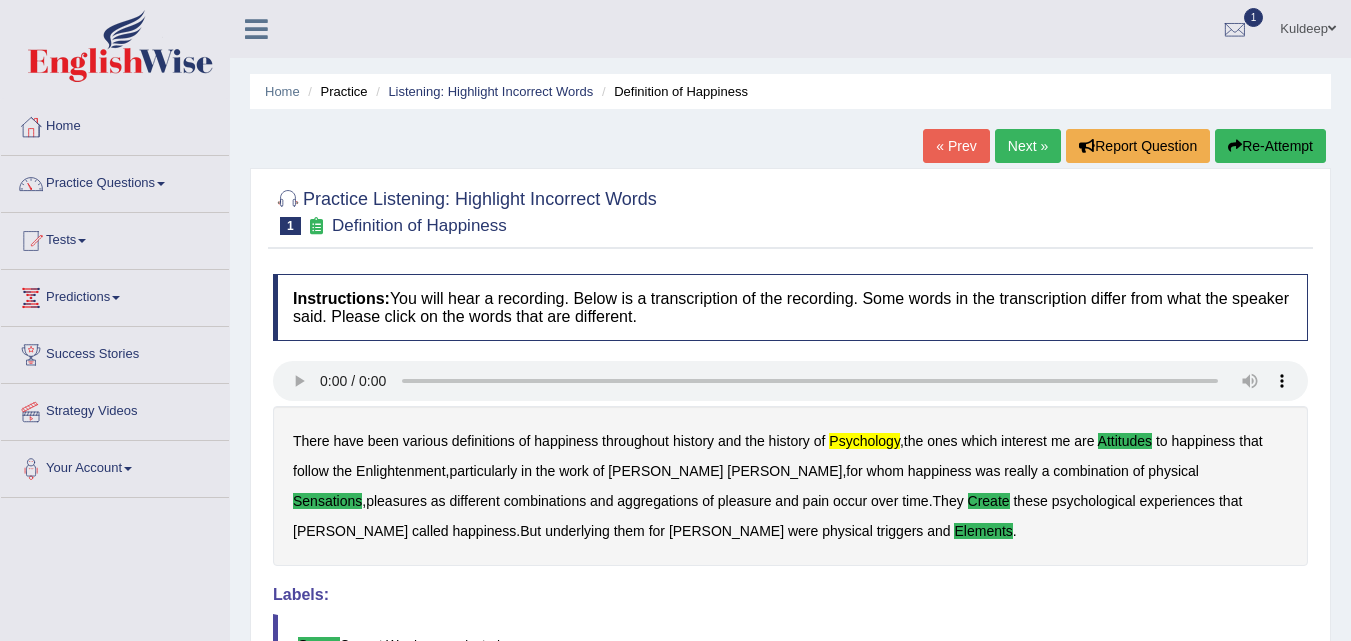 click on "Next »" at bounding box center [1028, 146] 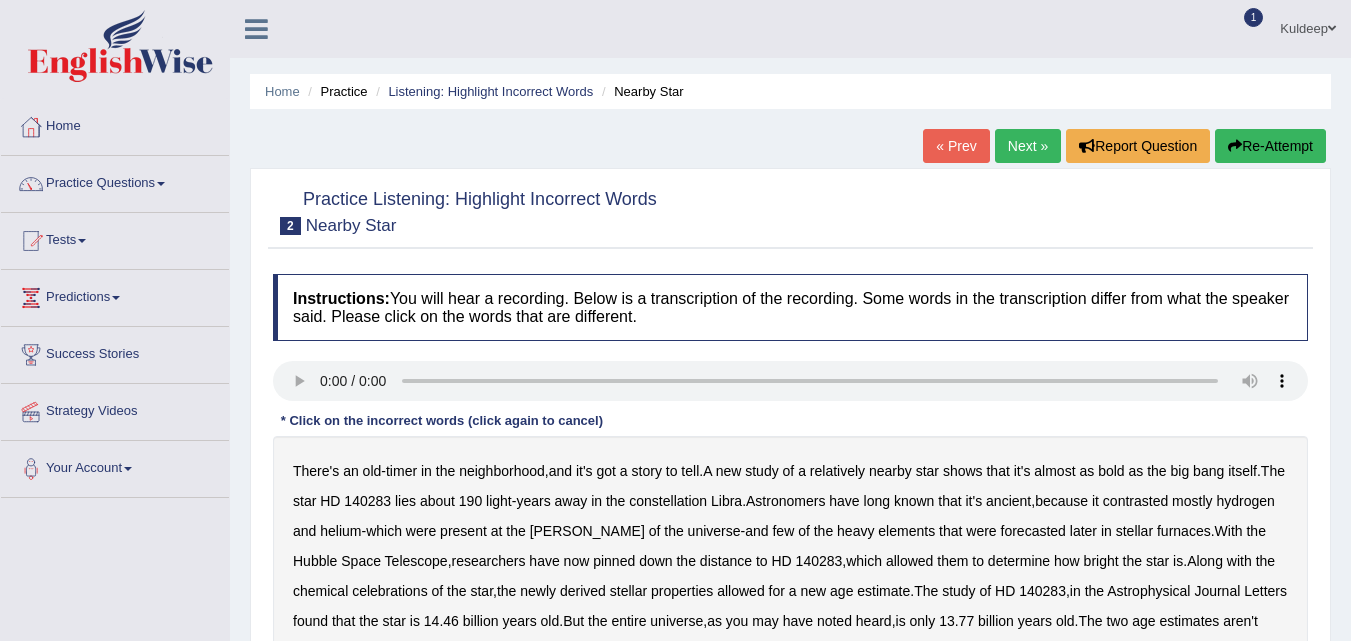 scroll, scrollTop: 0, scrollLeft: 0, axis: both 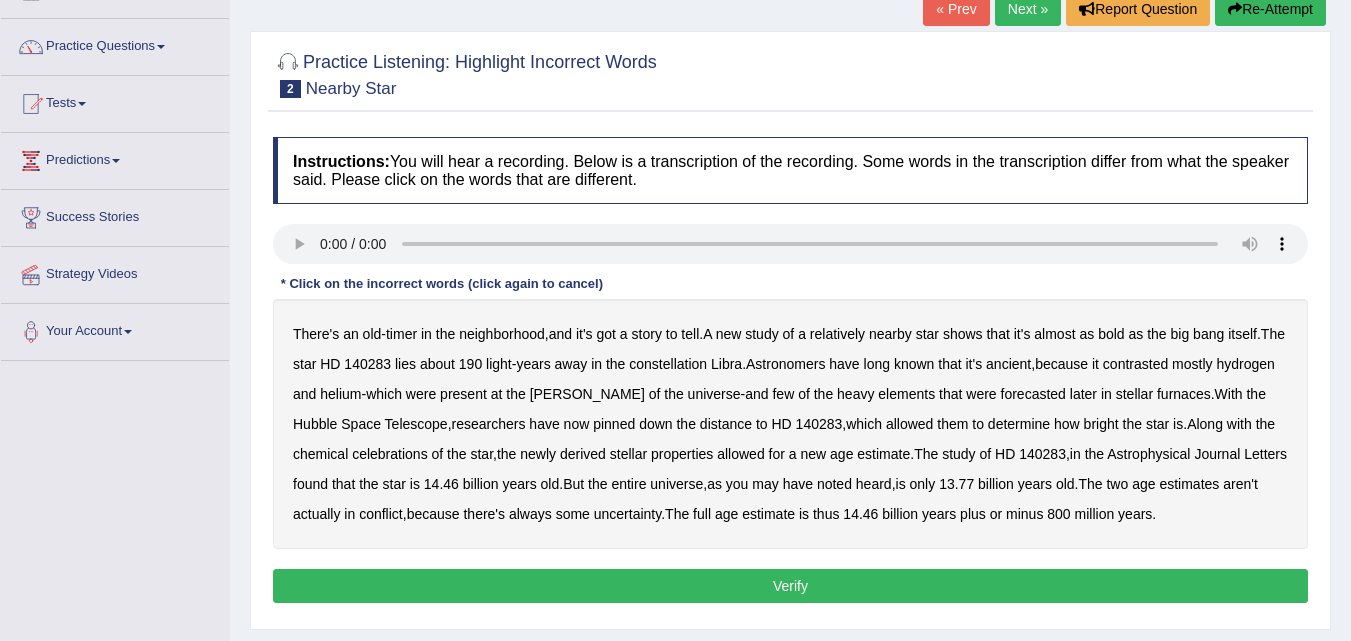 click on "celebrations" at bounding box center (390, 454) 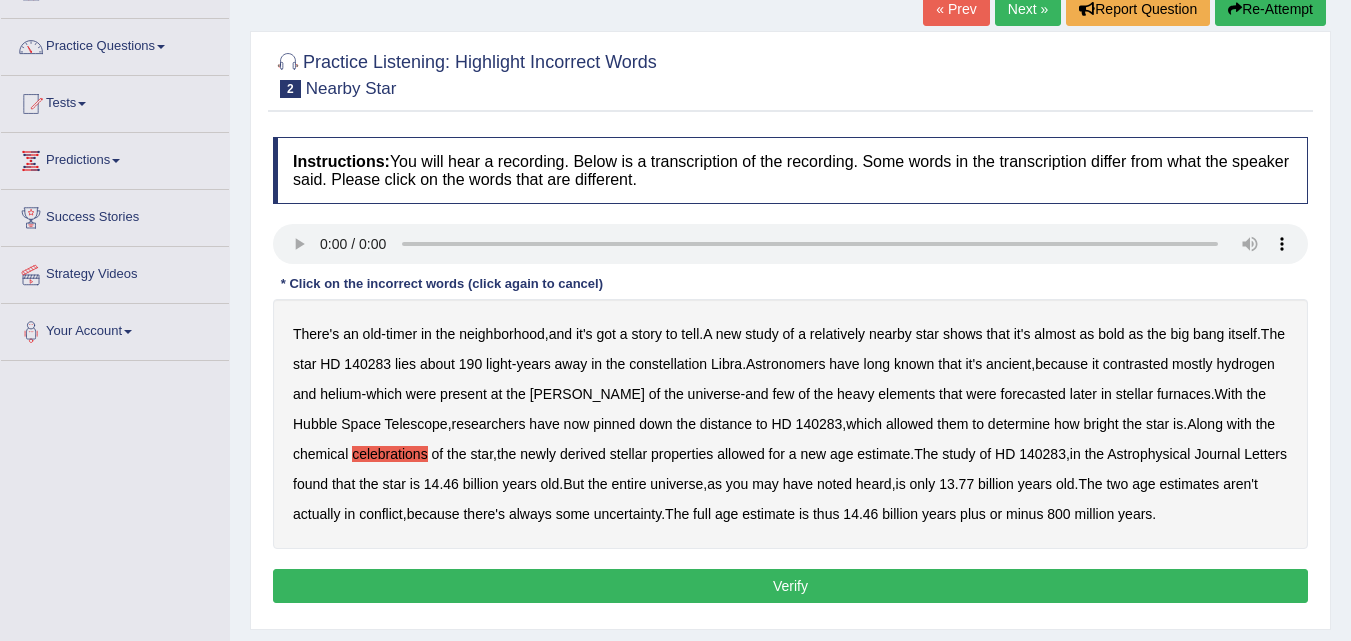 click on "estimate" at bounding box center [768, 514] 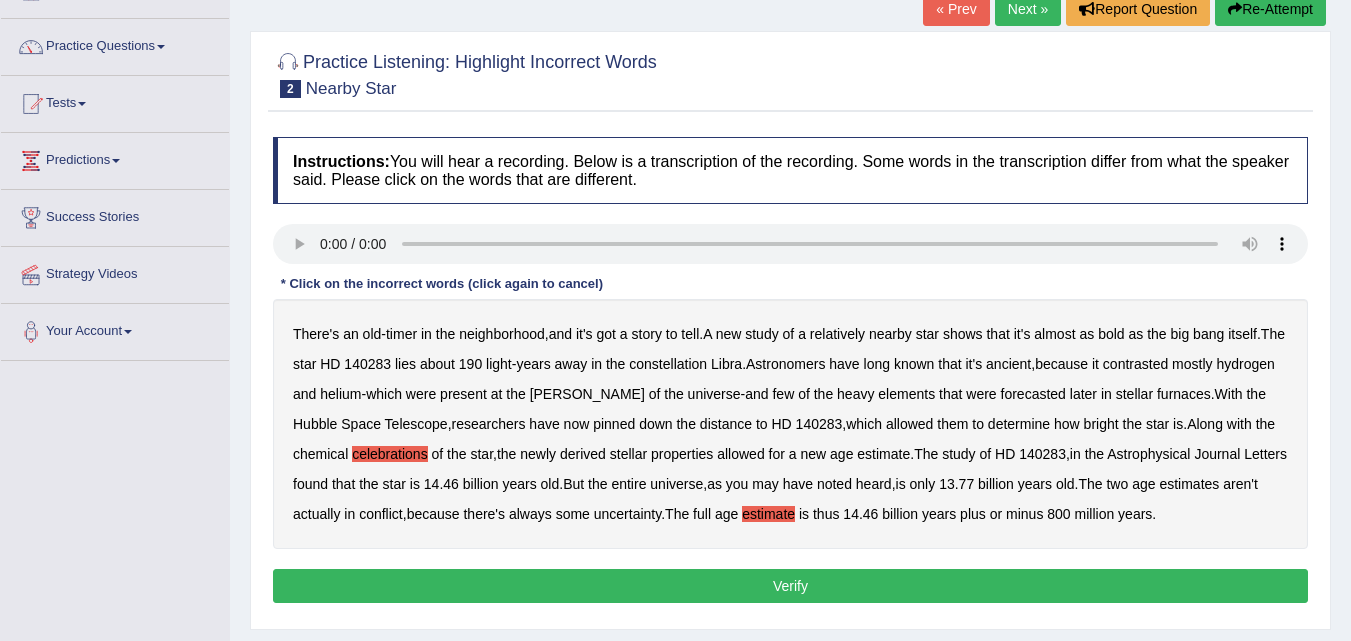 click on "bold" at bounding box center [1111, 334] 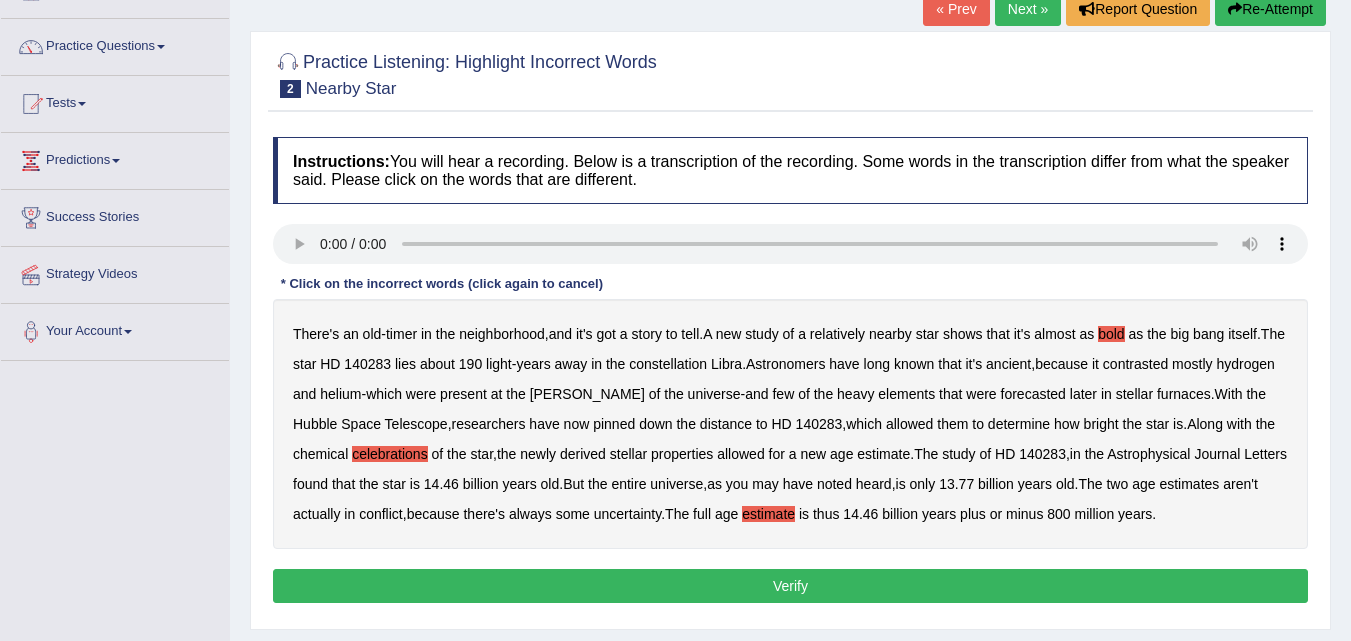 click on "forecasted" at bounding box center (1033, 394) 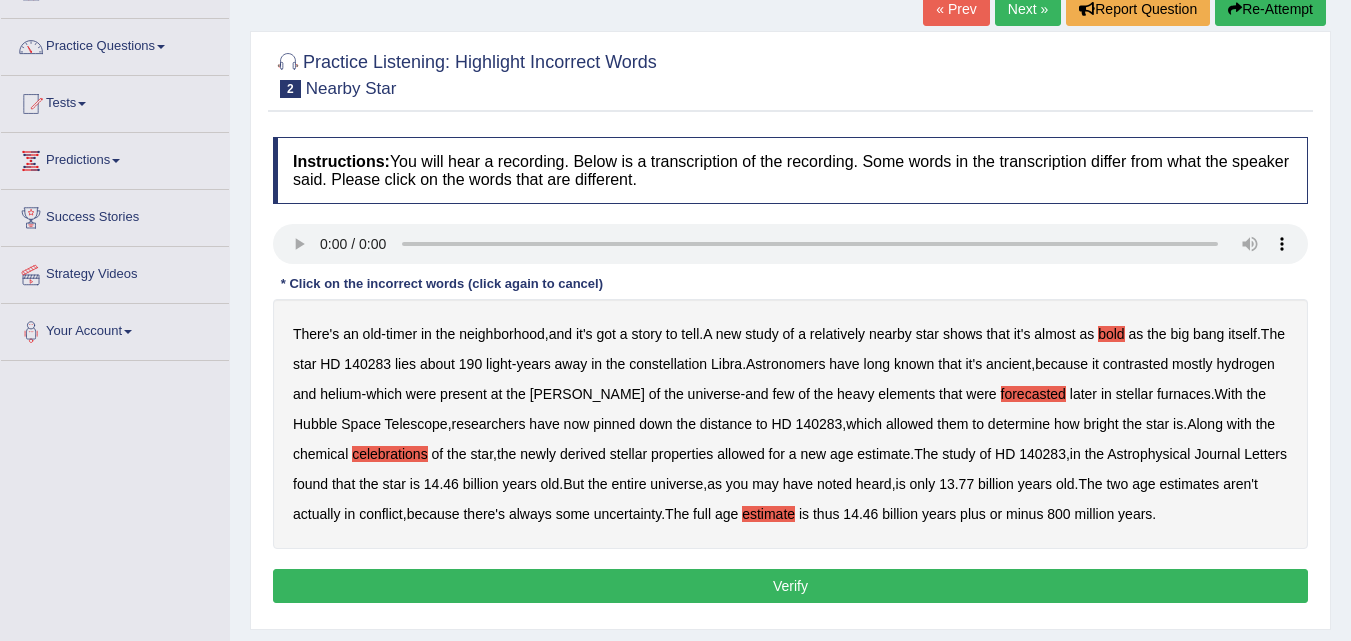 click on "contrasted" at bounding box center (1135, 364) 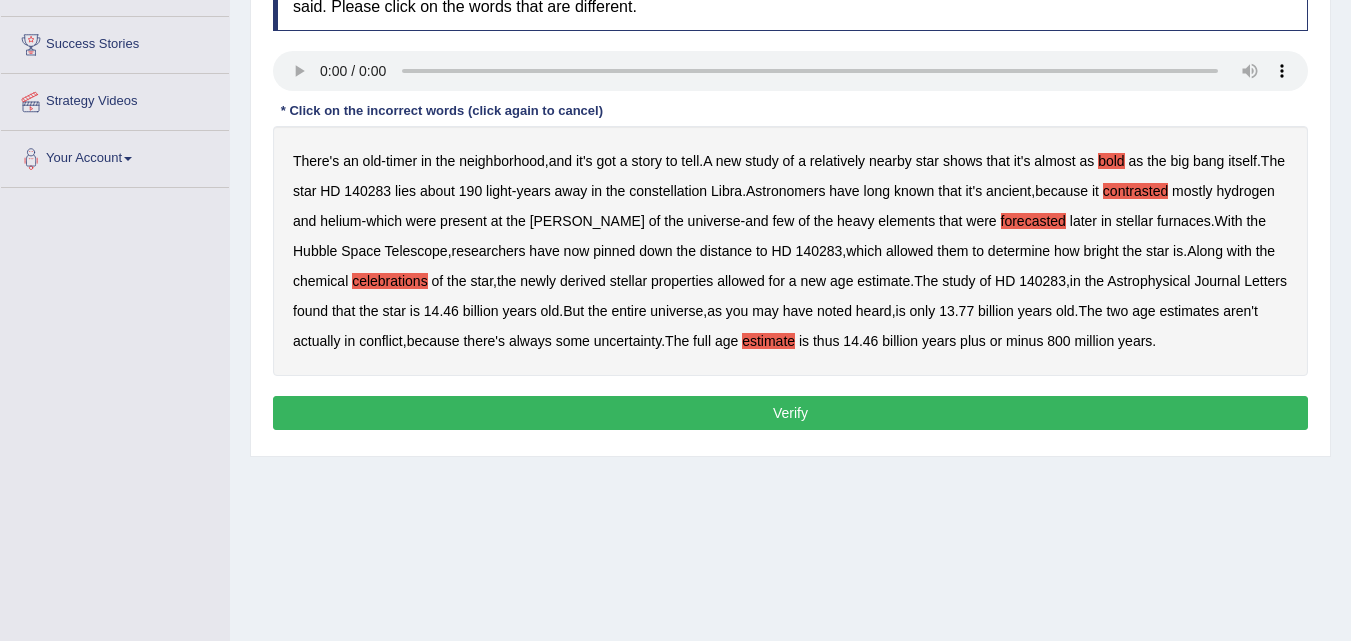 scroll, scrollTop: 311, scrollLeft: 0, axis: vertical 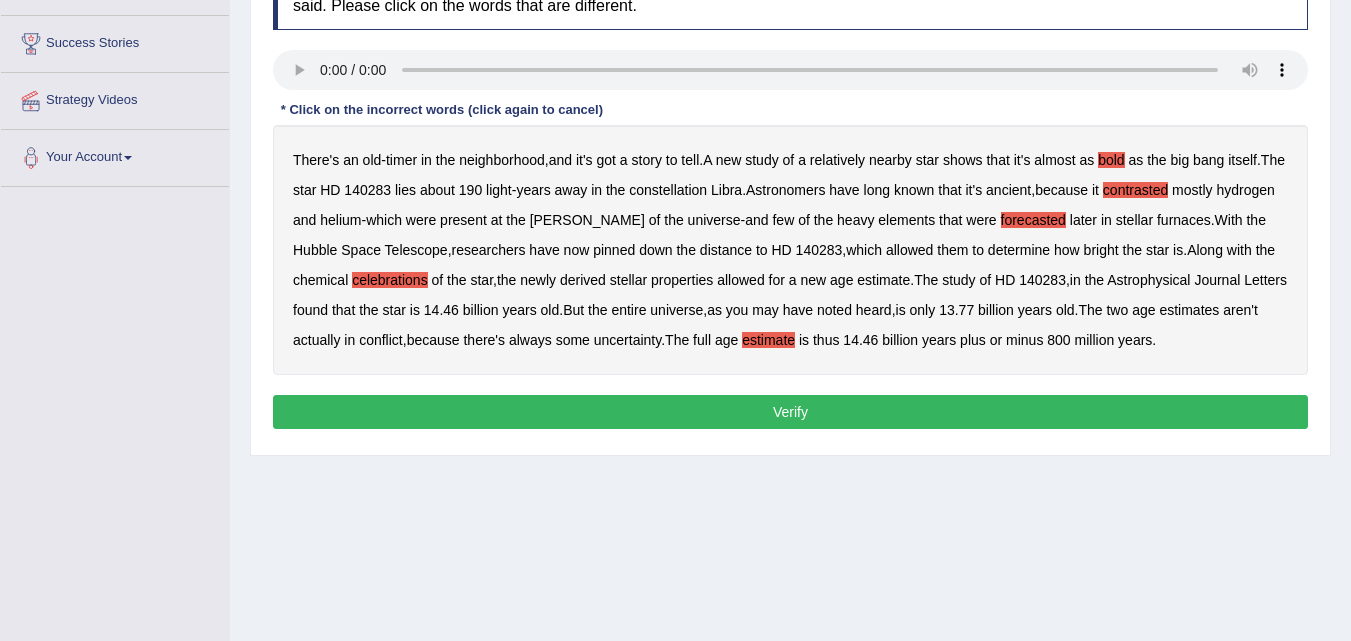 click on "Verify" at bounding box center (790, 412) 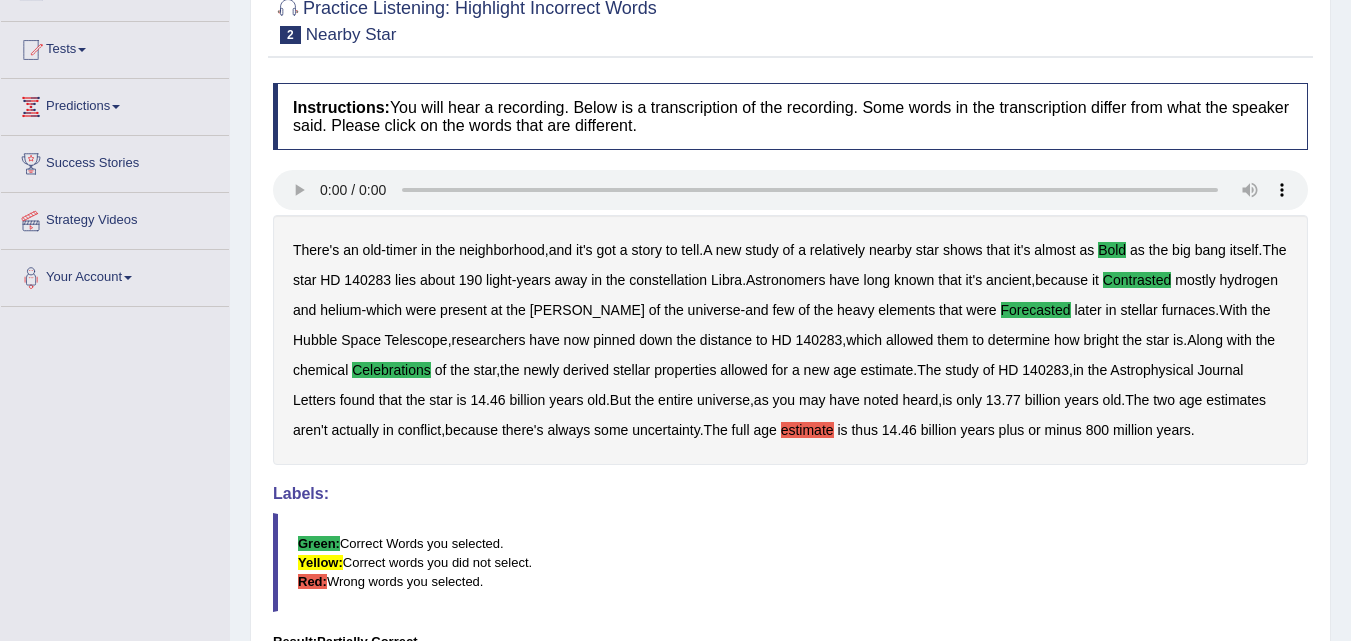 scroll, scrollTop: 0, scrollLeft: 0, axis: both 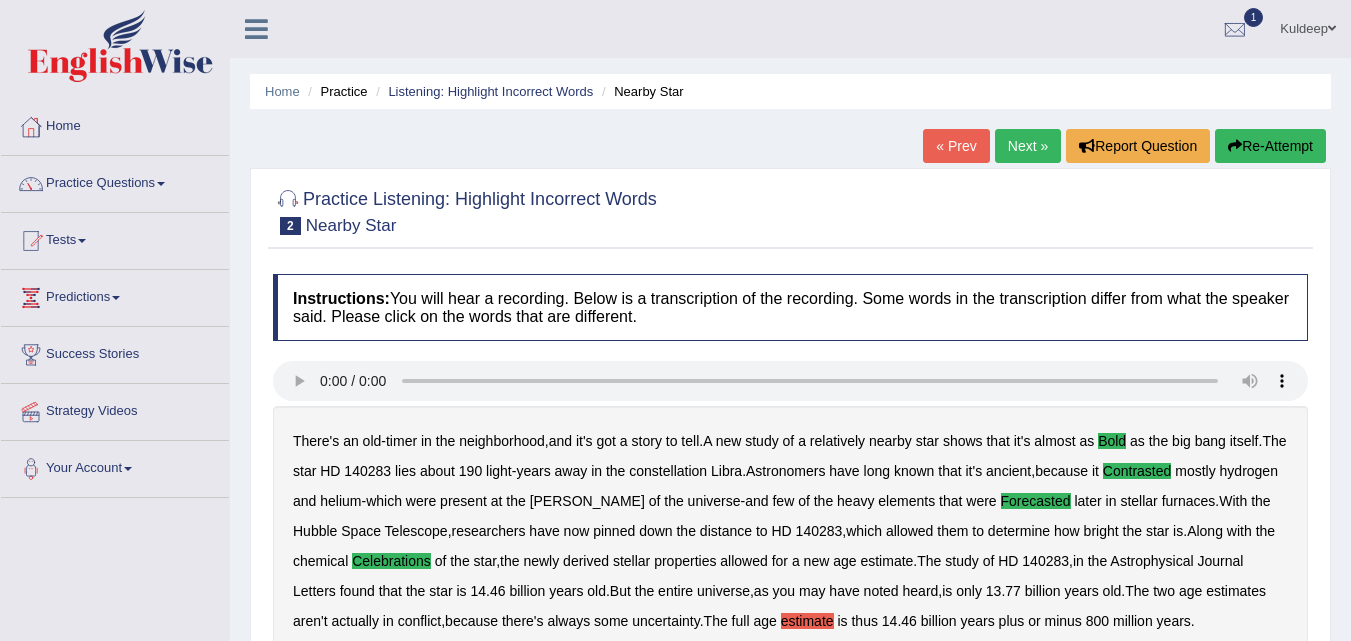 click on "Next »" at bounding box center (1028, 146) 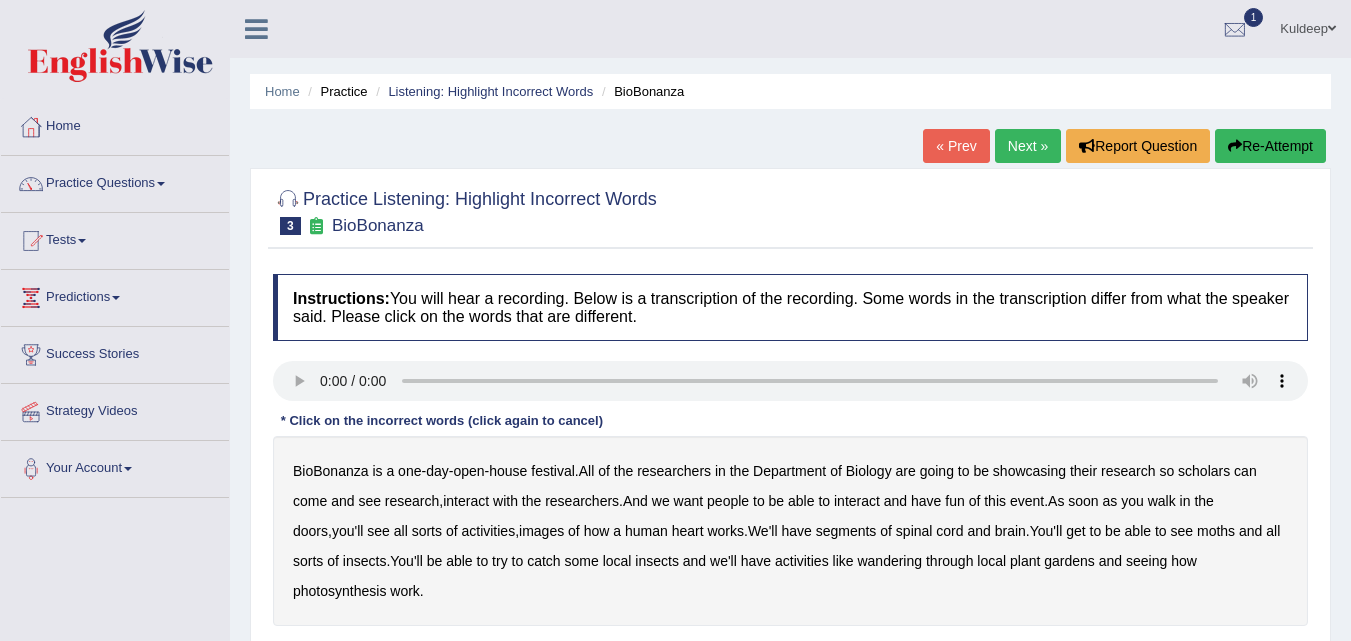 scroll, scrollTop: 0, scrollLeft: 0, axis: both 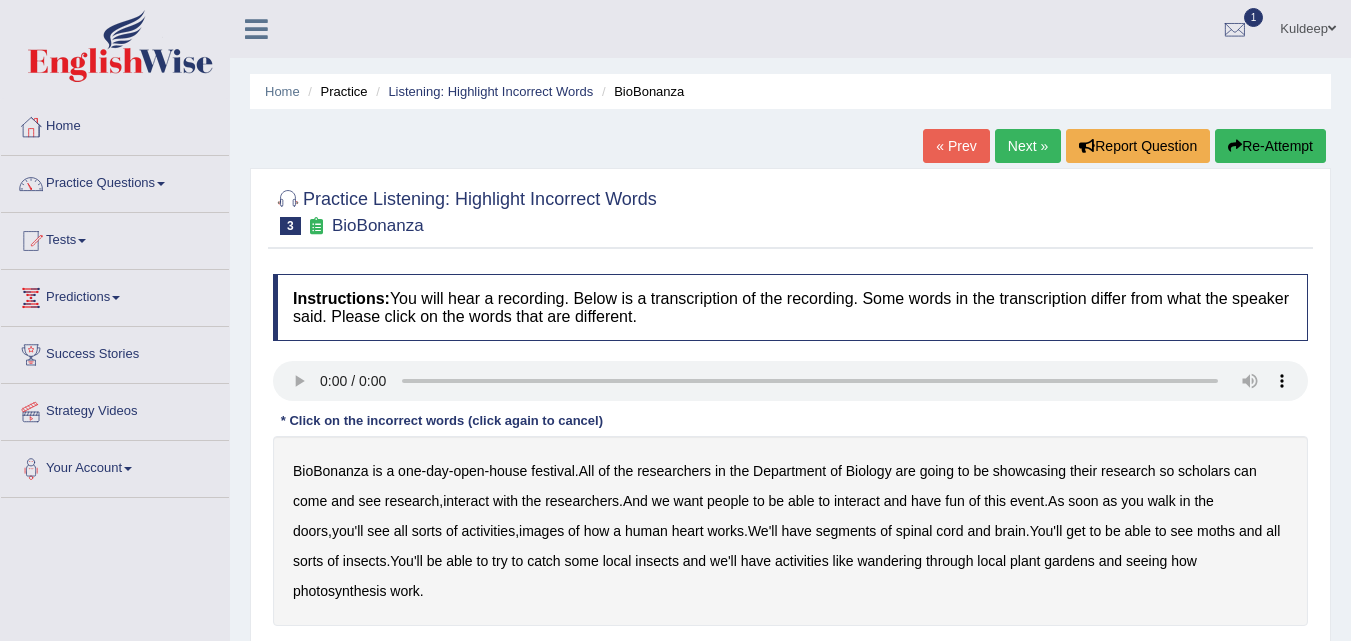 click on "scholars" at bounding box center [1204, 471] 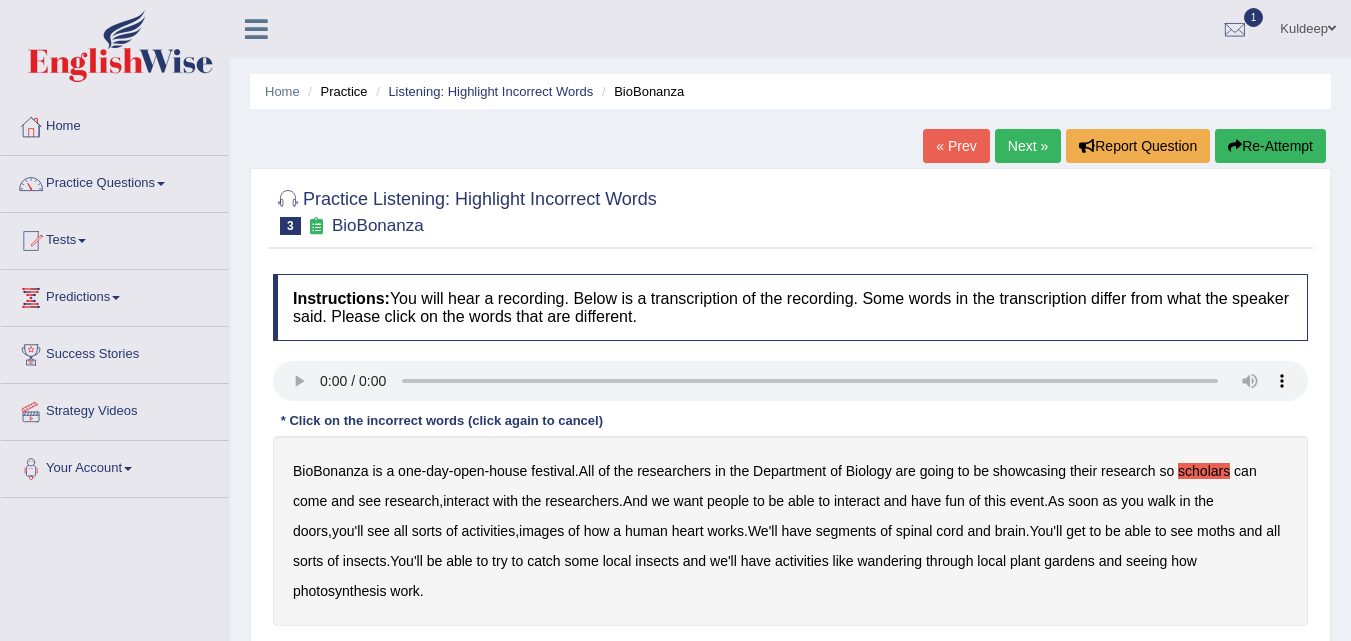 click on "images" at bounding box center [541, 531] 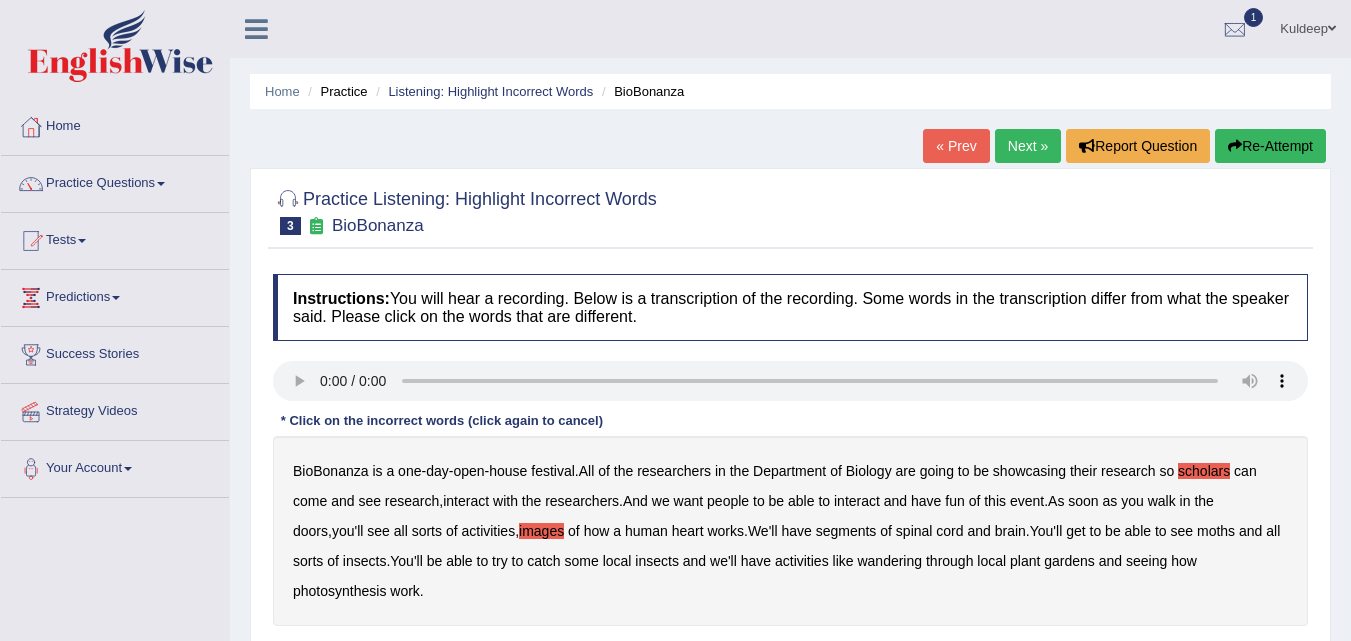 click on "segments" at bounding box center (846, 531) 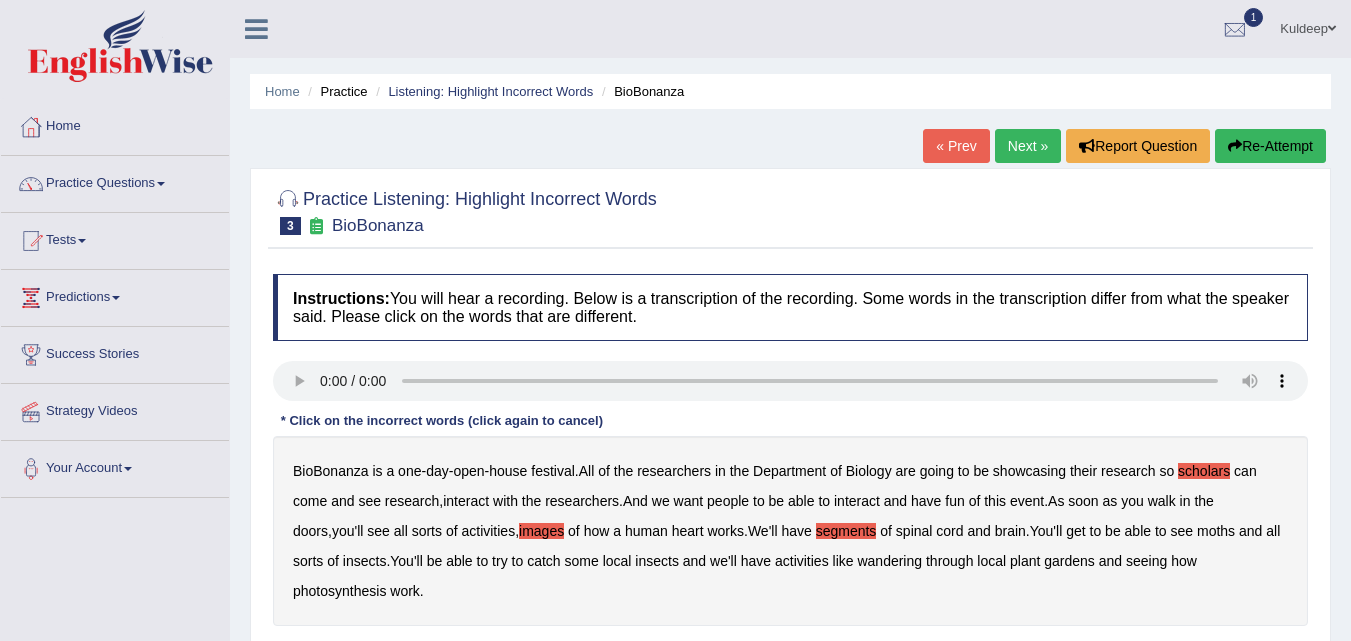click on "moths" at bounding box center (1216, 531) 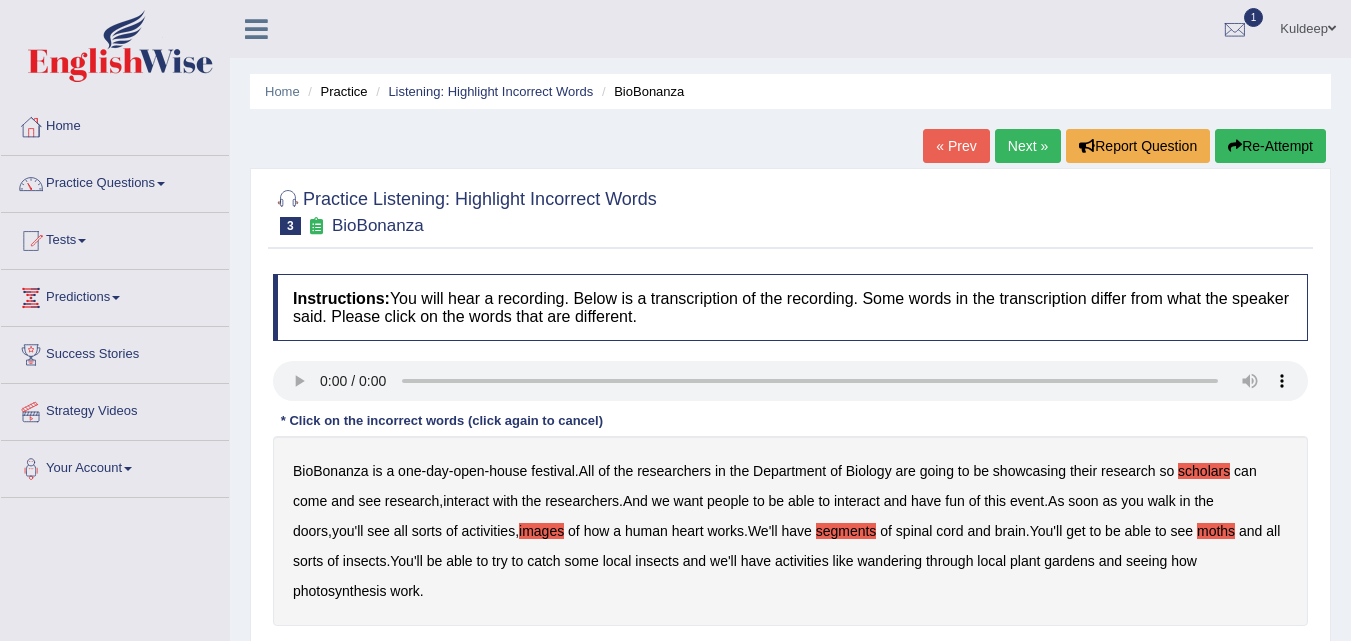 click on "wandering" at bounding box center [889, 561] 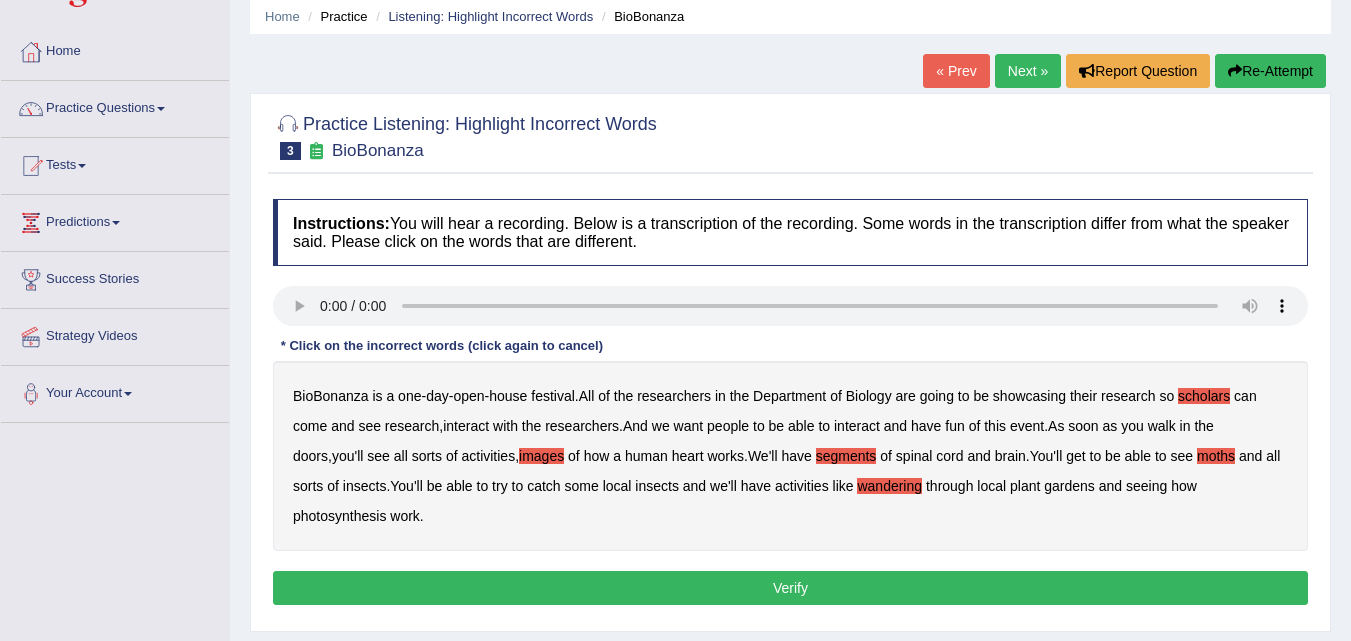 scroll, scrollTop: 76, scrollLeft: 0, axis: vertical 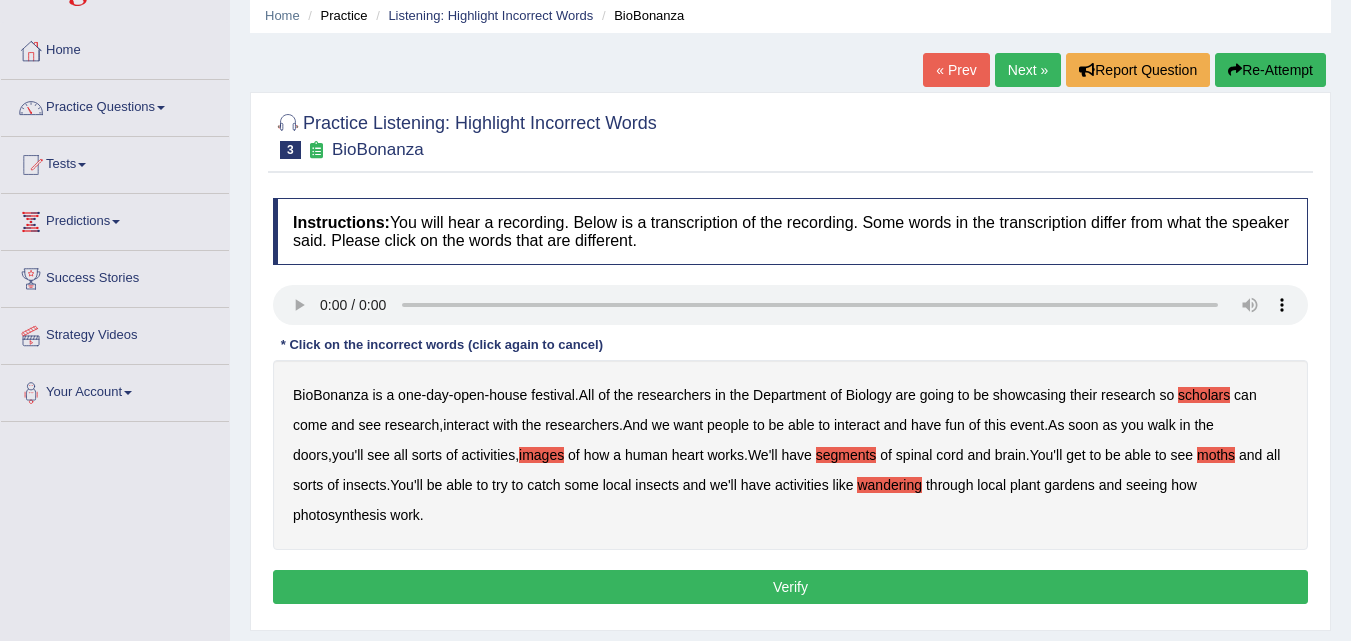 click on "Verify" at bounding box center (790, 587) 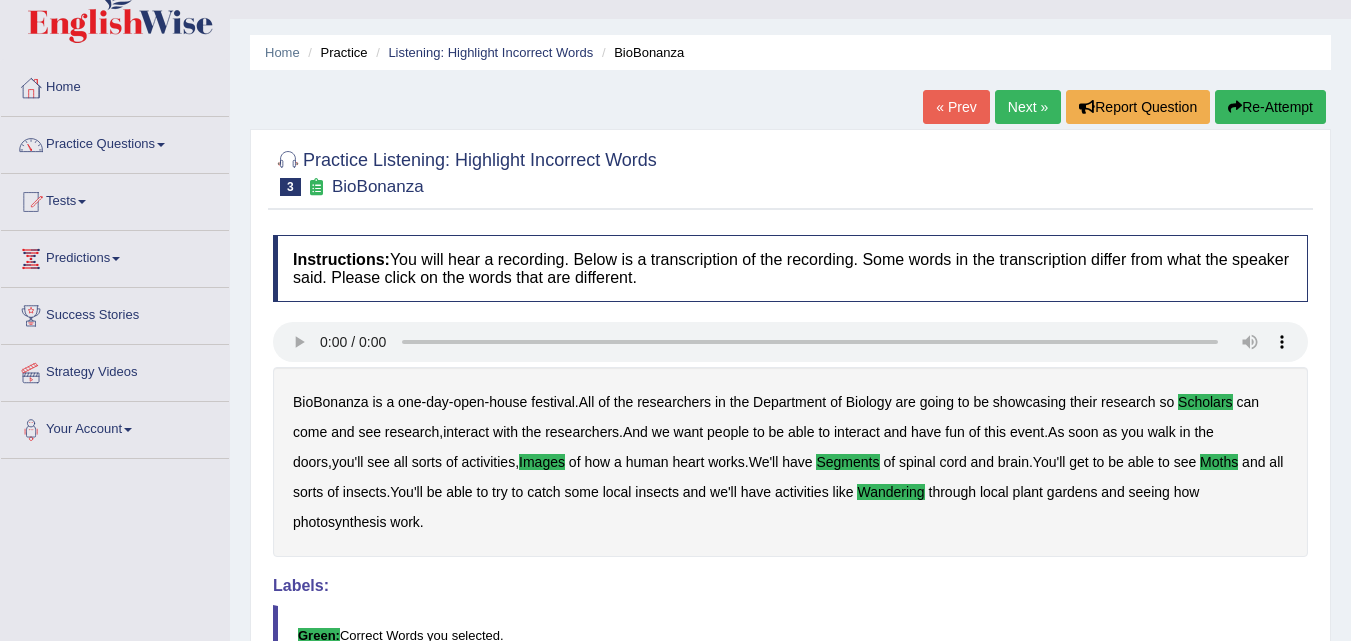 scroll, scrollTop: 0, scrollLeft: 0, axis: both 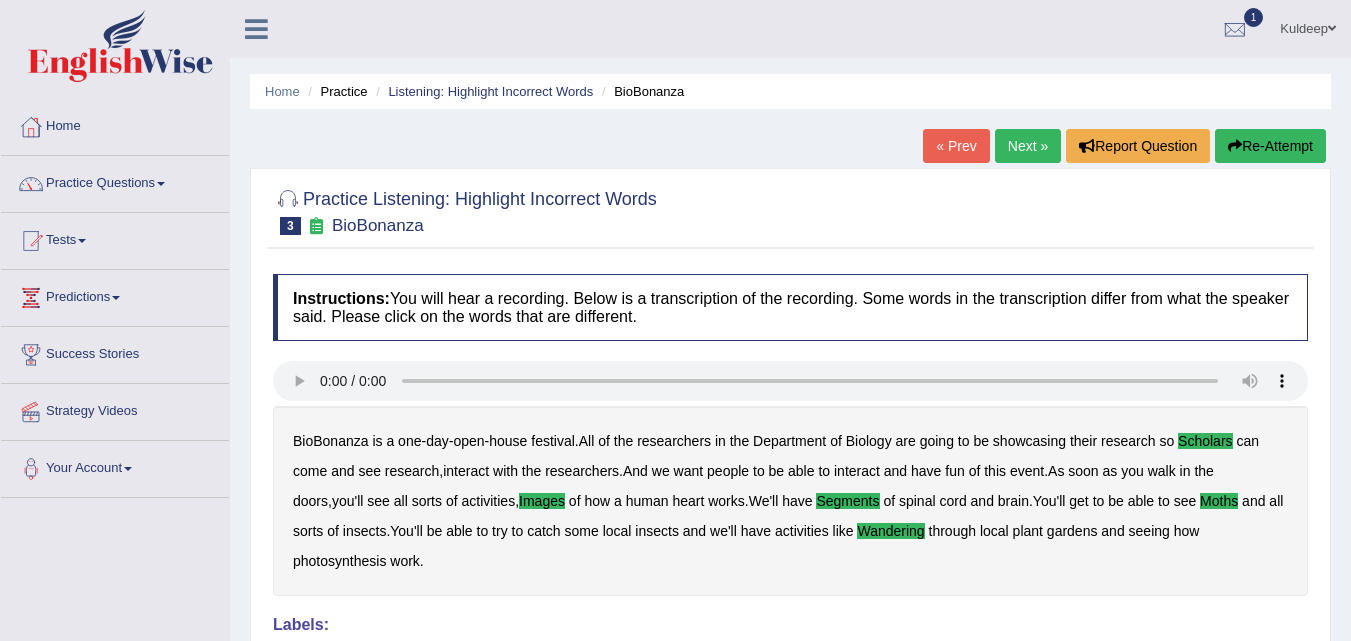 click on "Next »" at bounding box center (1028, 146) 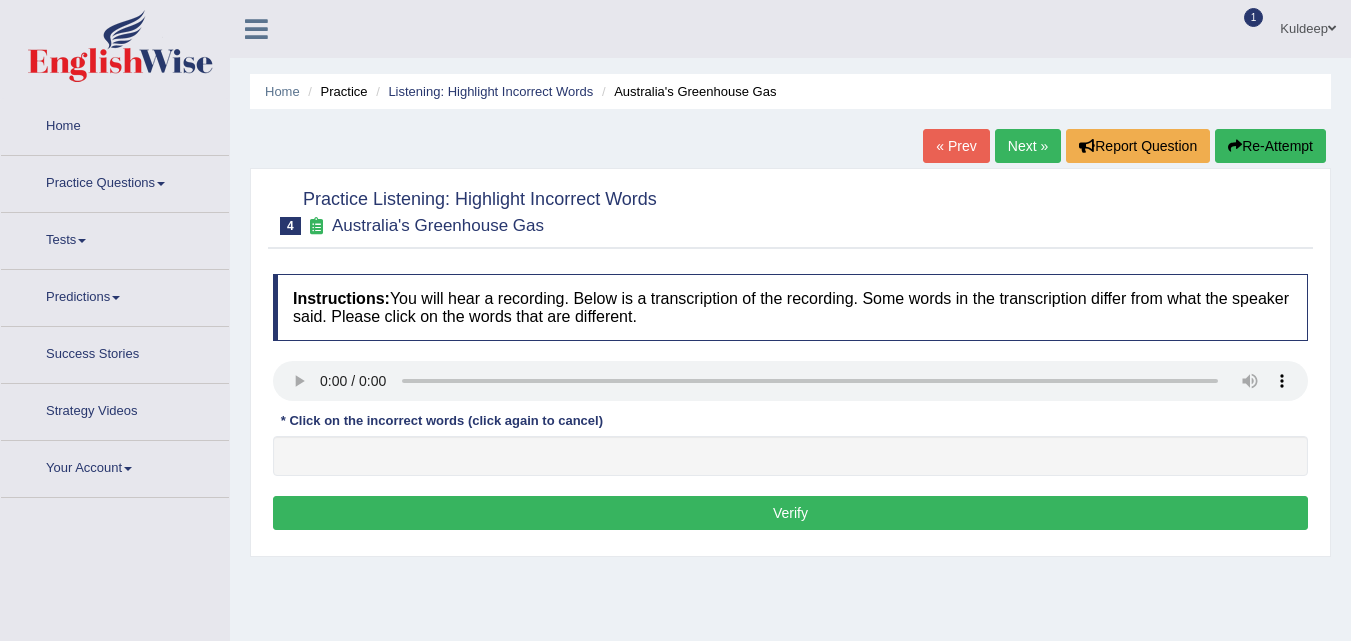 scroll, scrollTop: 0, scrollLeft: 0, axis: both 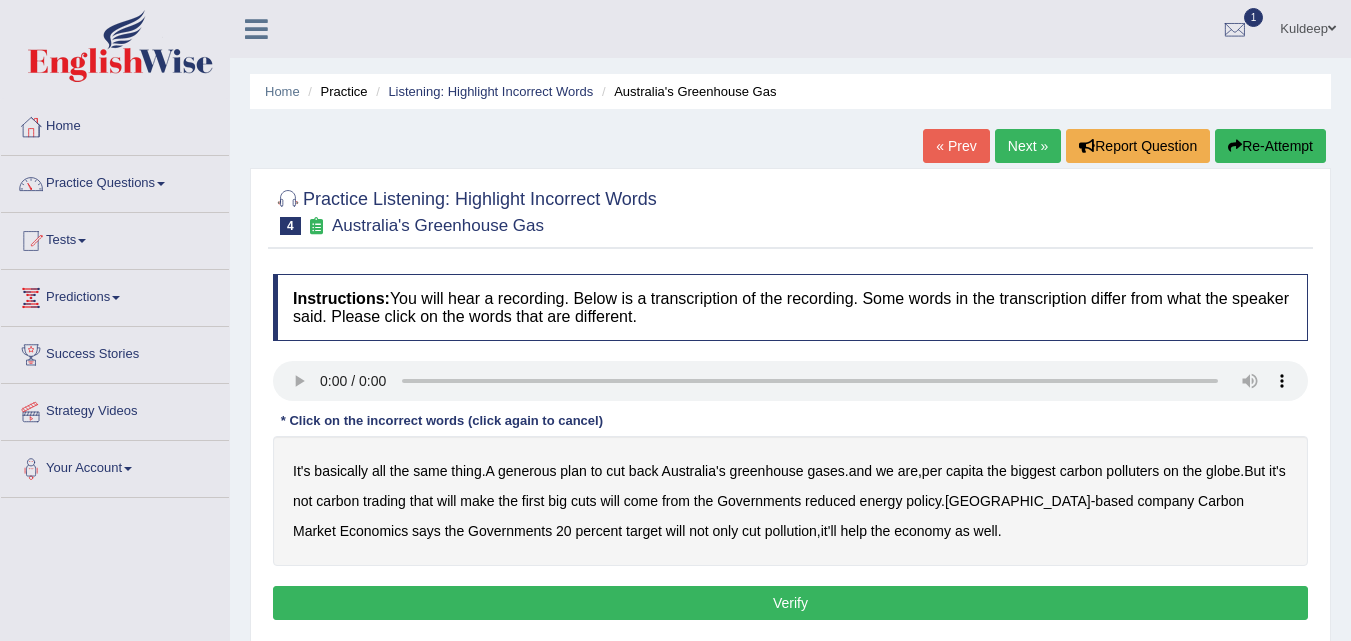 click on "generous" at bounding box center (527, 471) 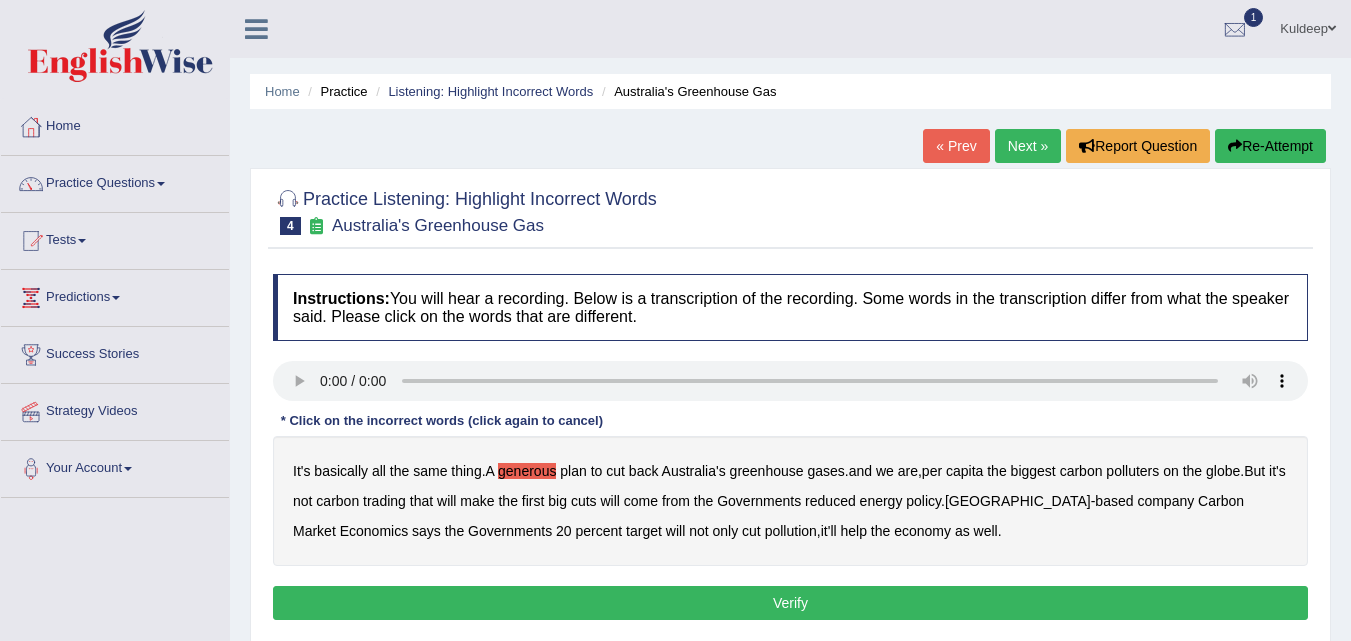 click on "globe" at bounding box center (1223, 471) 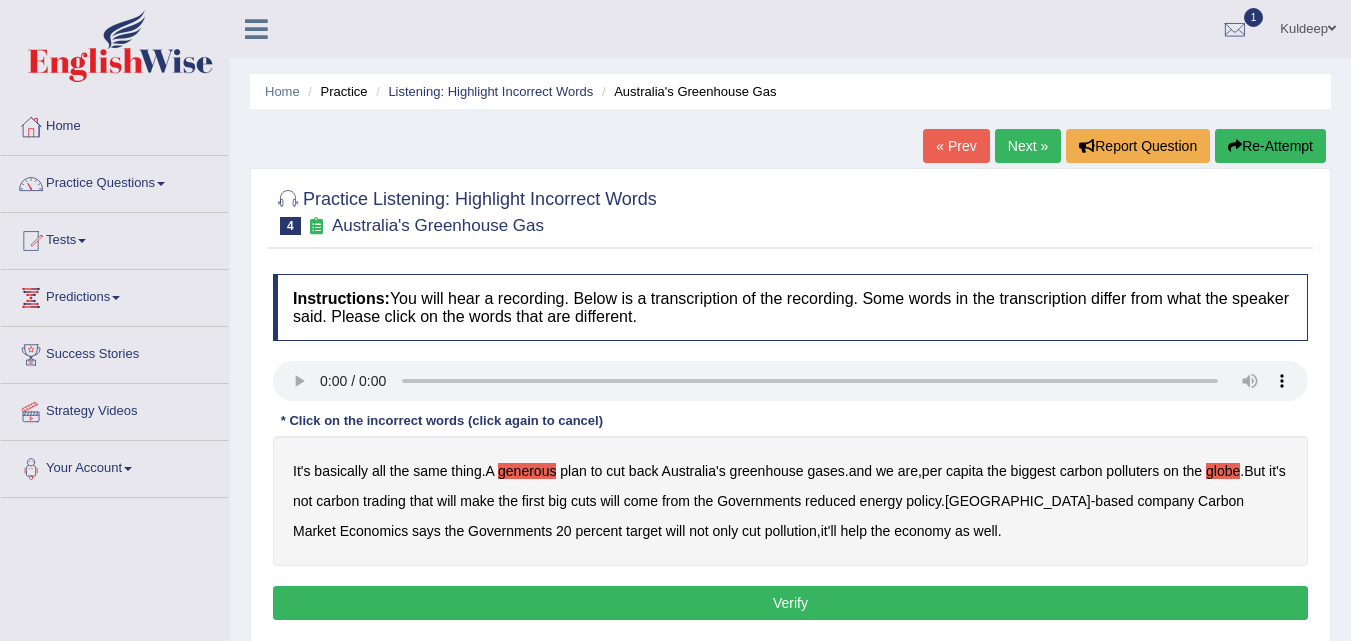 click on "will" at bounding box center (446, 501) 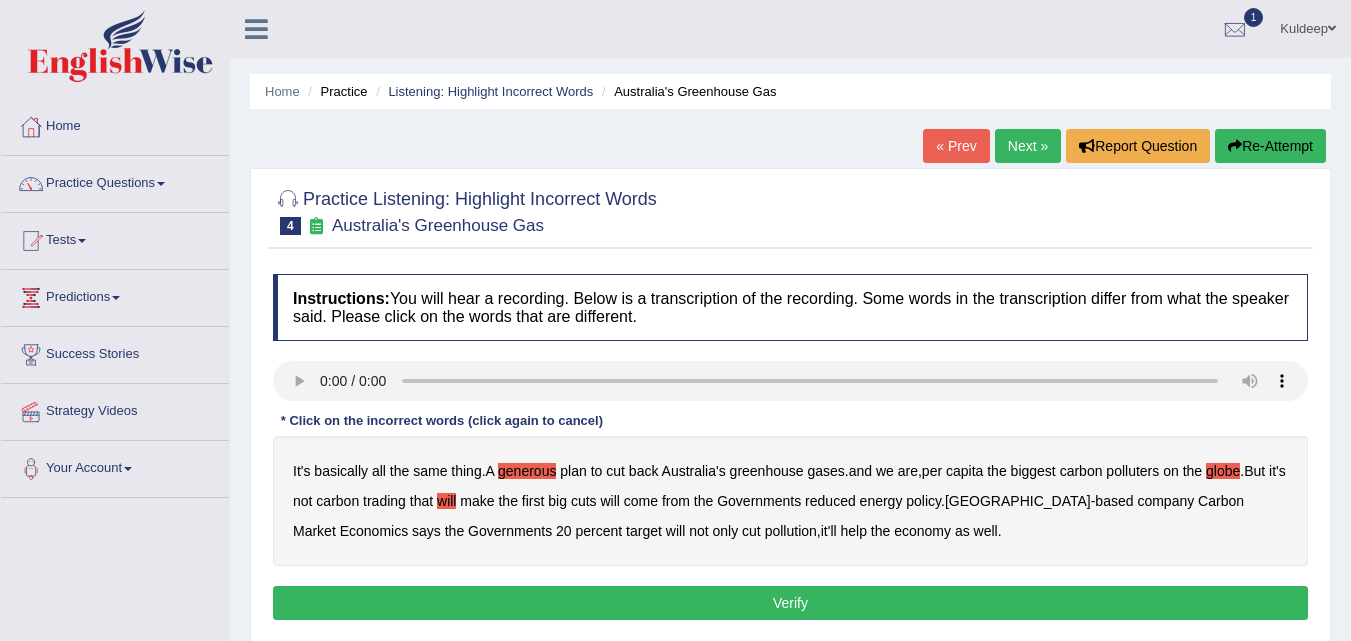 click on "Verify" at bounding box center (790, 603) 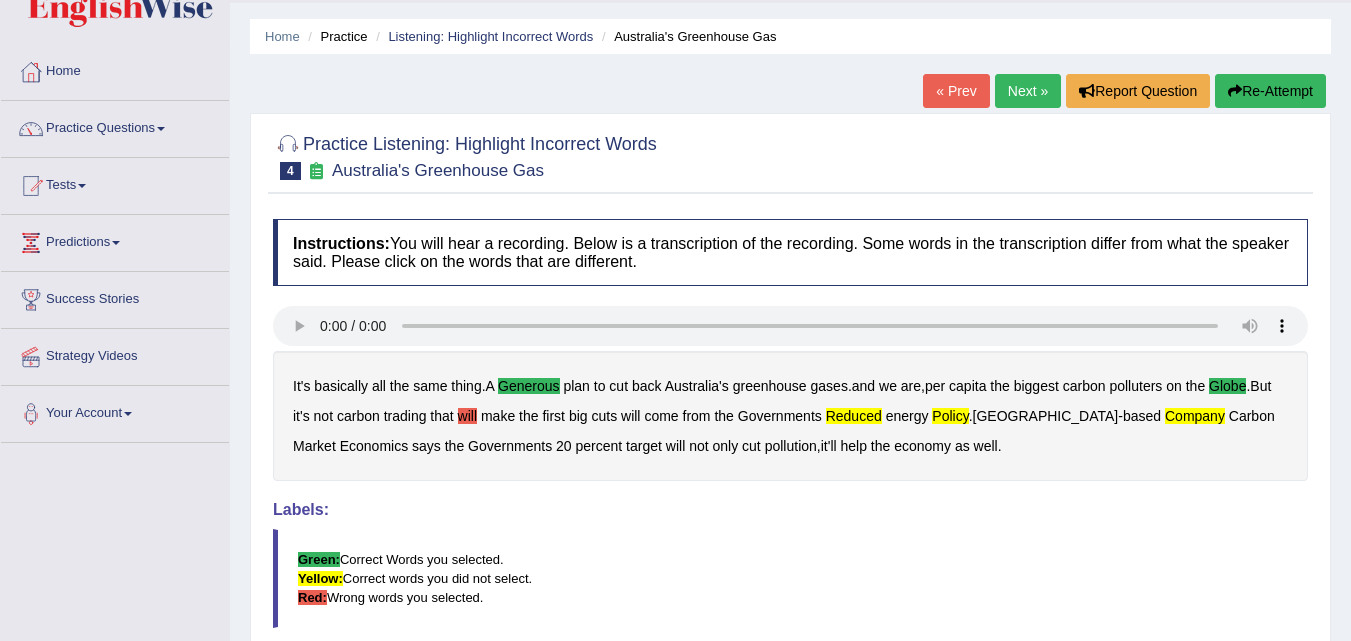 scroll, scrollTop: 0, scrollLeft: 0, axis: both 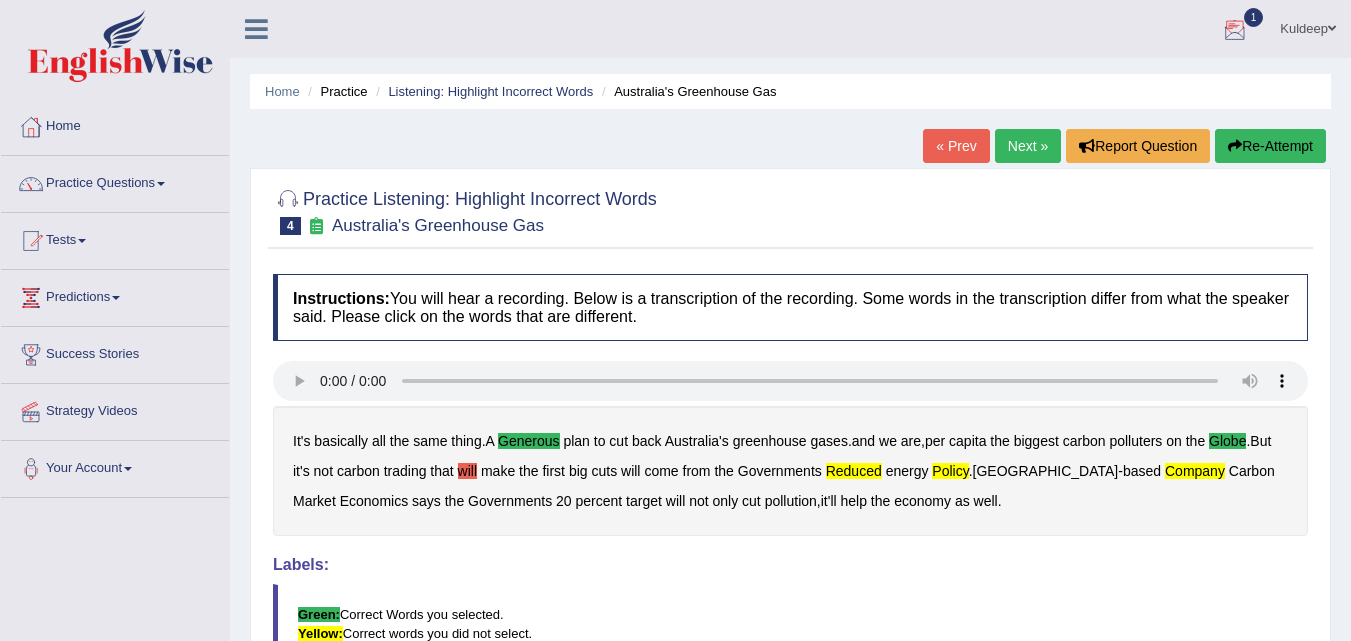 click at bounding box center (1235, 30) 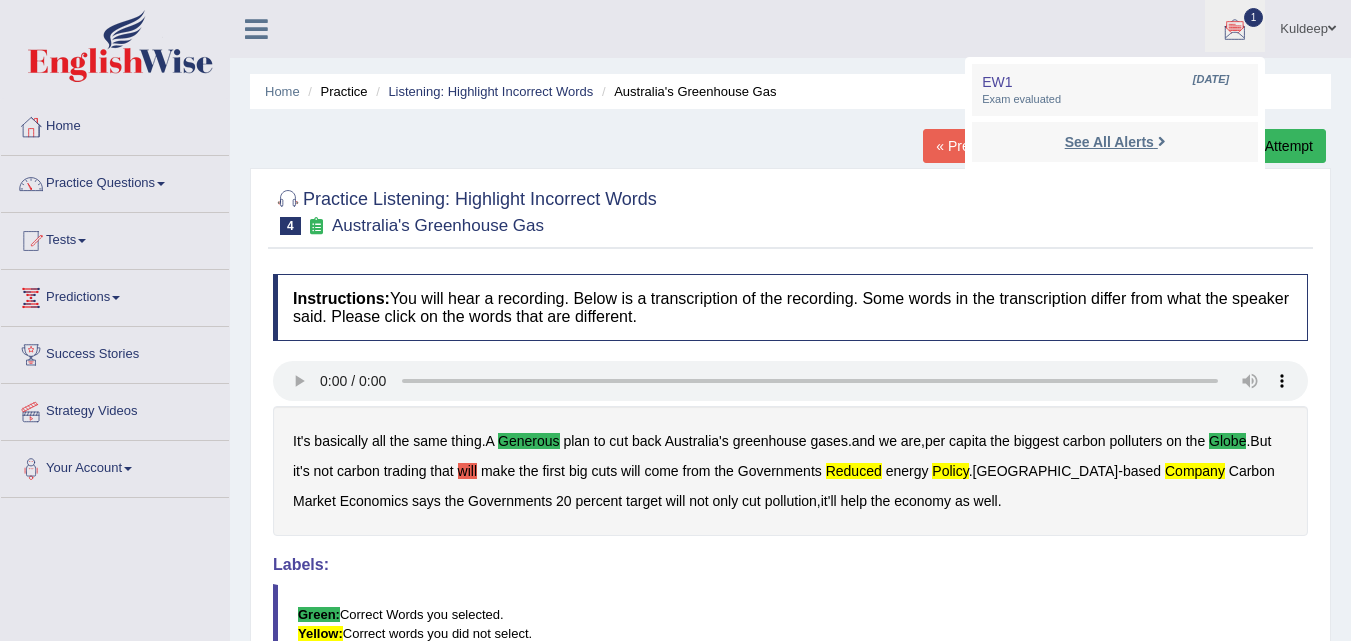 click on "See All Alerts" at bounding box center (1109, 142) 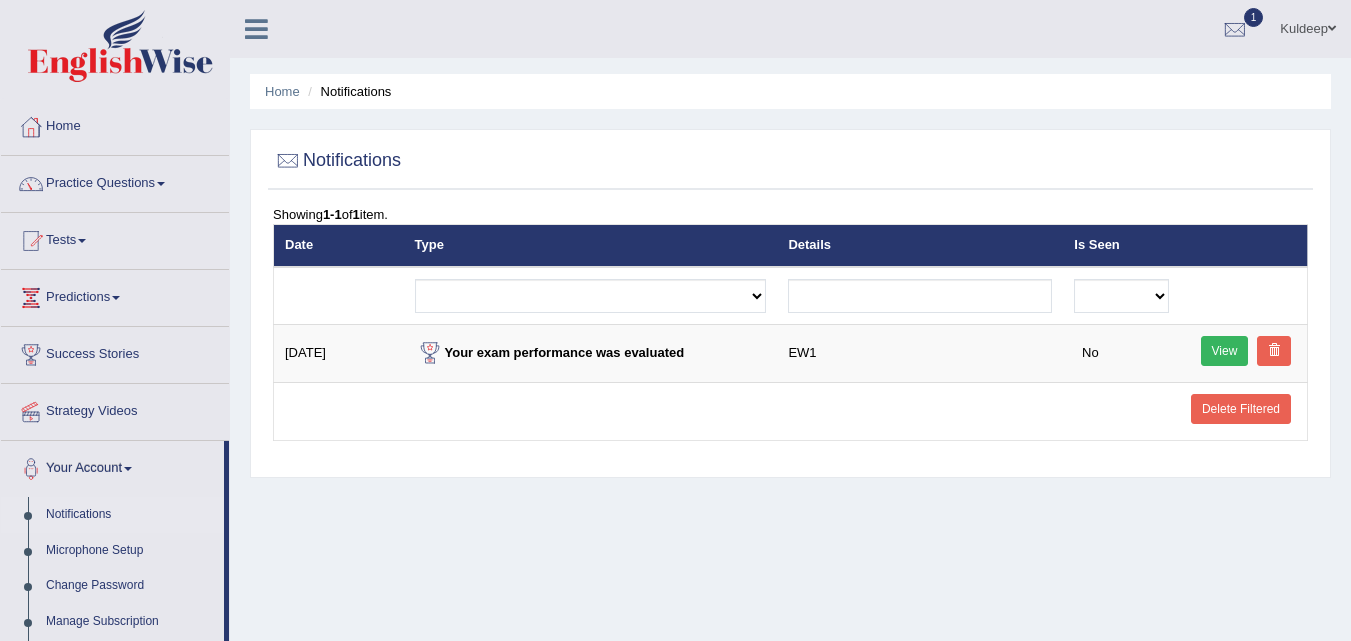 scroll, scrollTop: 0, scrollLeft: 0, axis: both 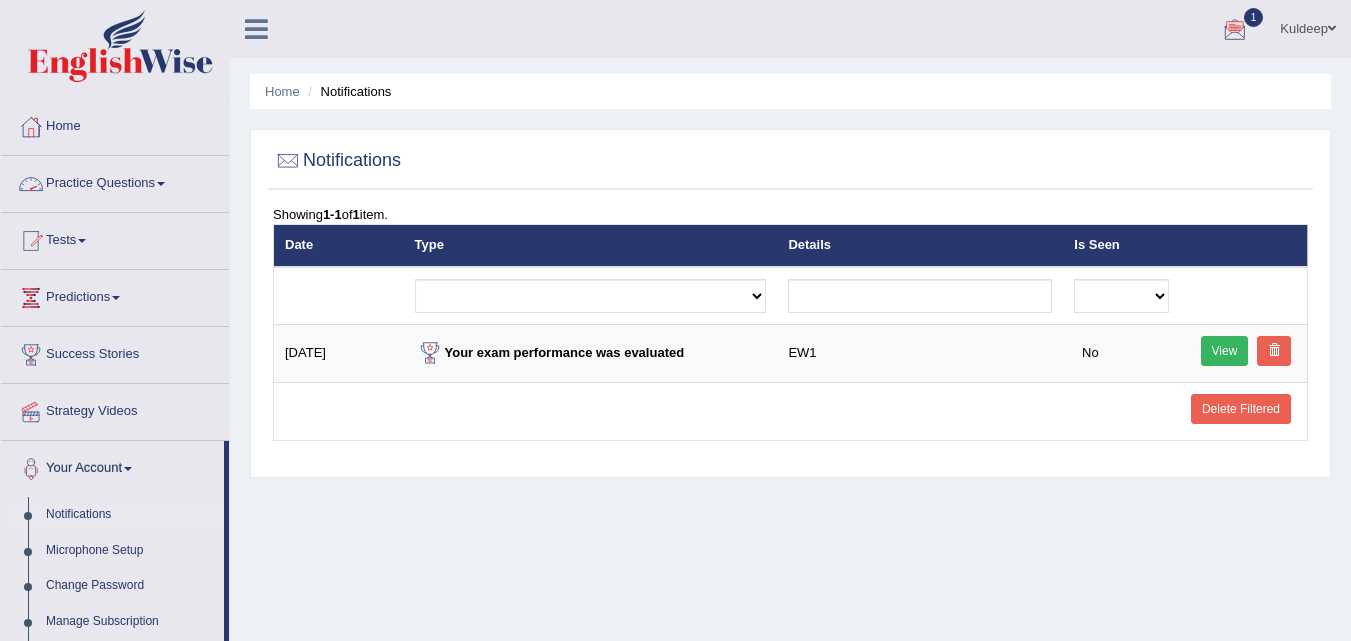 click on "Practice Questions" at bounding box center (115, 181) 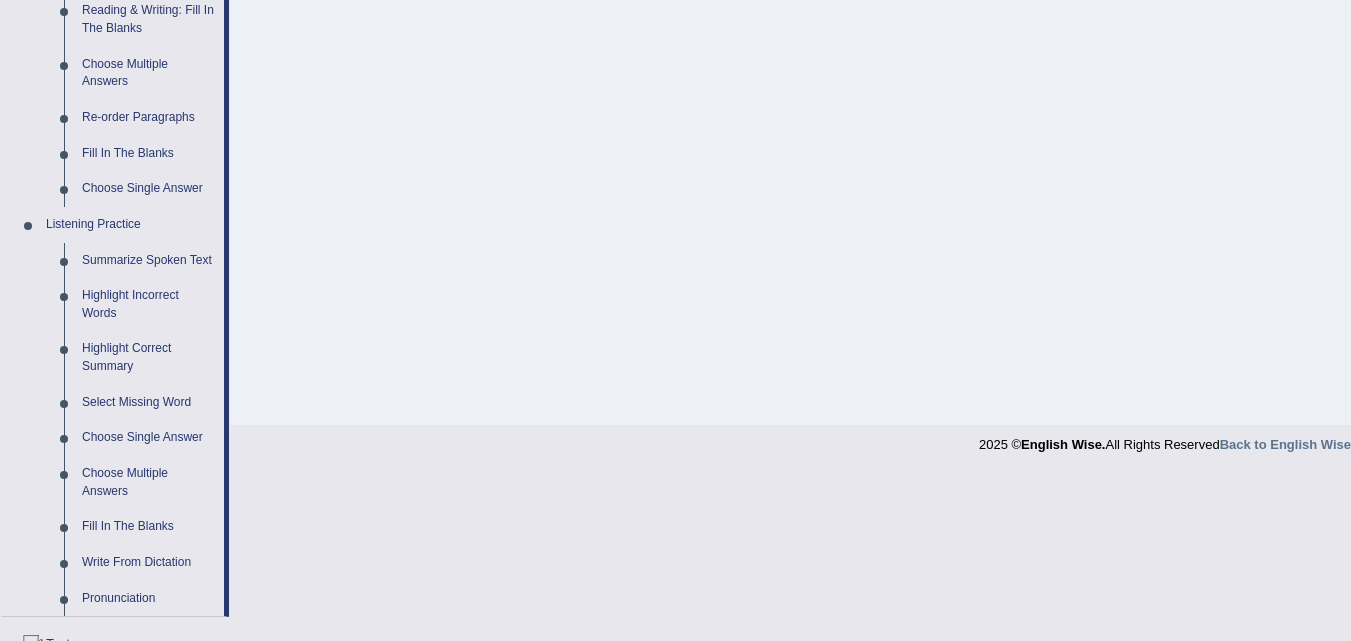 scroll, scrollTop: 577, scrollLeft: 0, axis: vertical 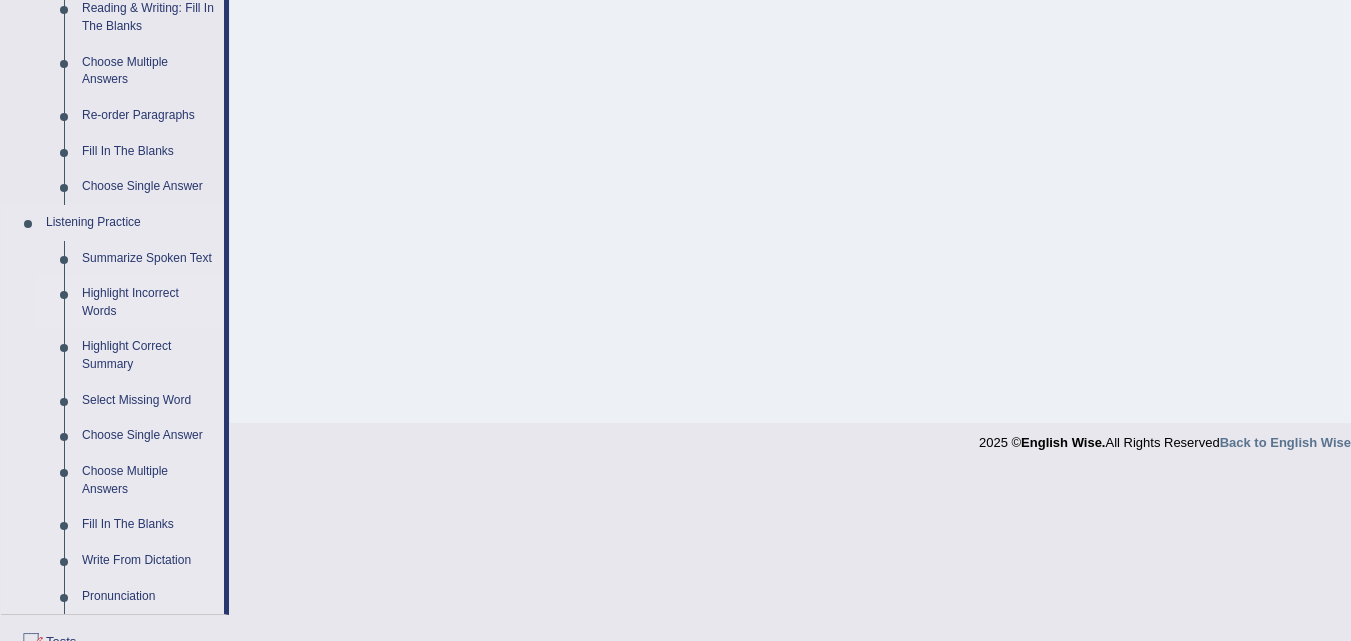 click on "Highlight Incorrect Words" at bounding box center [148, 302] 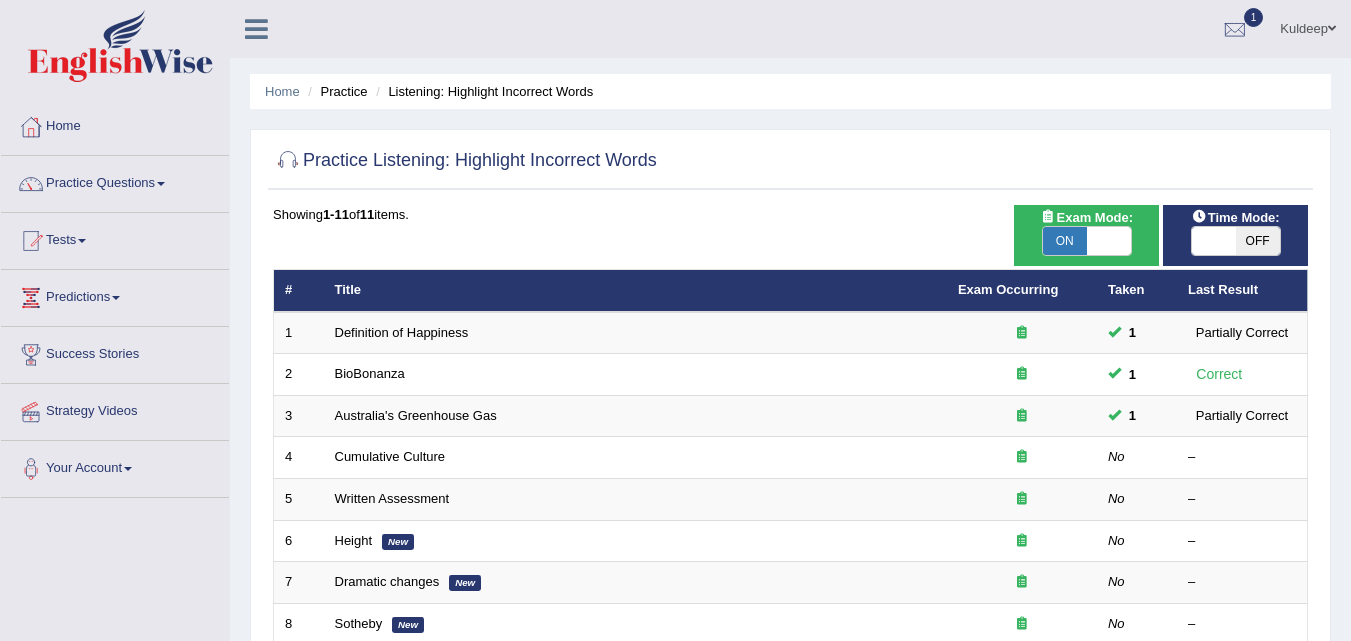 scroll, scrollTop: 0, scrollLeft: 0, axis: both 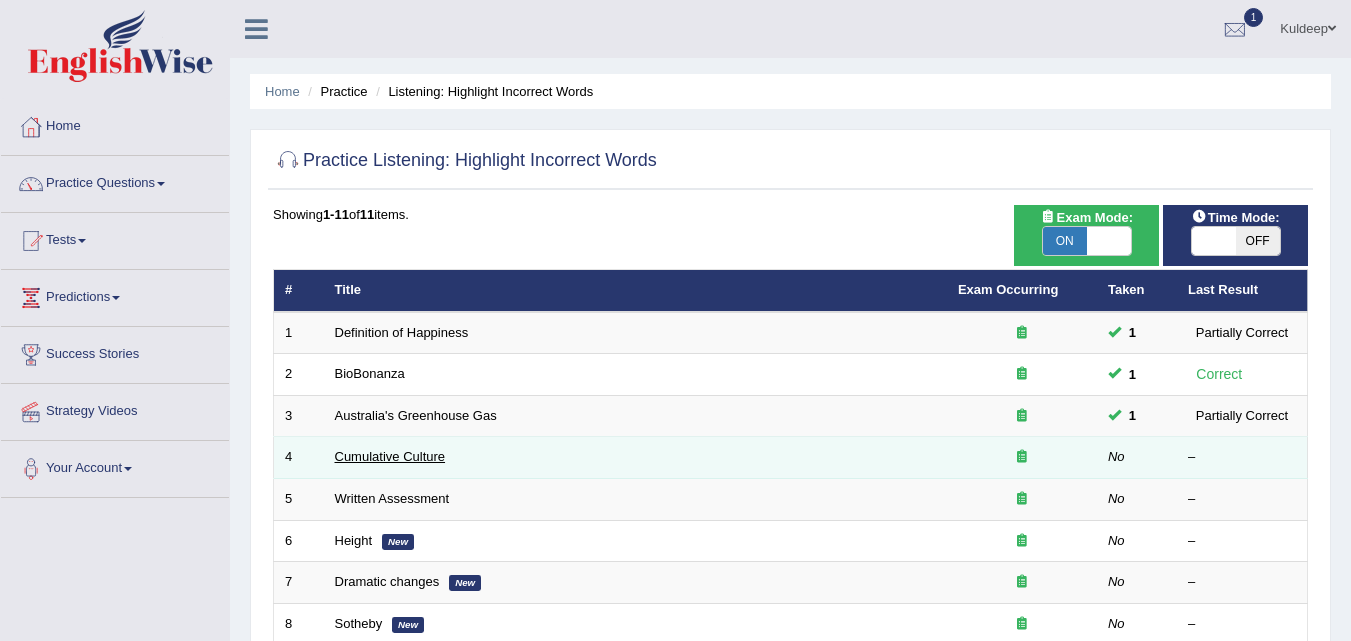 click on "Cumulative Culture" at bounding box center (390, 456) 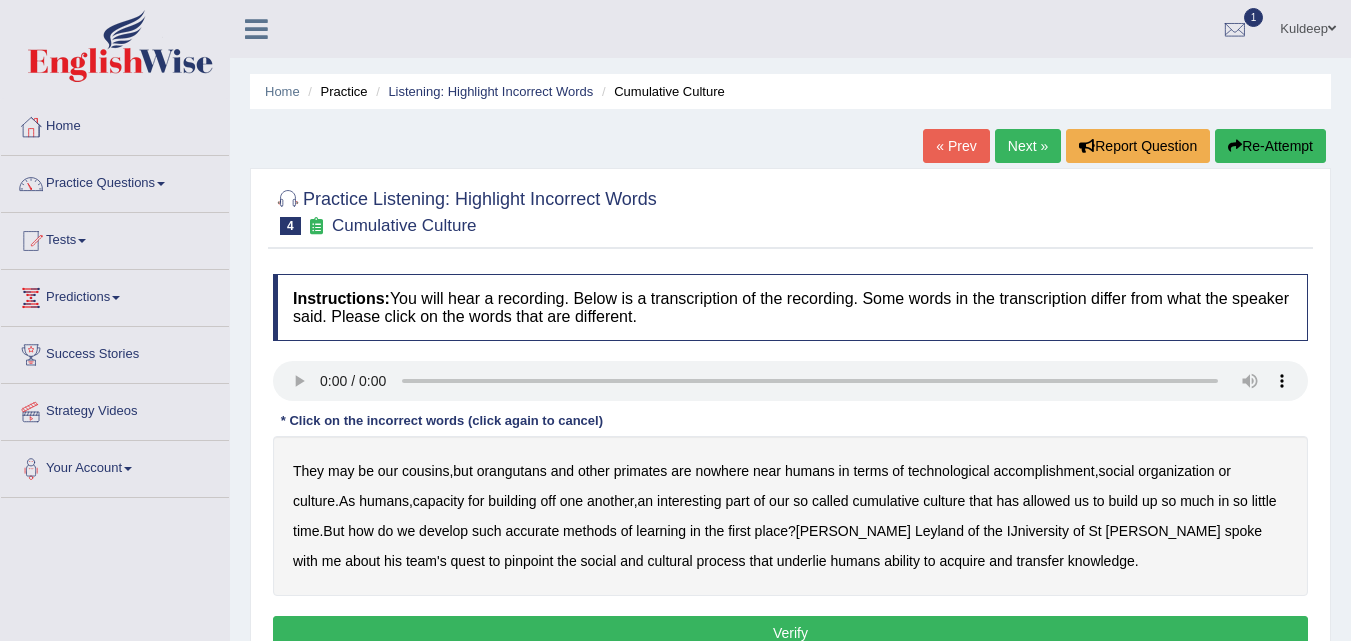 scroll, scrollTop: 0, scrollLeft: 0, axis: both 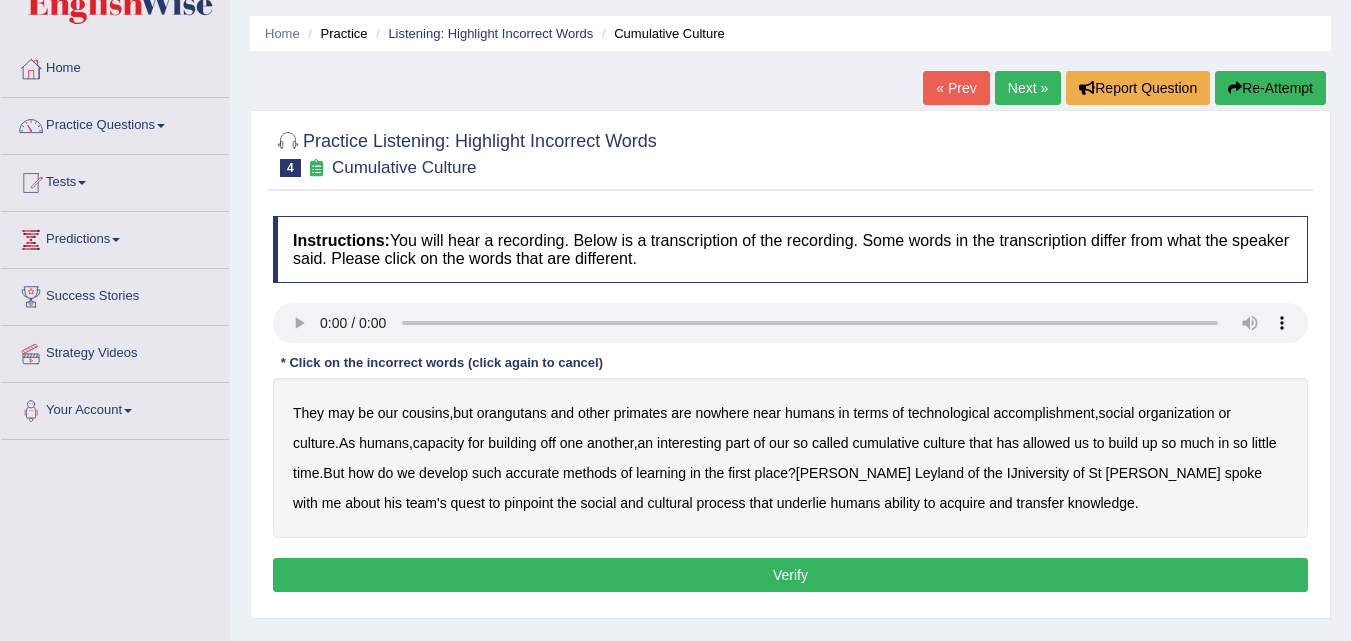 click on "« Prev" at bounding box center [956, 88] 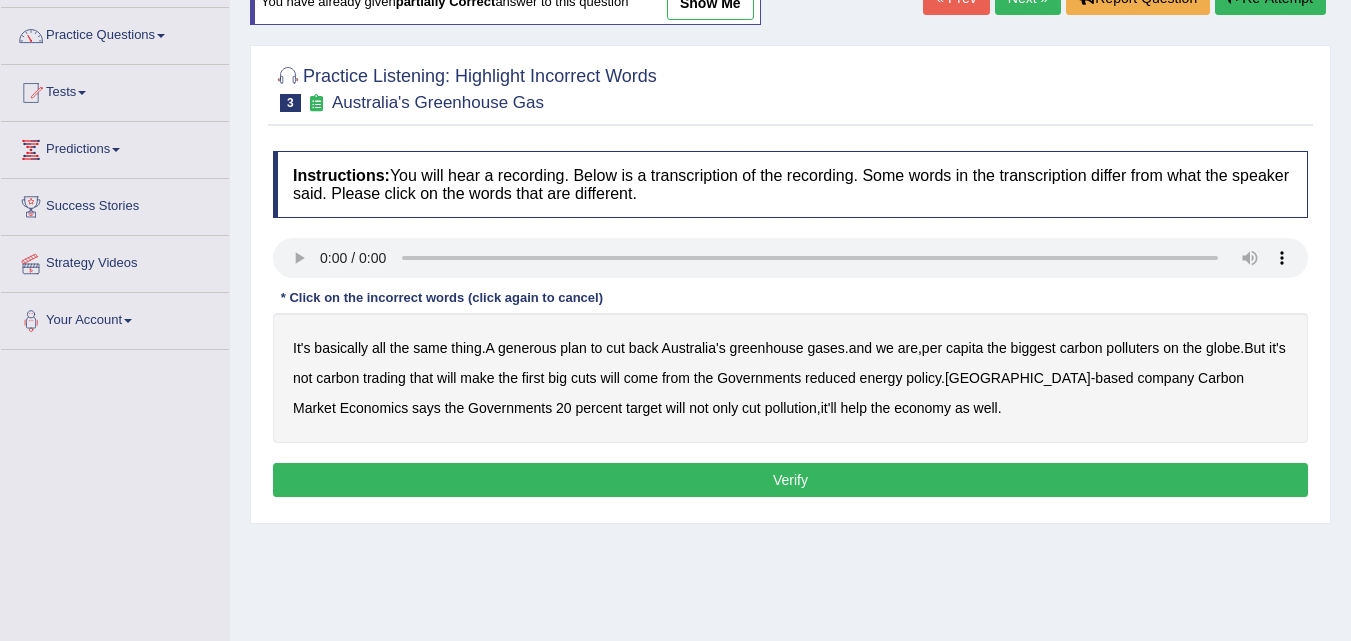 scroll, scrollTop: 0, scrollLeft: 0, axis: both 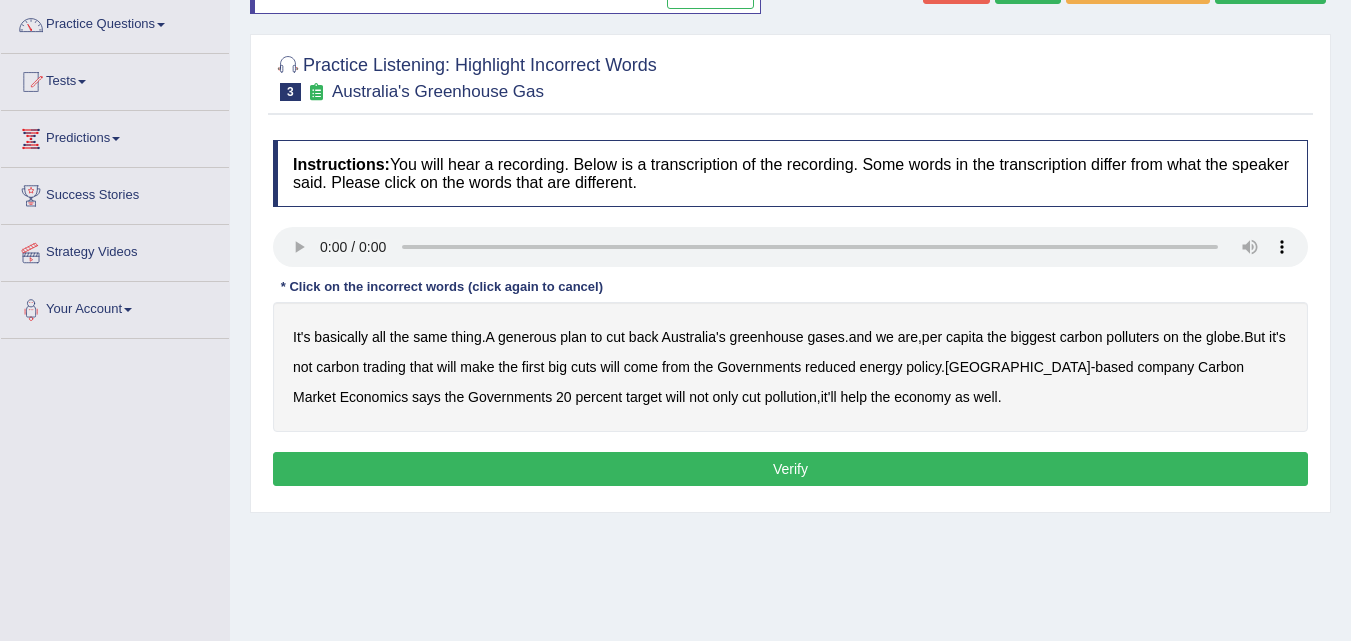 click on "generous" at bounding box center (527, 337) 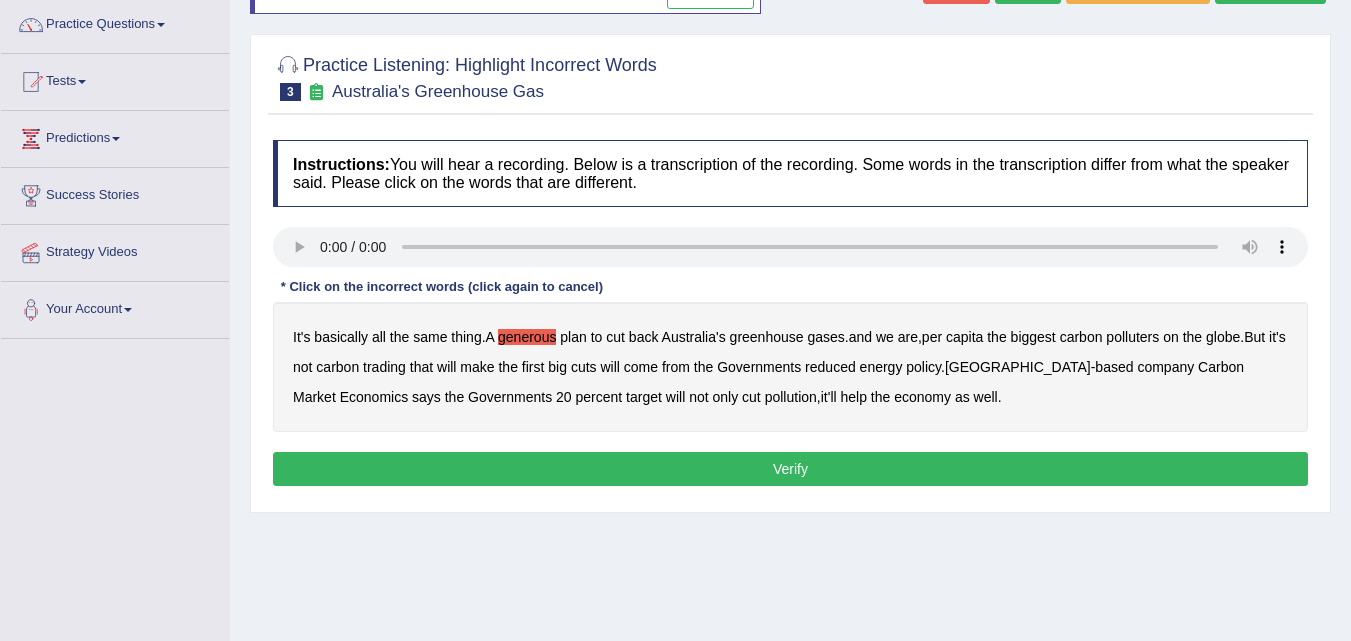 click on "globe" at bounding box center [1223, 337] 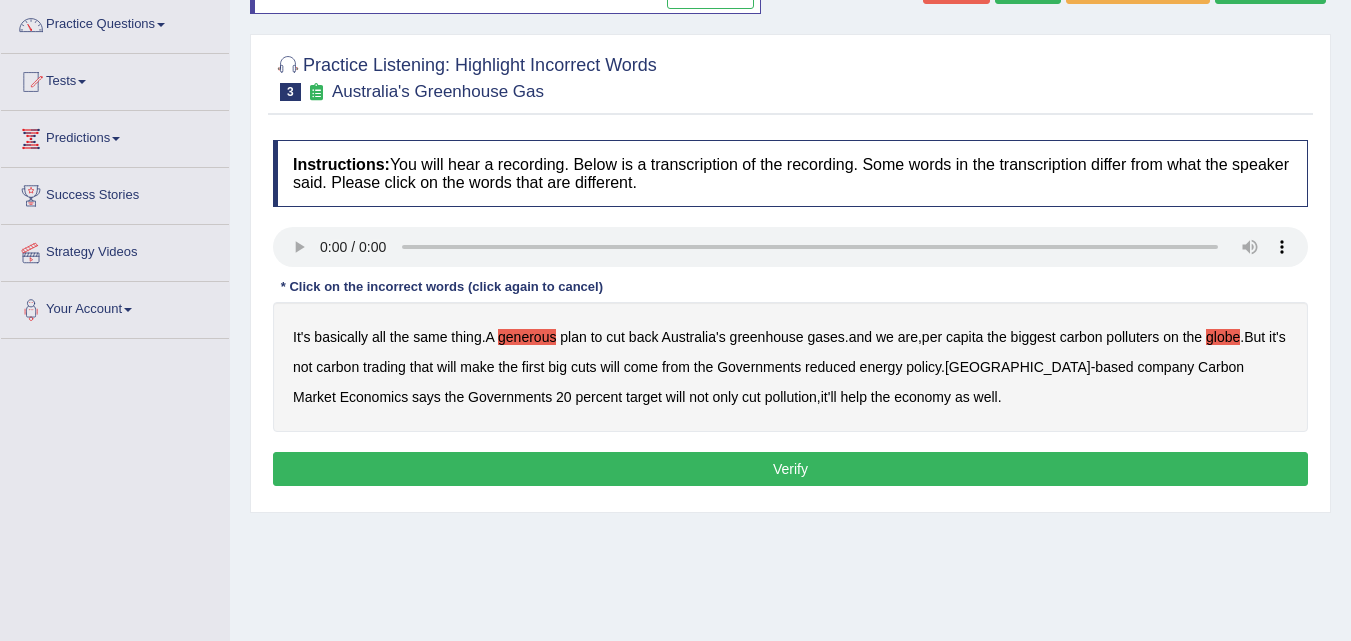 click on "Verify" at bounding box center (790, 469) 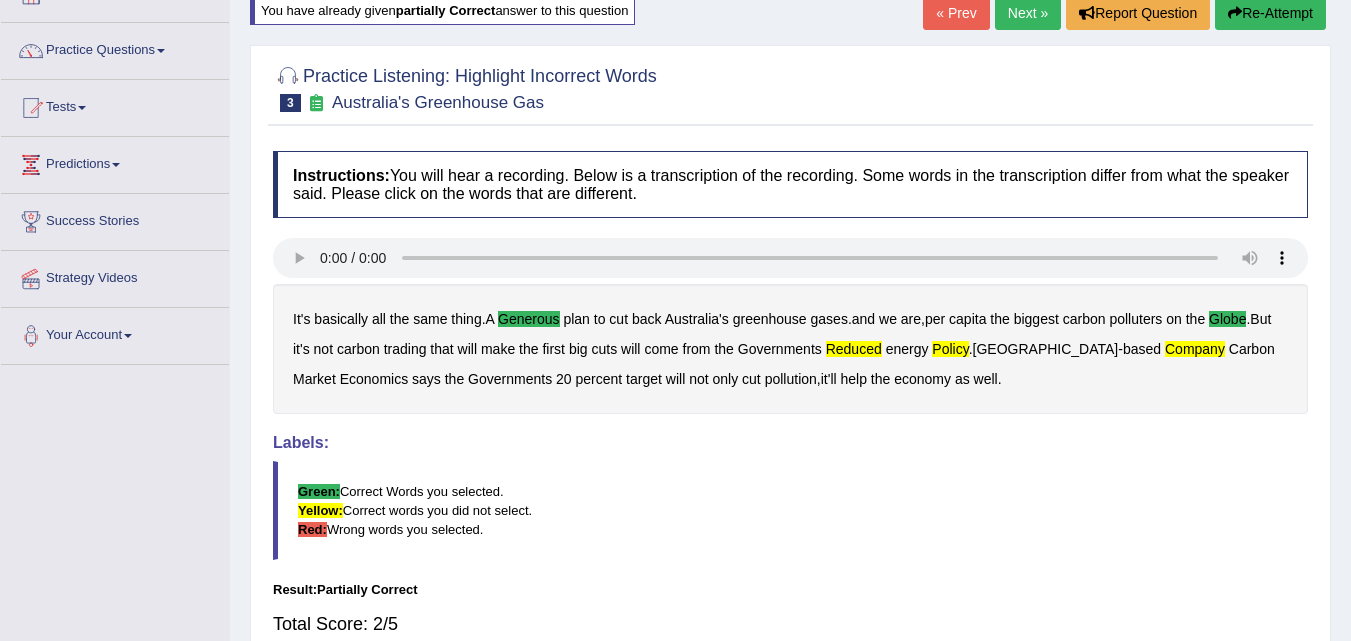scroll, scrollTop: 0, scrollLeft: 0, axis: both 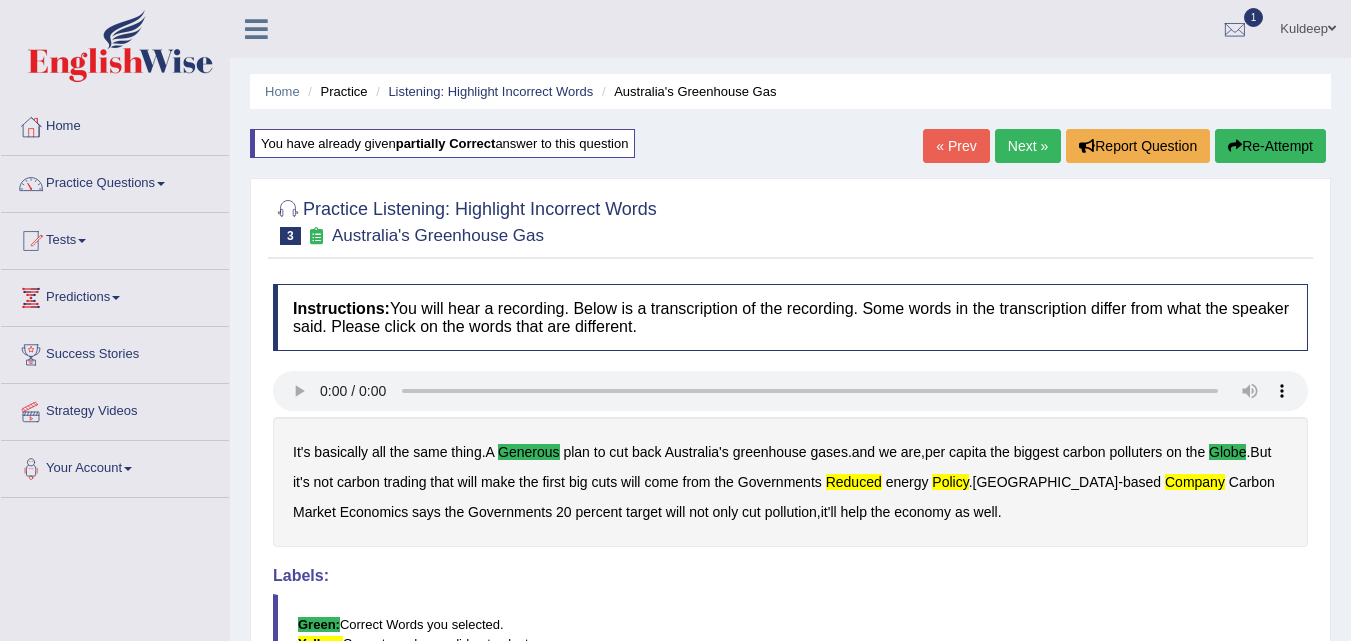 click on "Next »" at bounding box center (1028, 146) 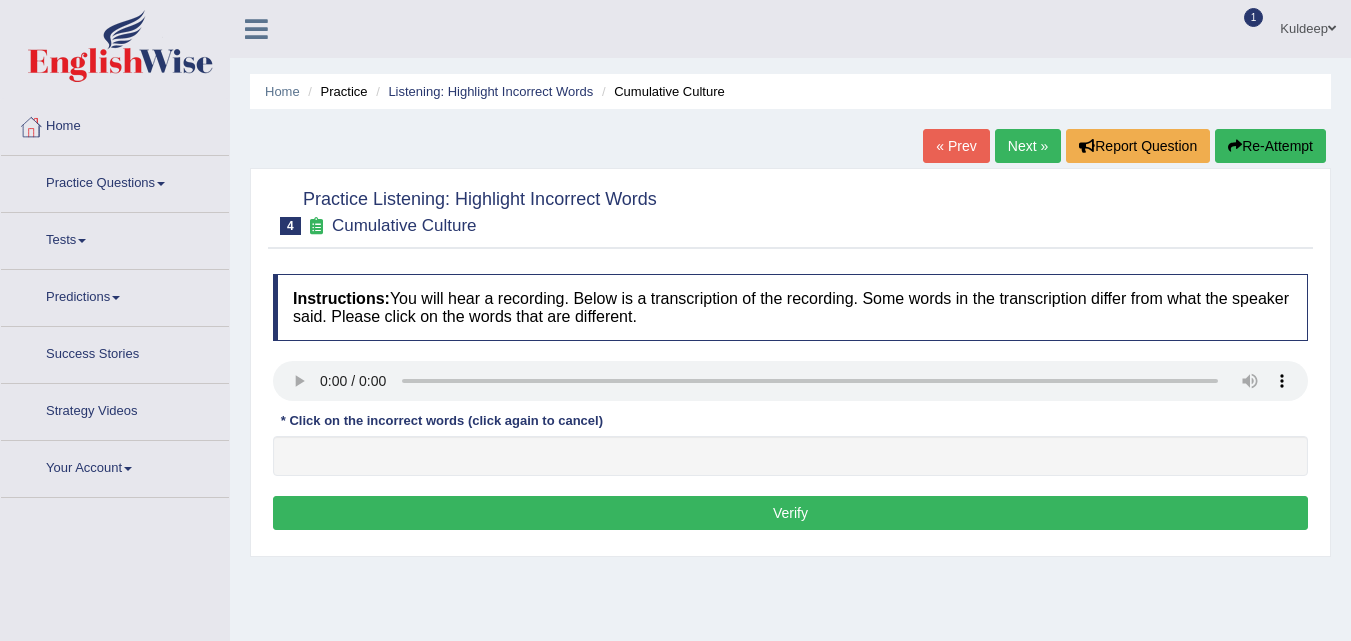 scroll, scrollTop: 148, scrollLeft: 0, axis: vertical 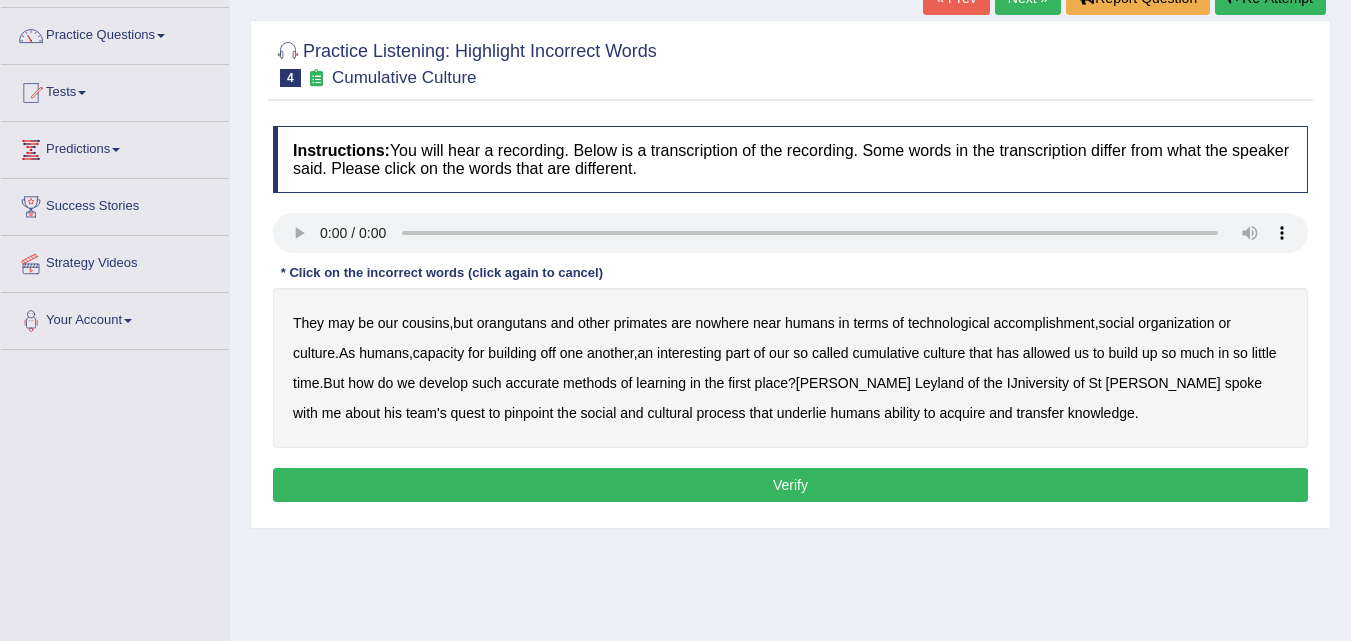 click on "accomplishment" at bounding box center (1044, 323) 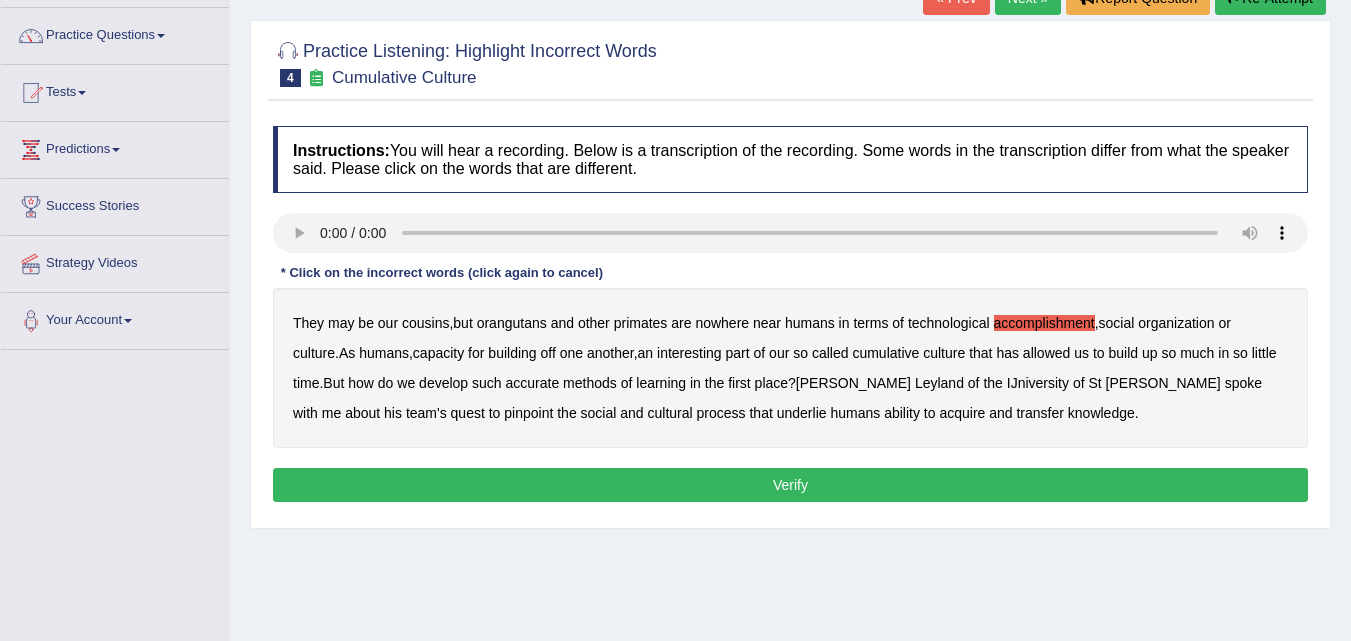 click on "accurate" at bounding box center (533, 383) 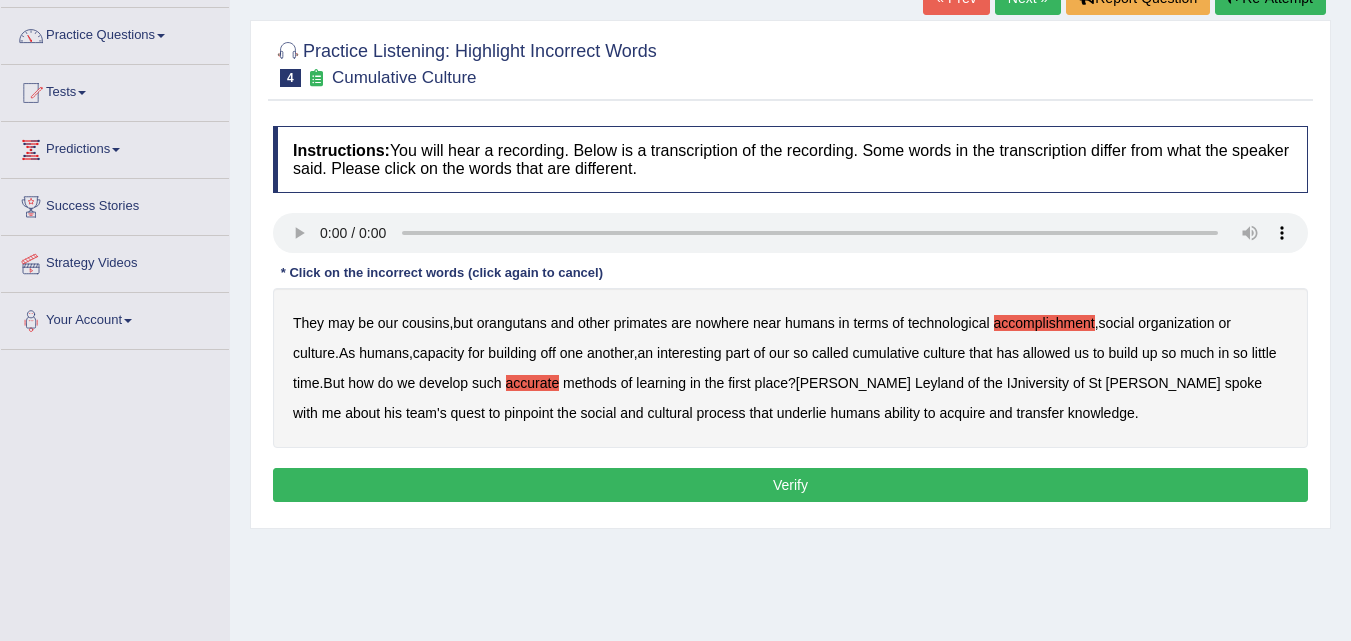 click on "IJniversity" at bounding box center (1038, 383) 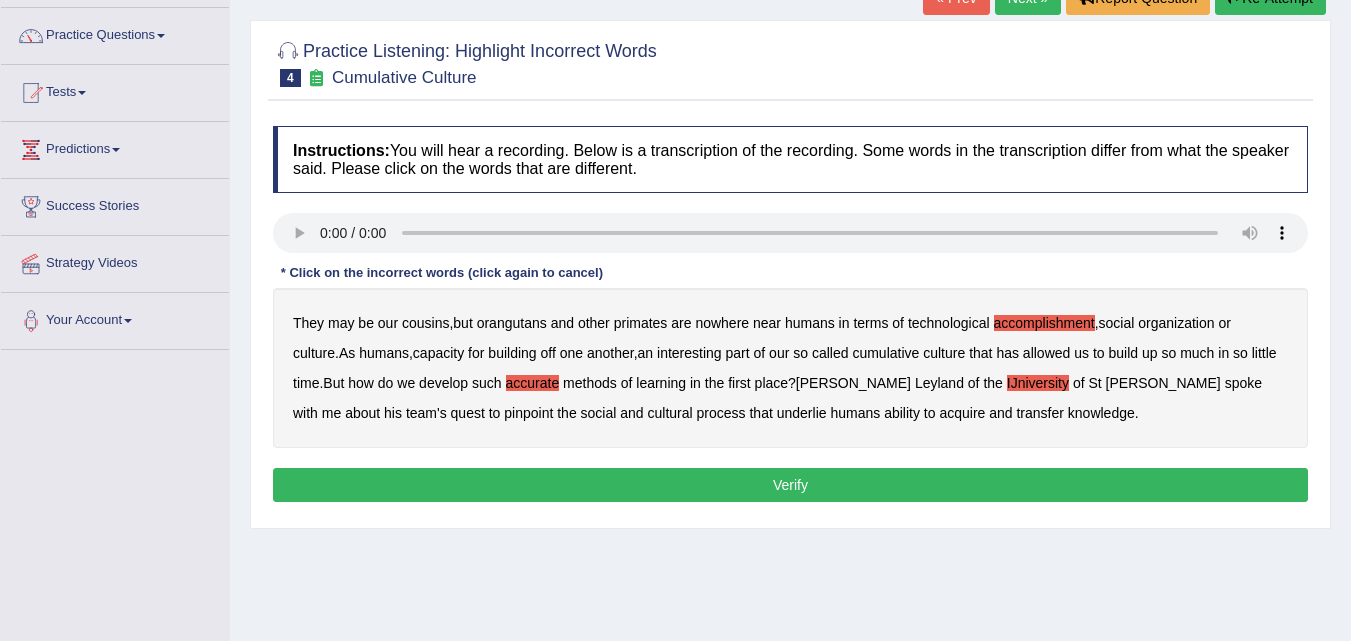 click on "They   may   be   our   cousins ,  but   orangutans   and   other   primates   are   nowhere   near   humans   in   terms   of   technological   accomplishment ,  social   organization   or   culture .  As   humans ,  capacity   for   building   off   one   another ,  an   interesting   part   of   our   so   called   cumulative   culture   that   has   allowed   us   to   build   up   so   much   in   so   little   time .  But   how   do   we   develop   such   accurate   methods   of   learning   in   the   first   place ?  Kevin   Leyland   of   the   IJniversity   of   St   Andrews   spoke   with   me   about   his   team's   quest   to   pinpoint   the   social   and   cultural   process   that   underlie   humans   ability   to   acquire   and   transfer   knowledge ." at bounding box center [790, 368] 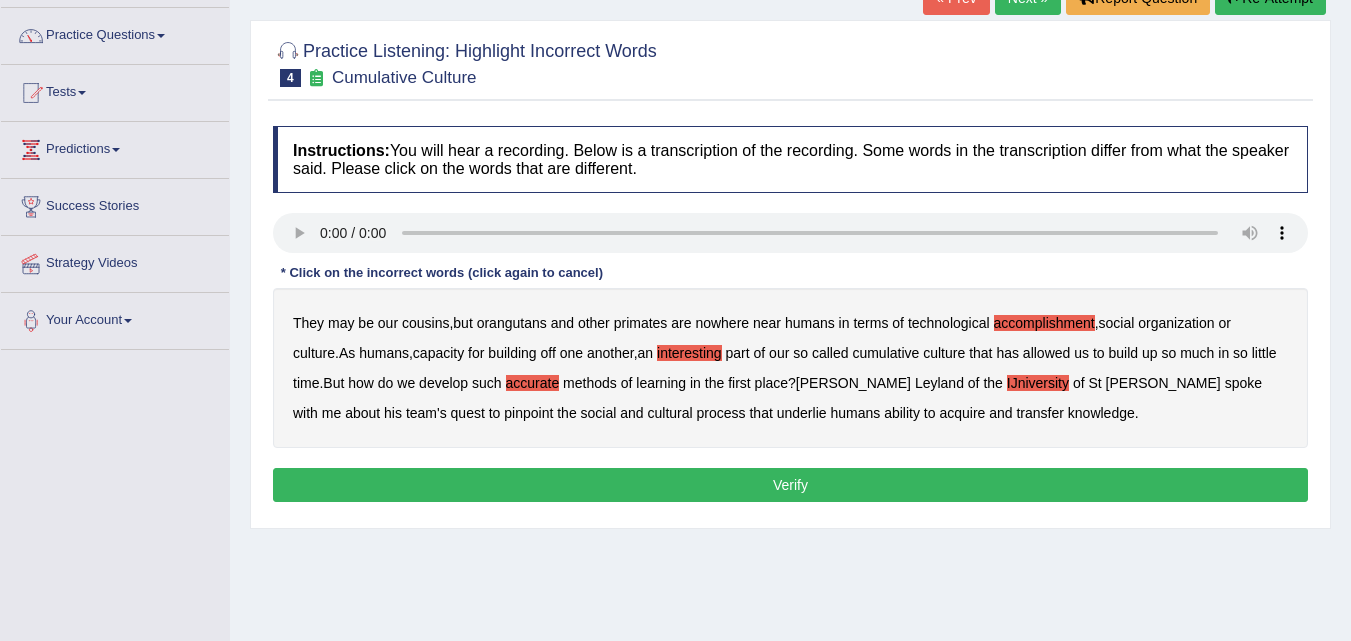 click on "Verify" at bounding box center (790, 485) 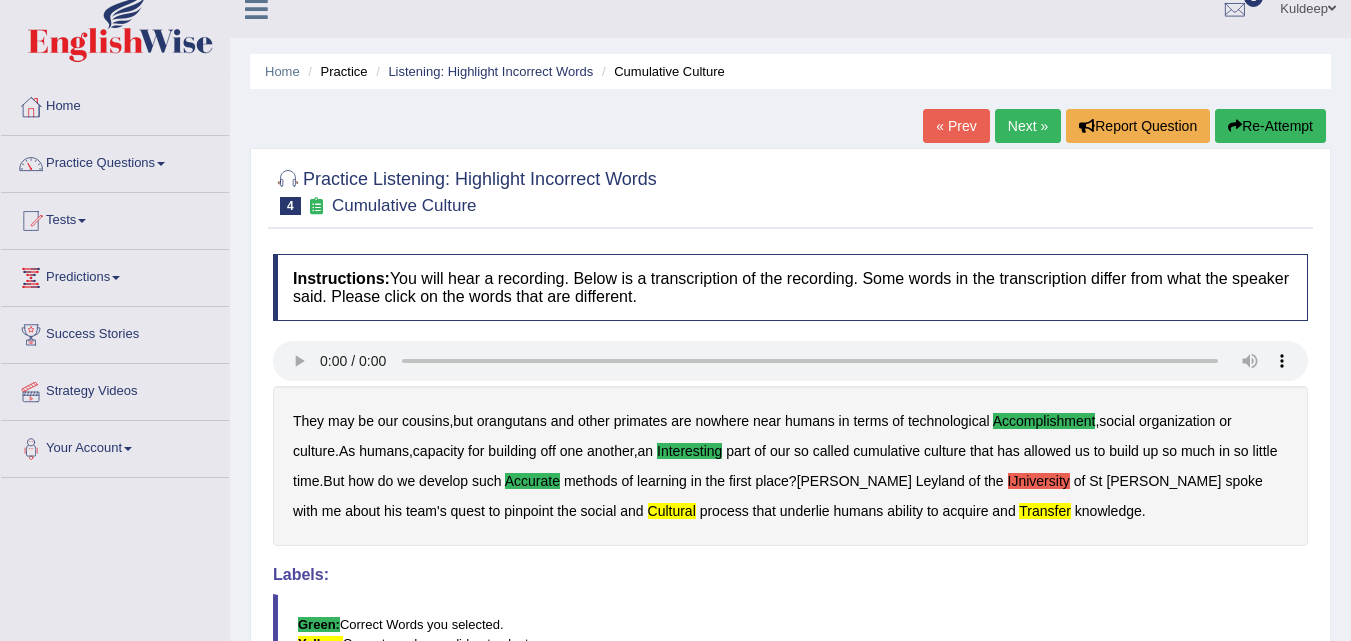 scroll, scrollTop: 0, scrollLeft: 0, axis: both 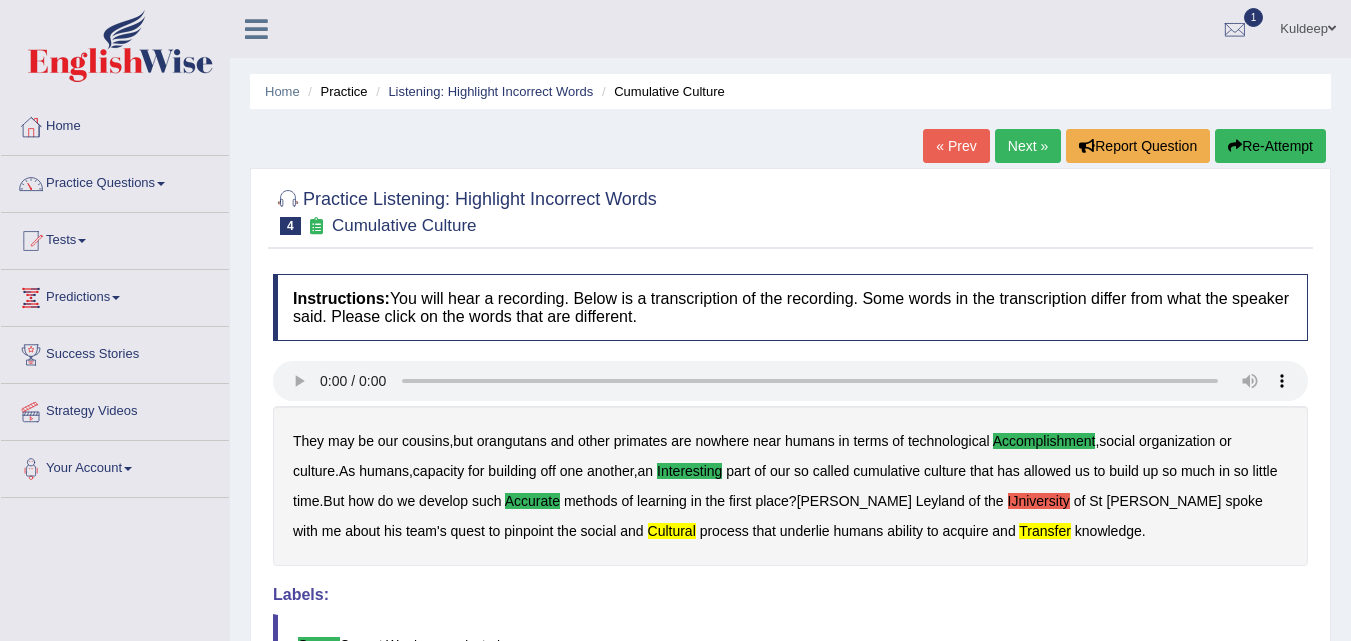 click on "Next »" at bounding box center [1028, 146] 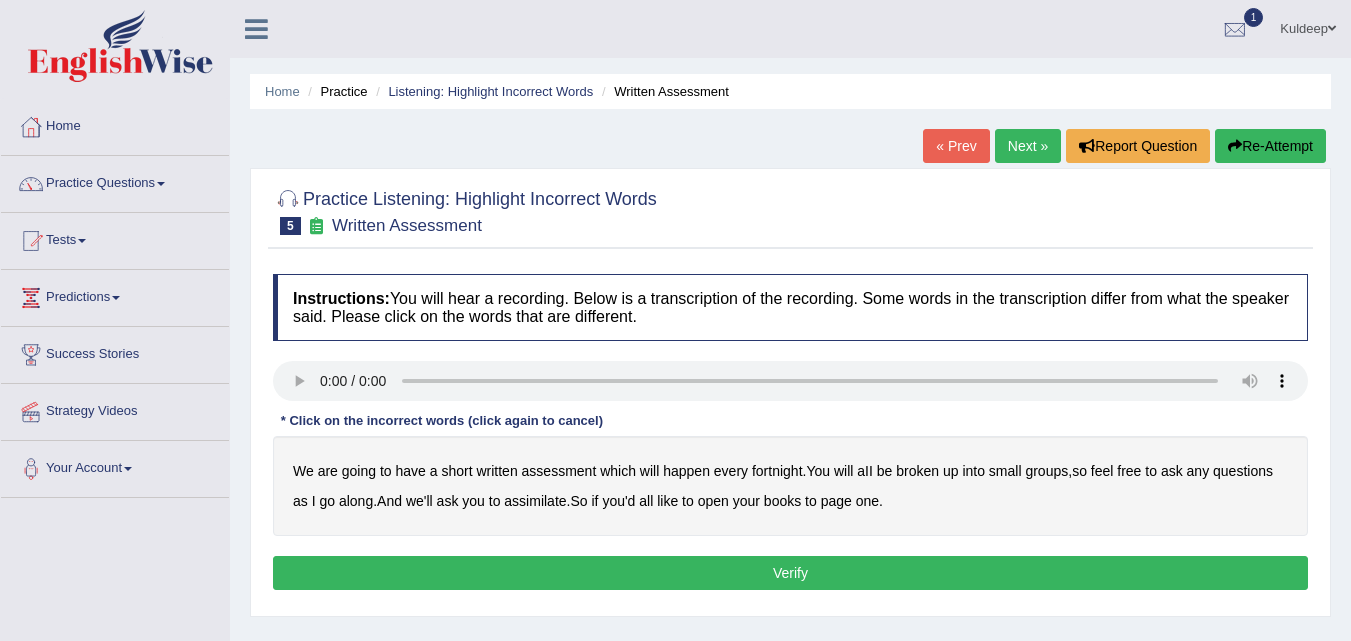 scroll, scrollTop: 0, scrollLeft: 0, axis: both 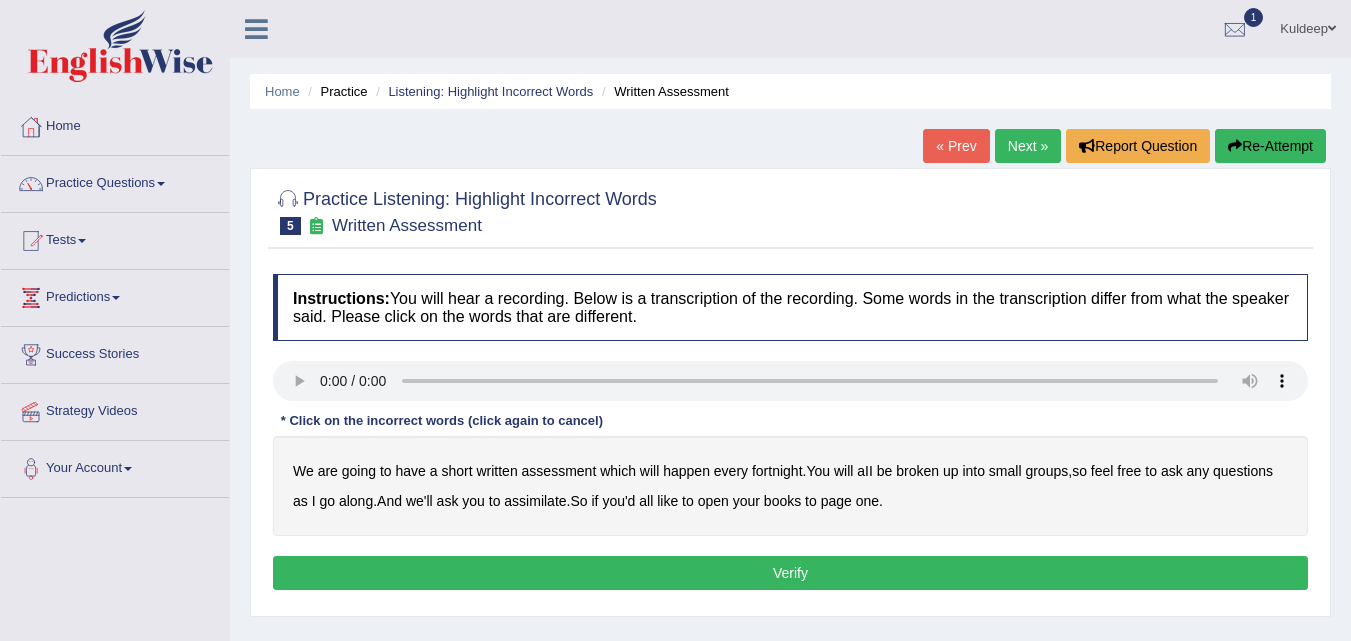 click on "broken" at bounding box center [917, 471] 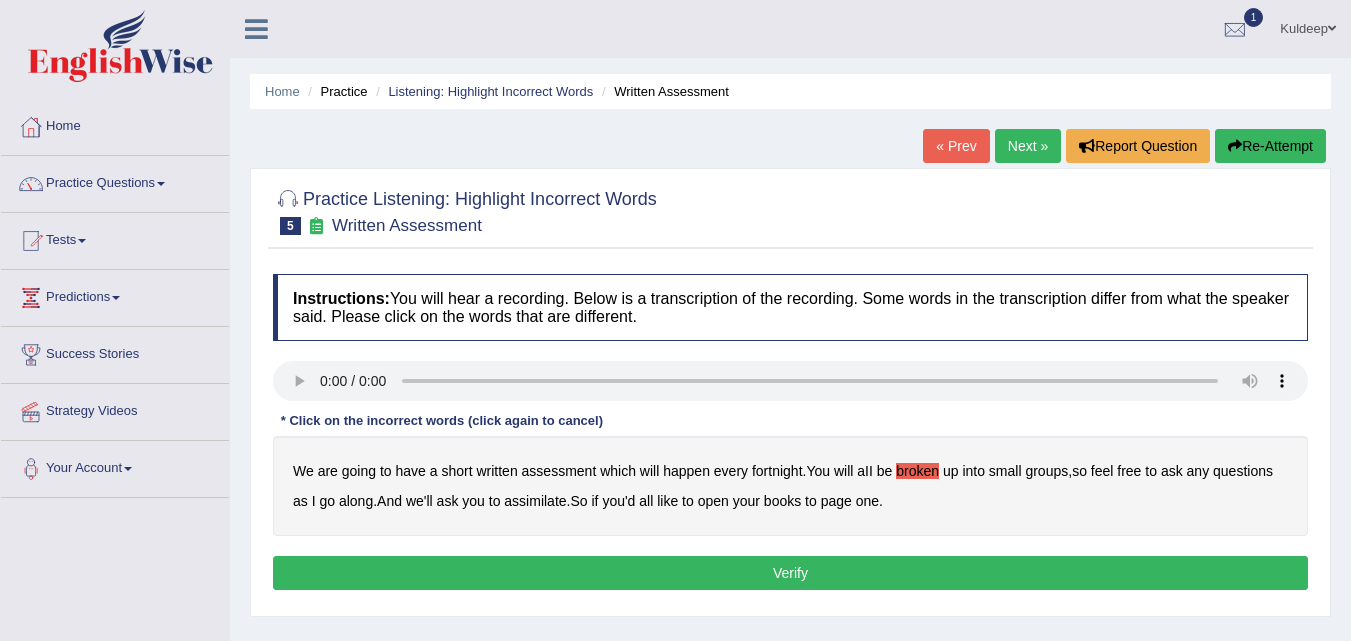click on "we'll" at bounding box center [419, 501] 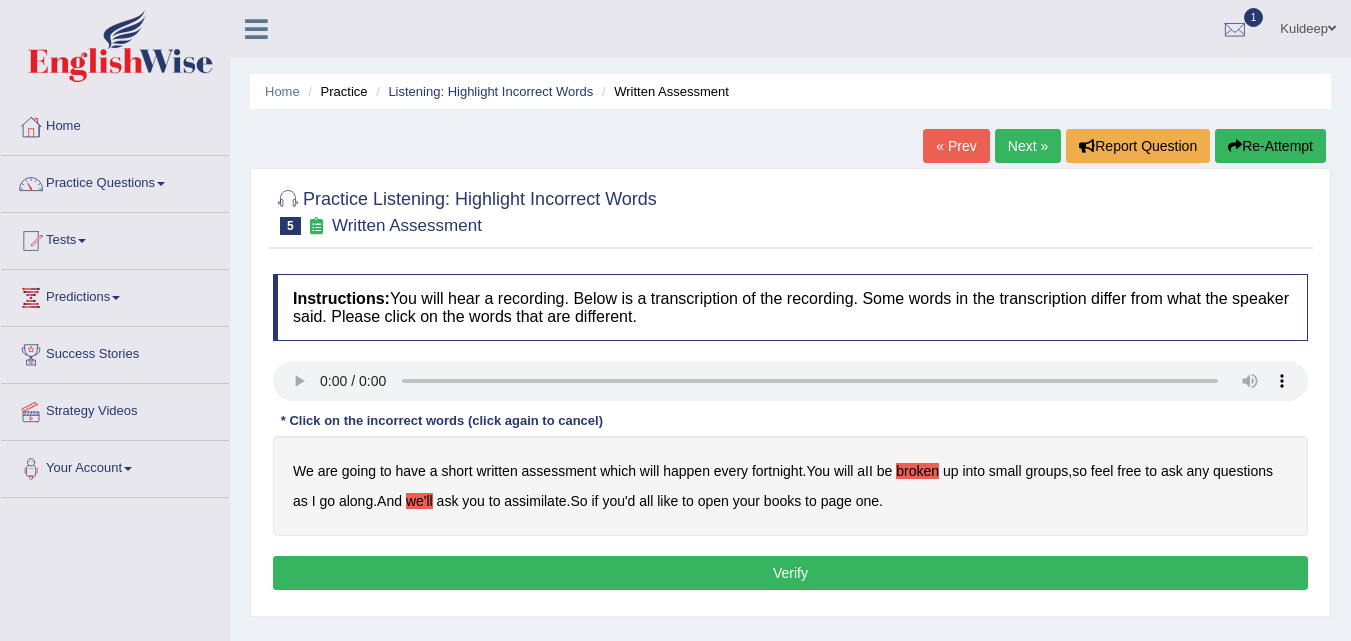 click on "Verify" at bounding box center [790, 573] 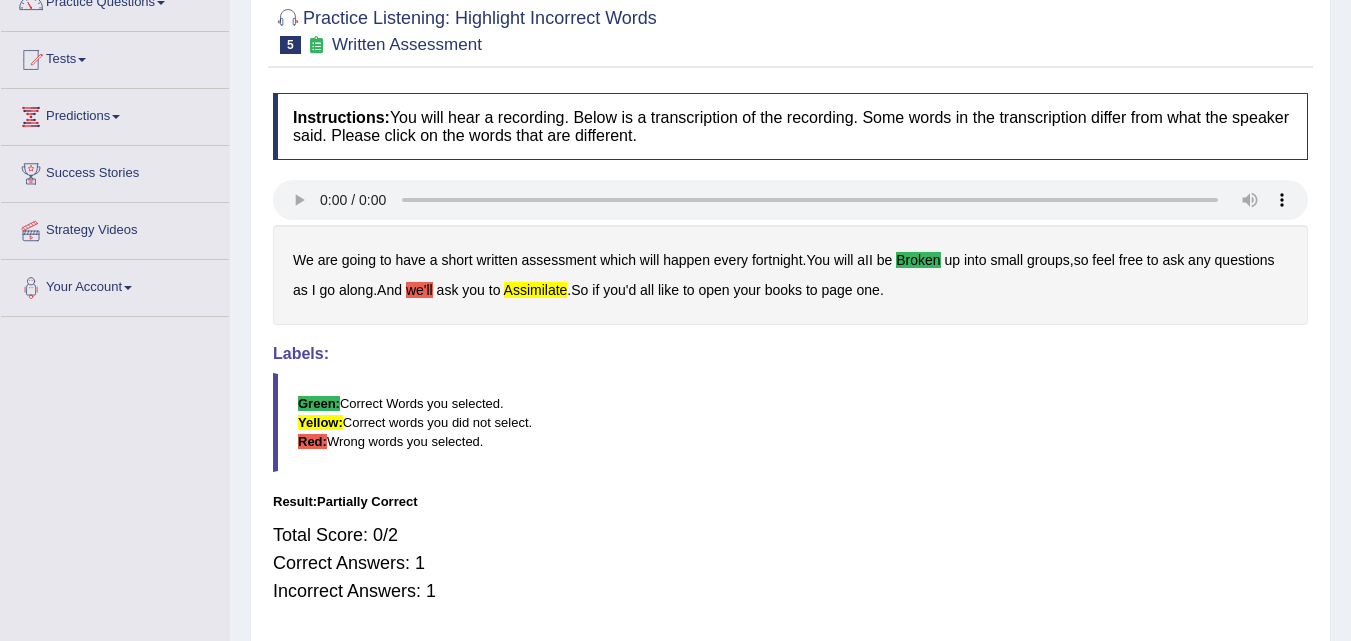 scroll, scrollTop: 0, scrollLeft: 0, axis: both 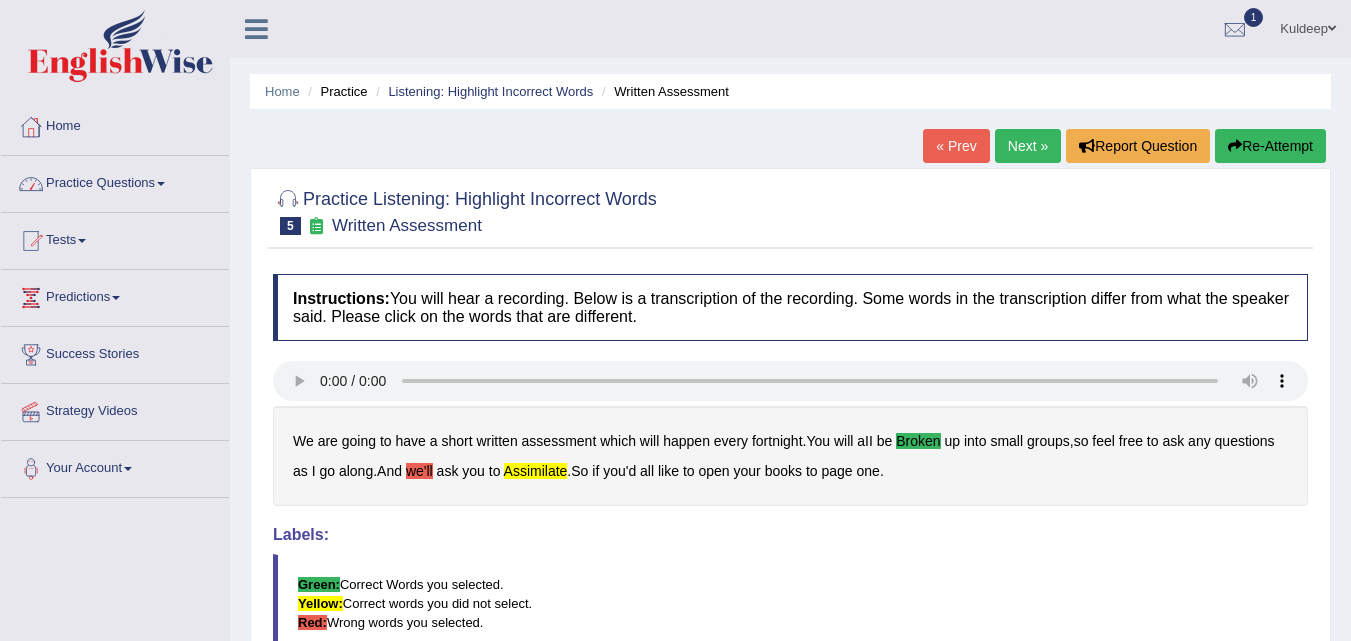 click at bounding box center (161, 184) 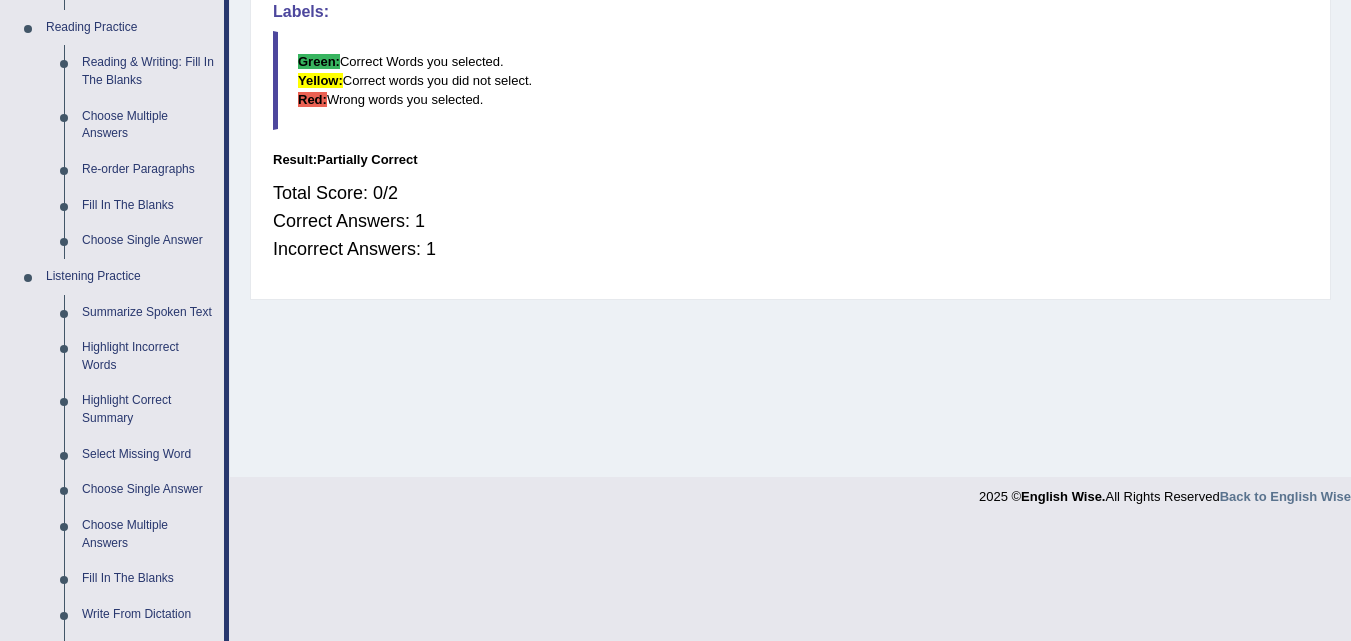 scroll, scrollTop: 524, scrollLeft: 0, axis: vertical 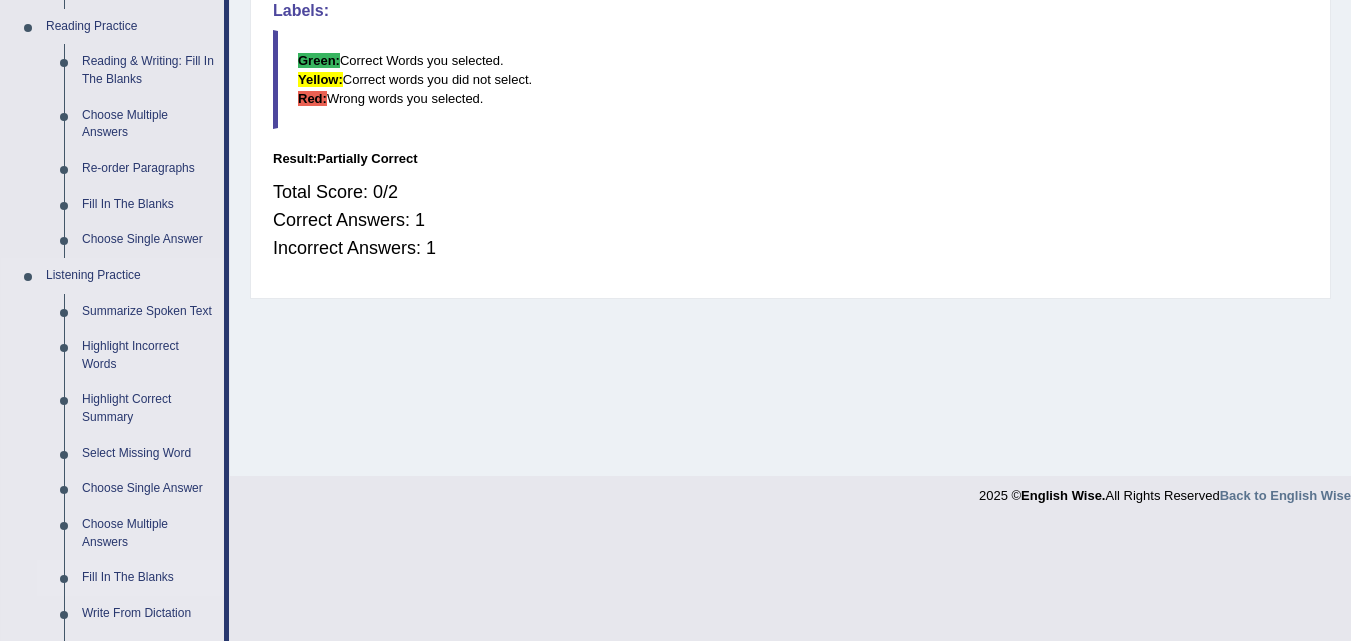 click on "Fill In The Blanks" at bounding box center [148, 578] 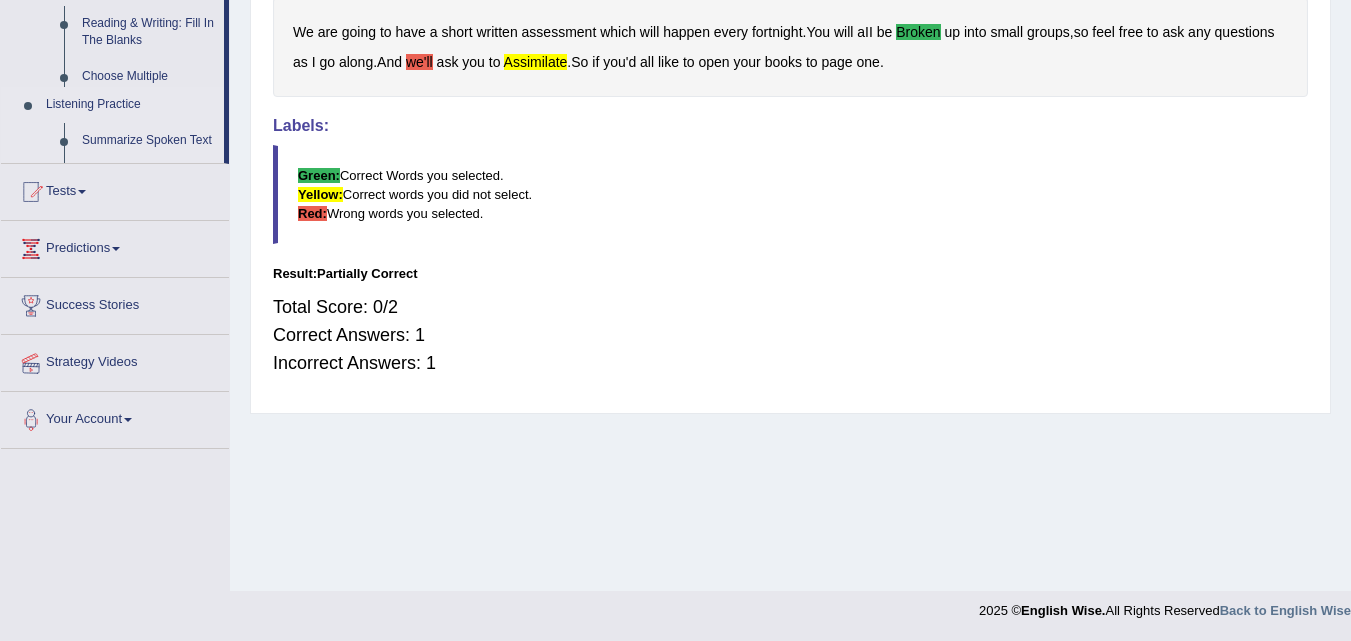 scroll, scrollTop: 279, scrollLeft: 0, axis: vertical 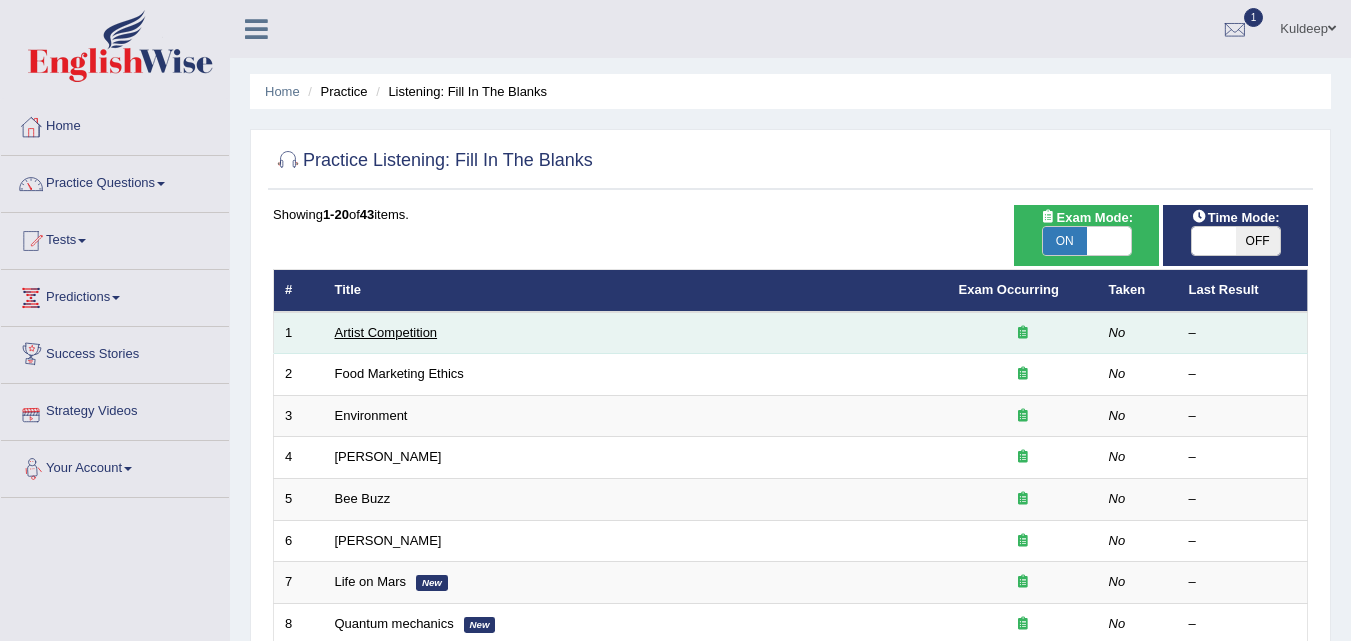 click on "Artist Competition" at bounding box center (386, 332) 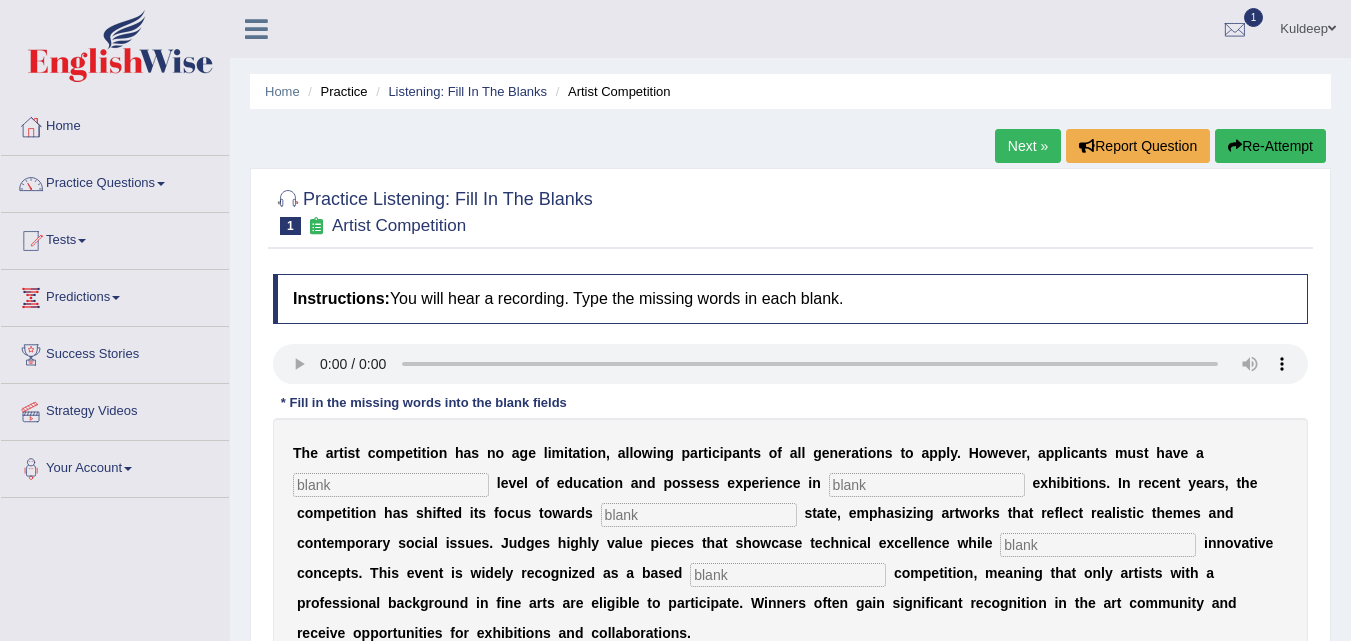 scroll, scrollTop: 0, scrollLeft: 0, axis: both 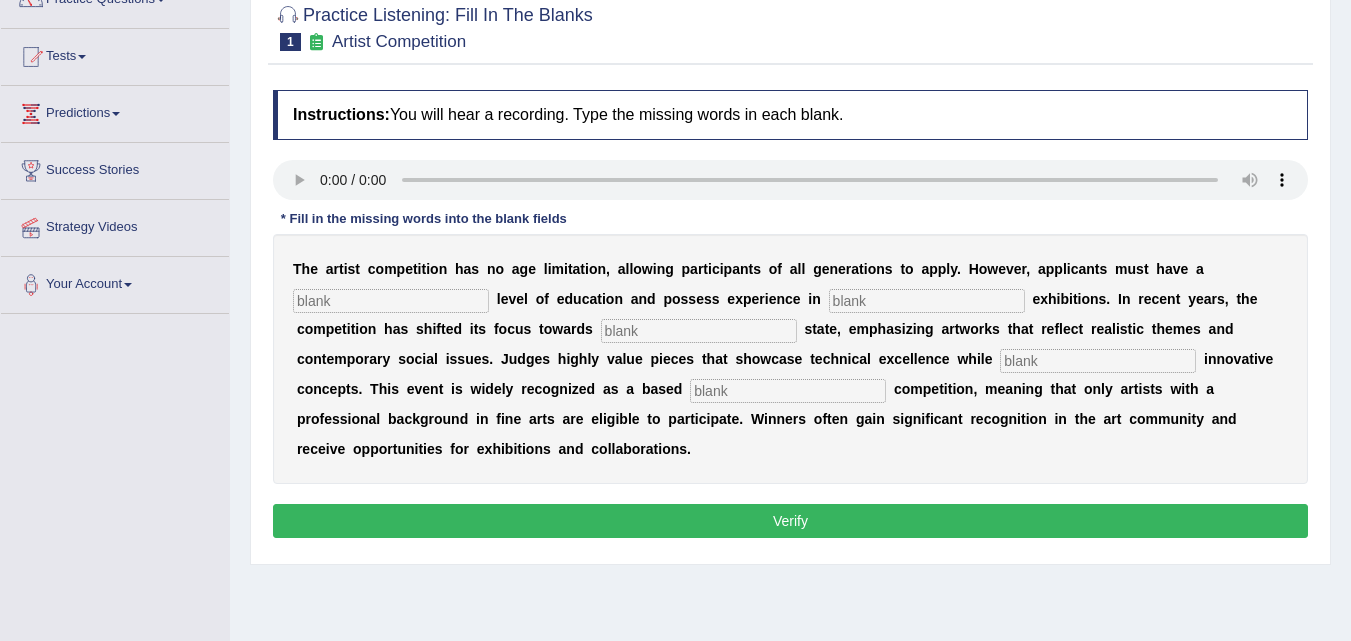 click at bounding box center (391, 301) 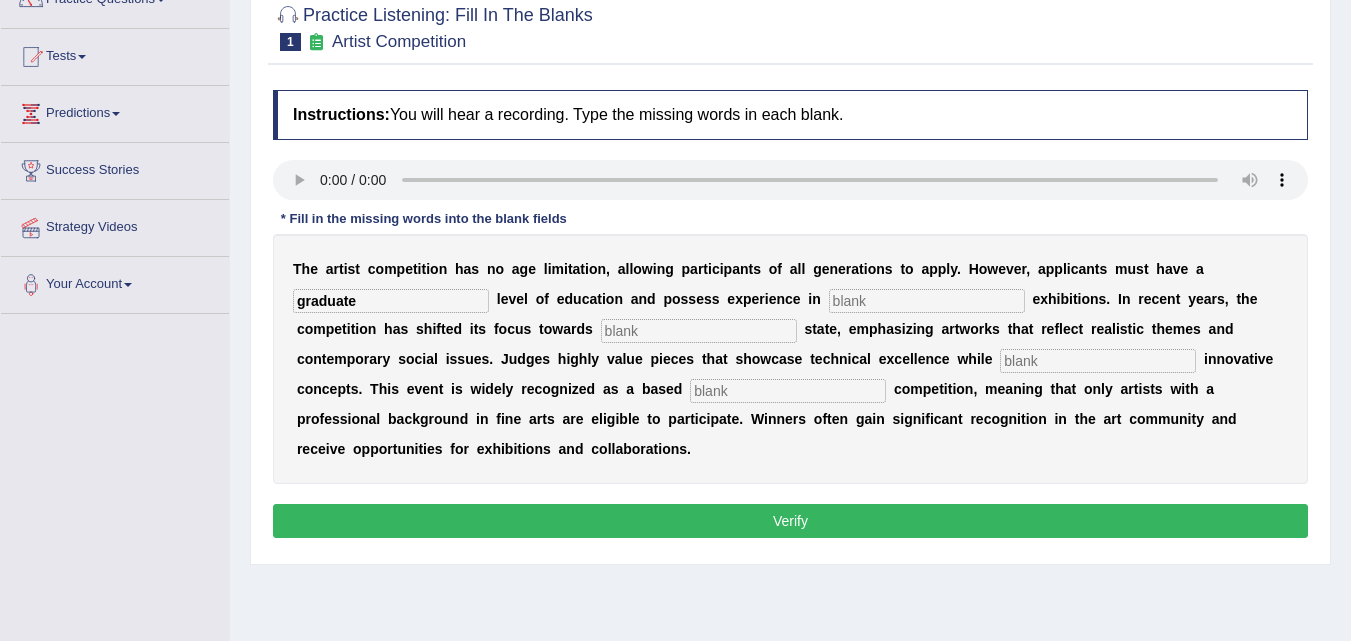 click on "graduate" at bounding box center (391, 301) 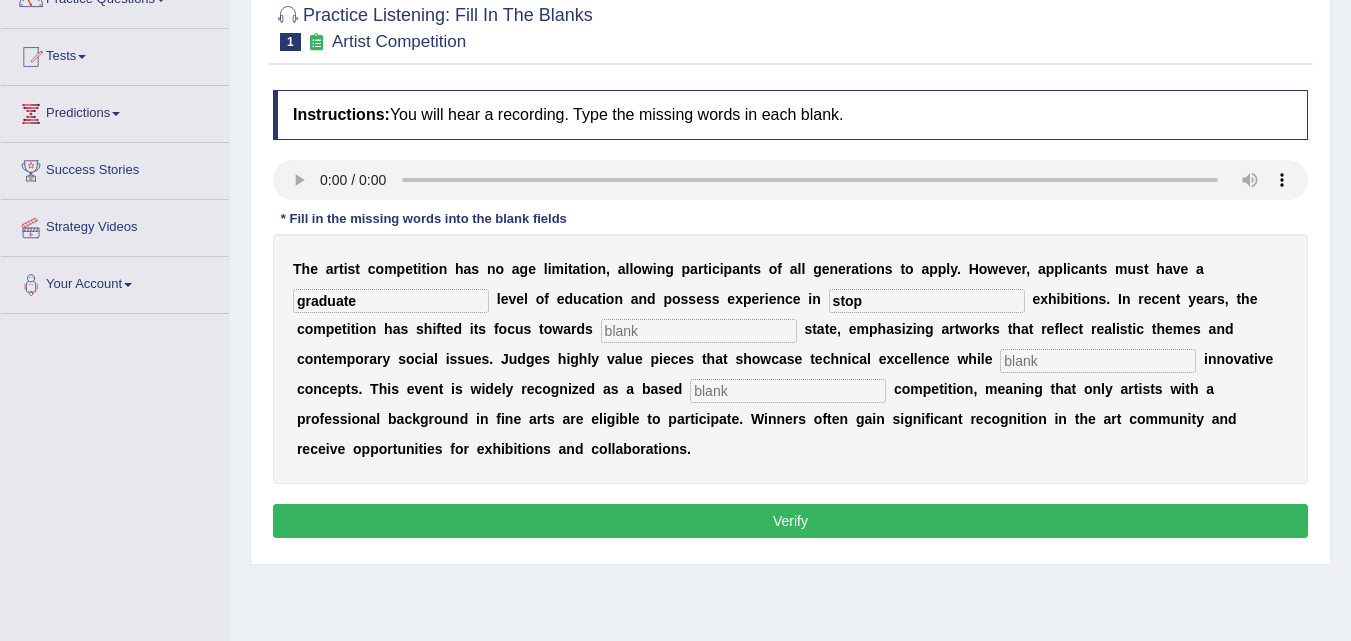 type on "stop" 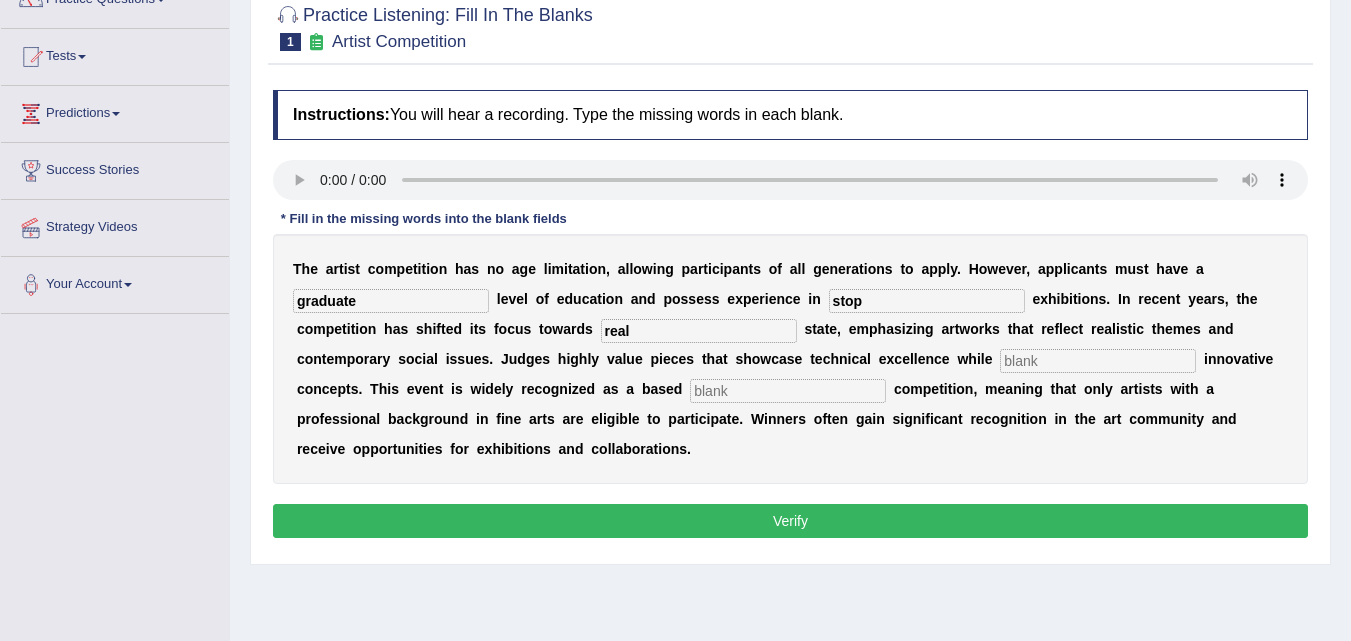 type on "real" 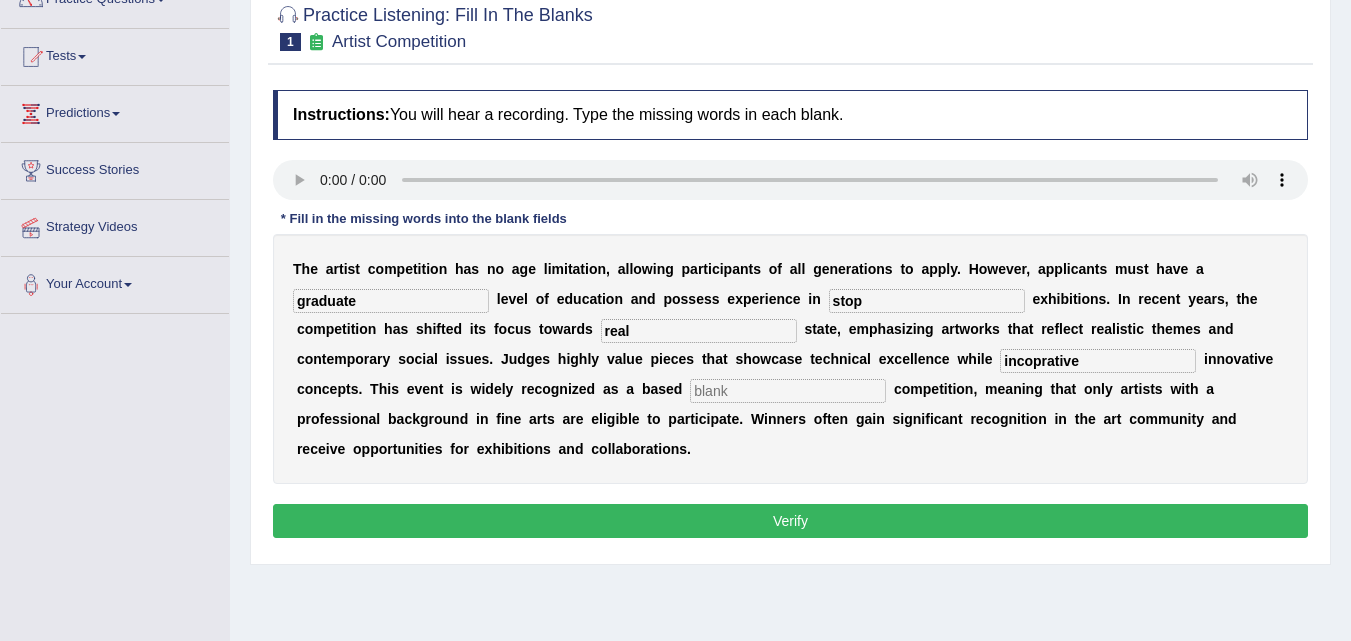 type on "incoprative" 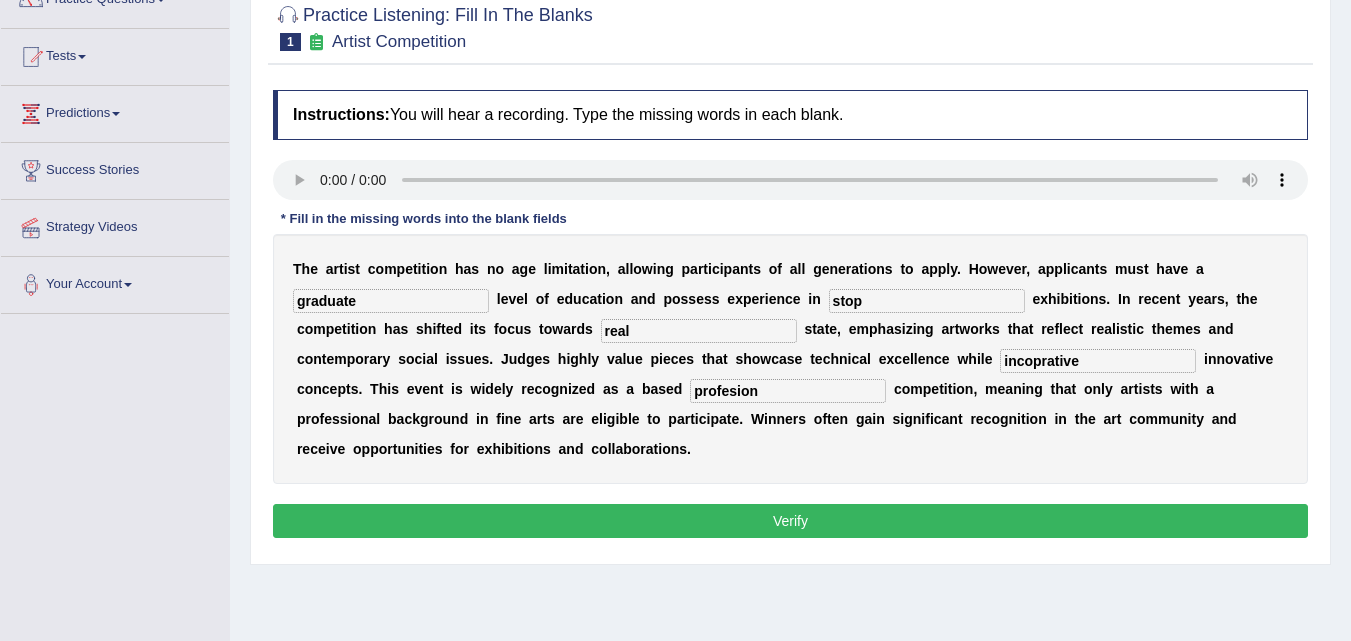 type on "profesion" 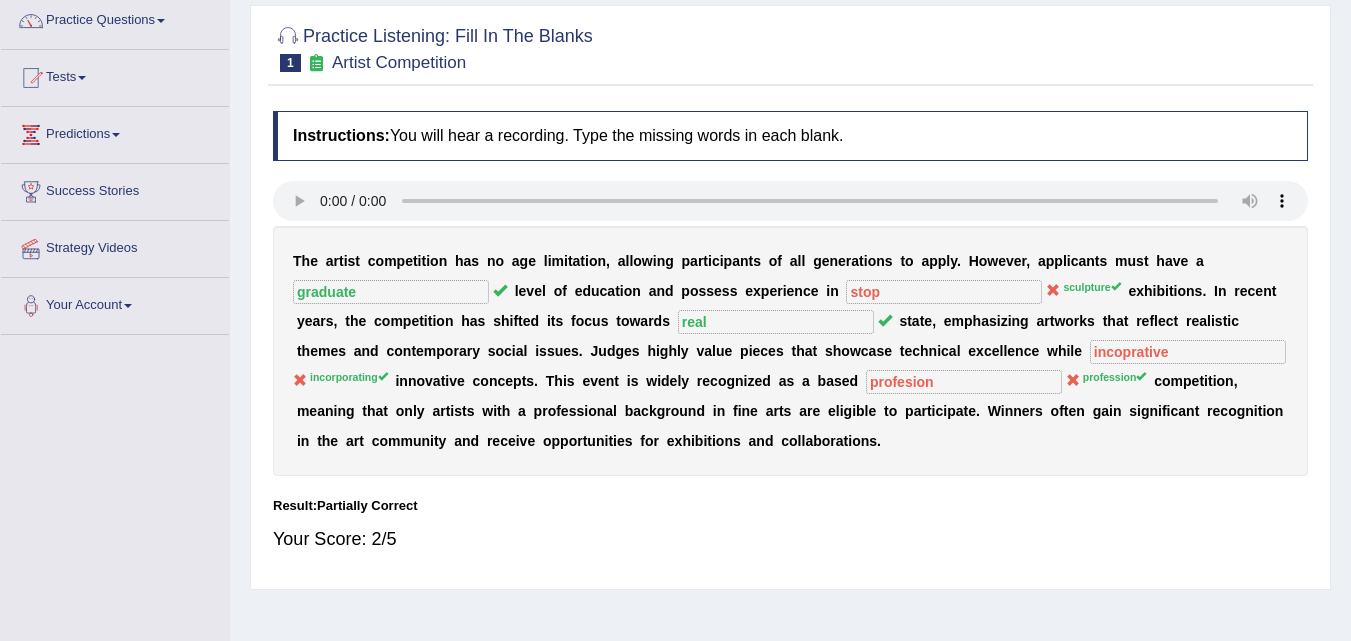 scroll, scrollTop: 0, scrollLeft: 0, axis: both 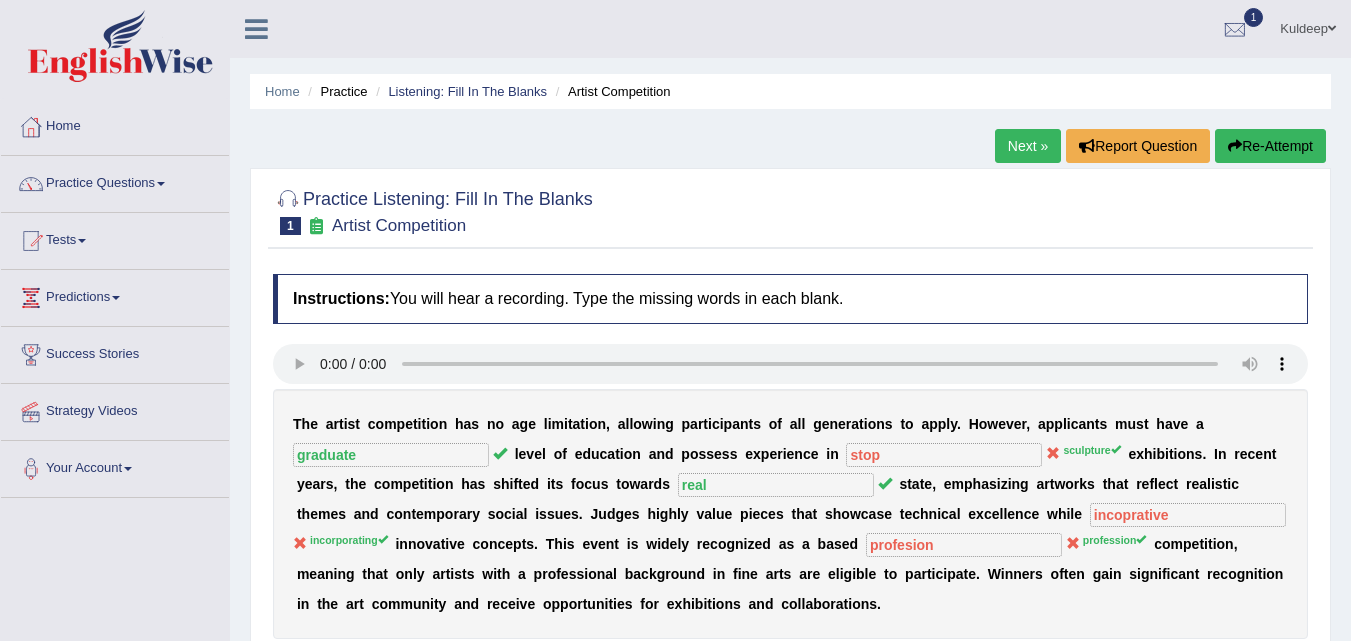 click on "Next »" at bounding box center (1028, 146) 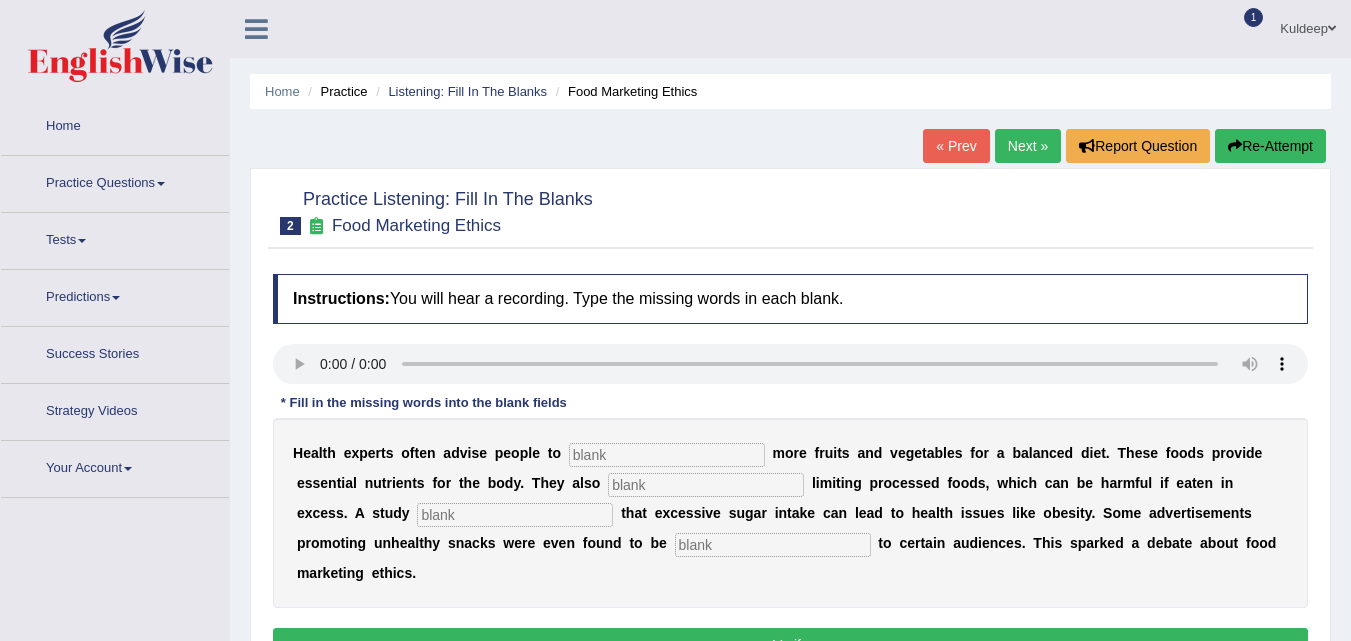 scroll, scrollTop: 145, scrollLeft: 0, axis: vertical 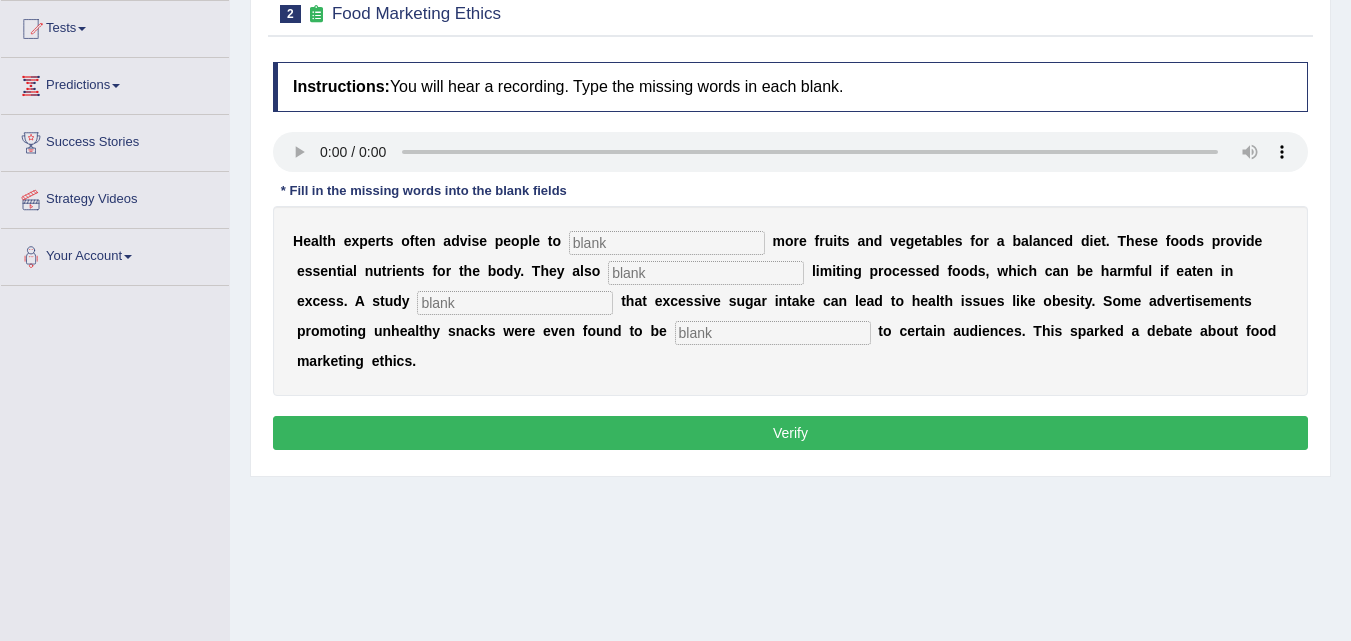 click at bounding box center [667, 243] 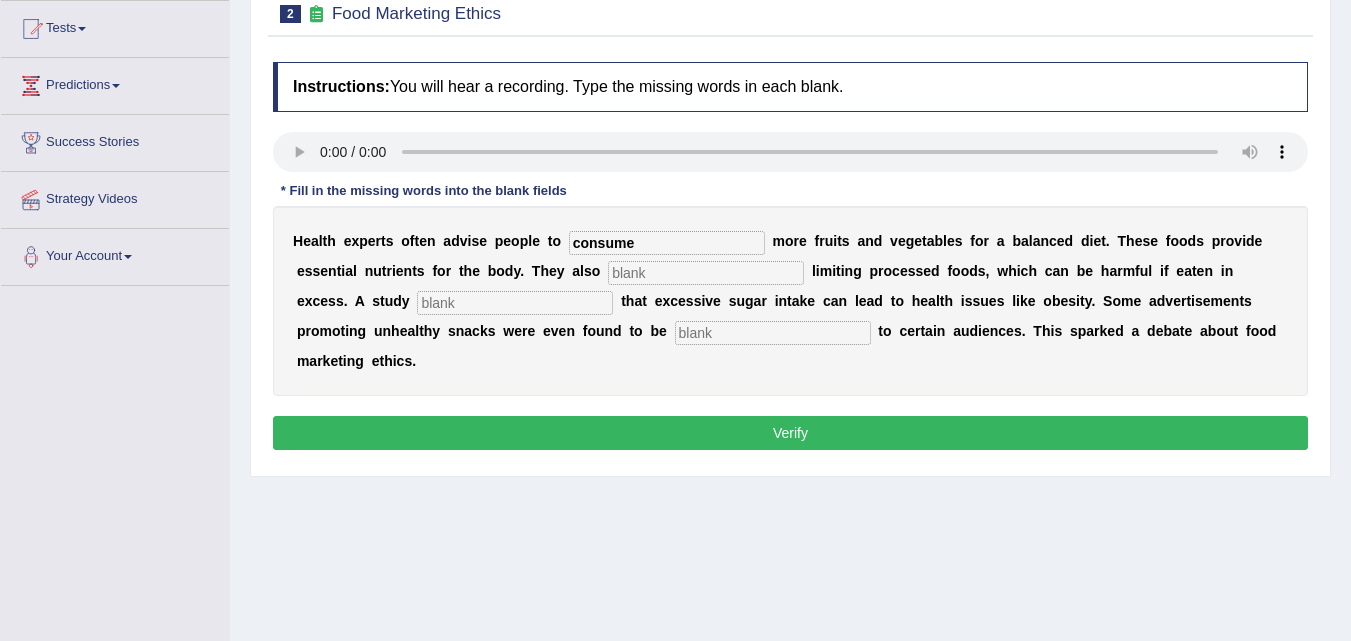 type on "consume" 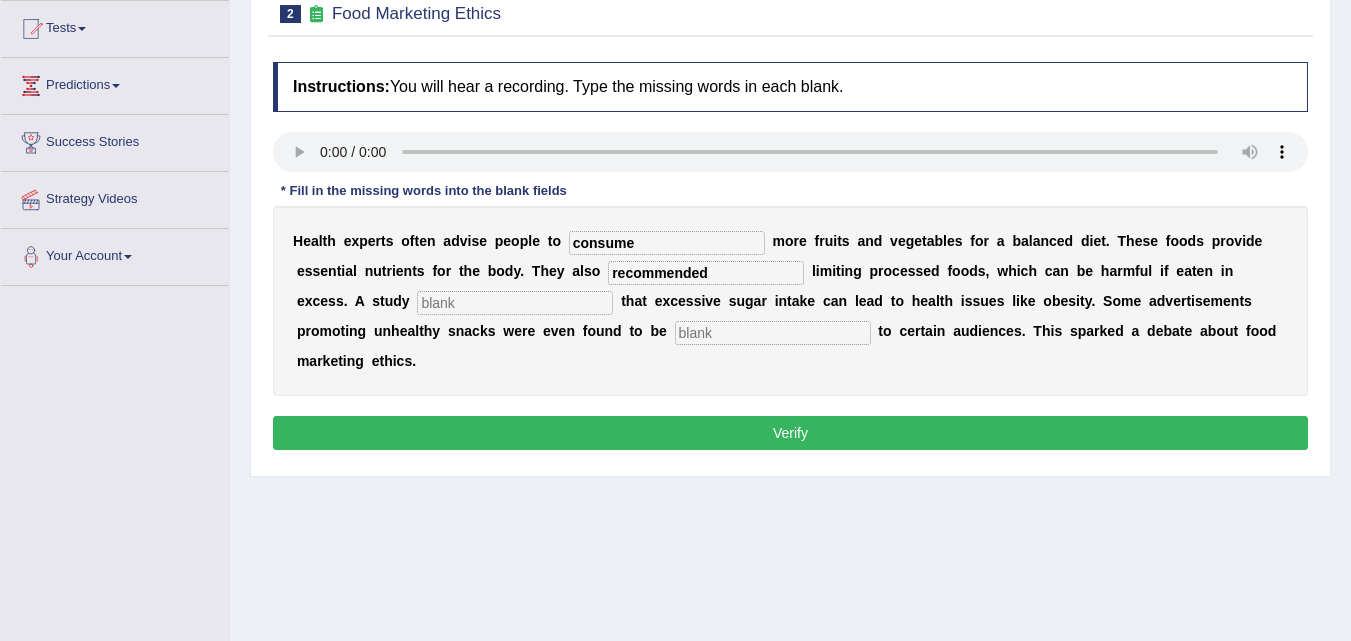 type on "recommended" 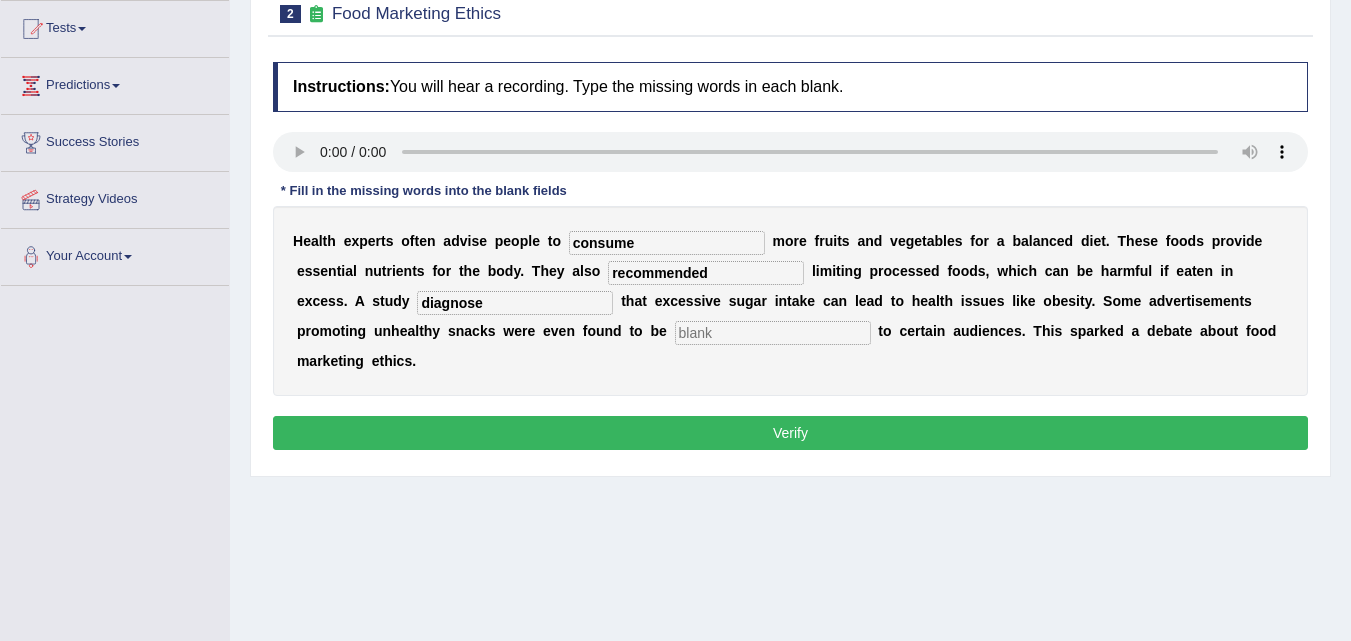type on "diagnose" 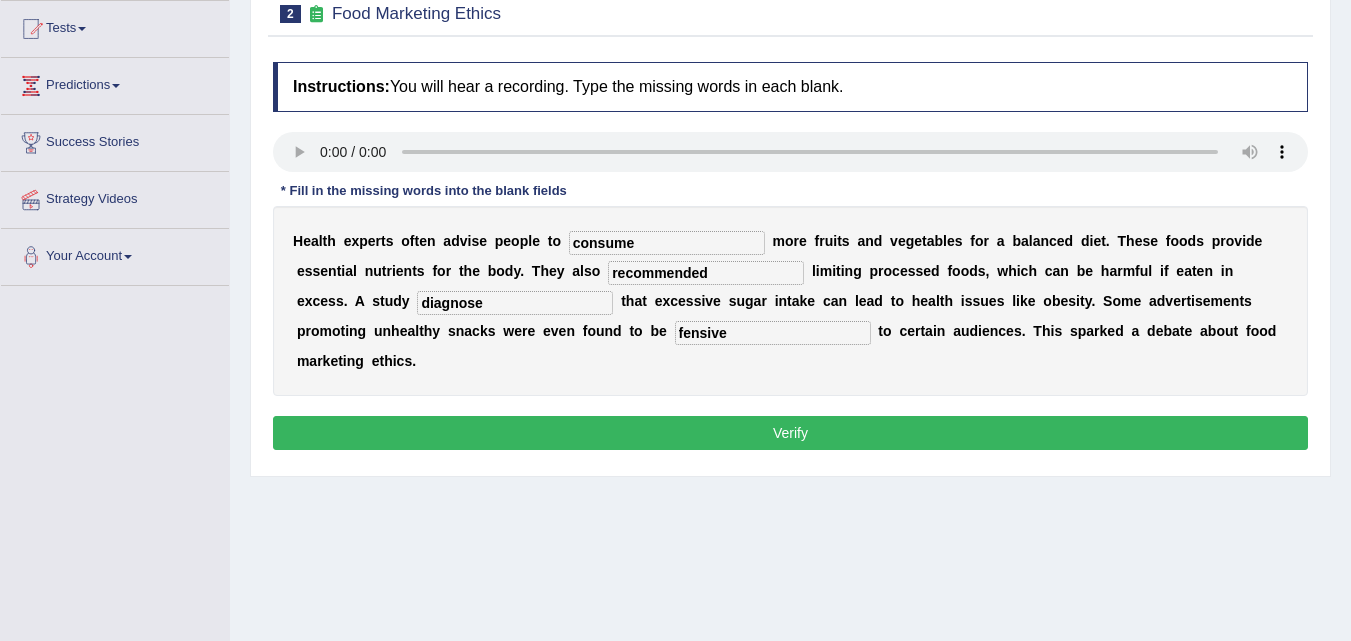 type on "fensive" 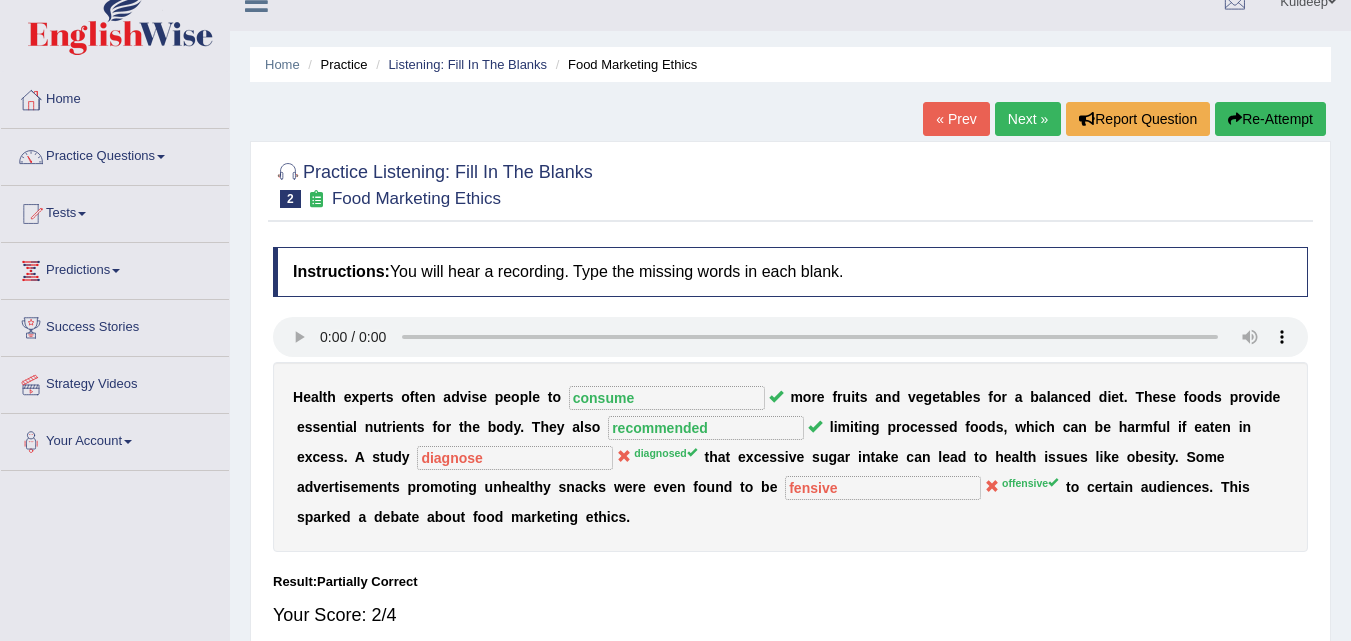 scroll, scrollTop: 26, scrollLeft: 0, axis: vertical 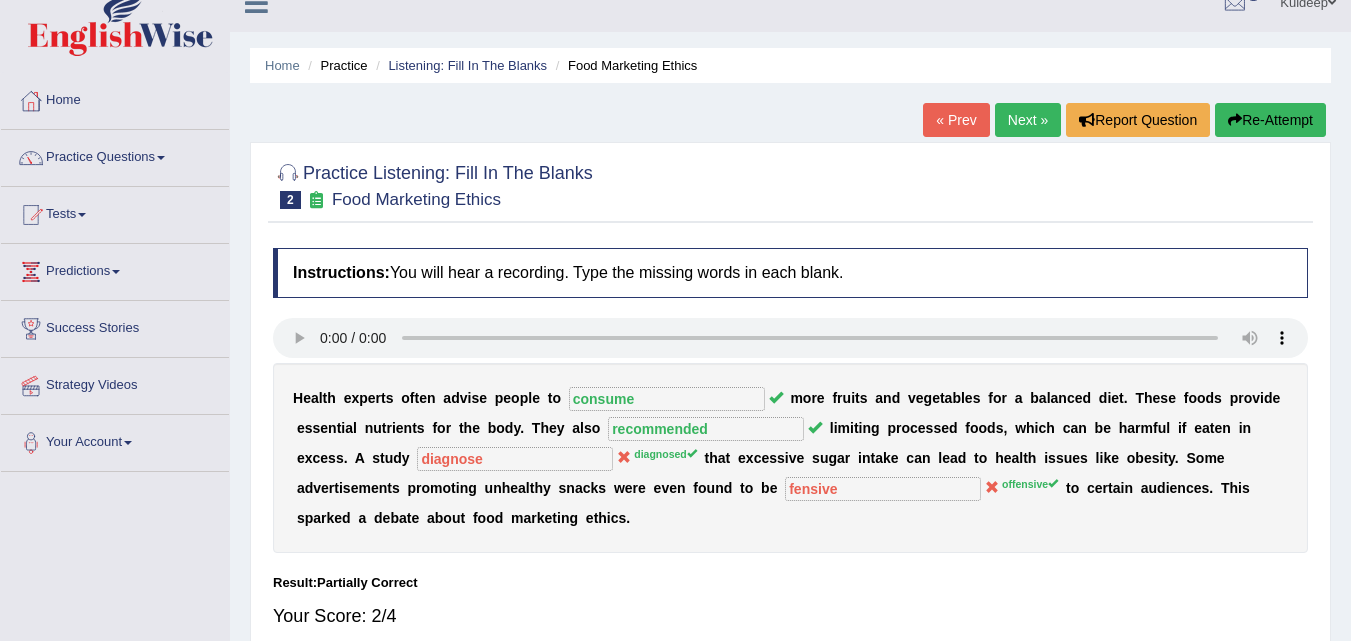 click on "Next »" at bounding box center [1028, 120] 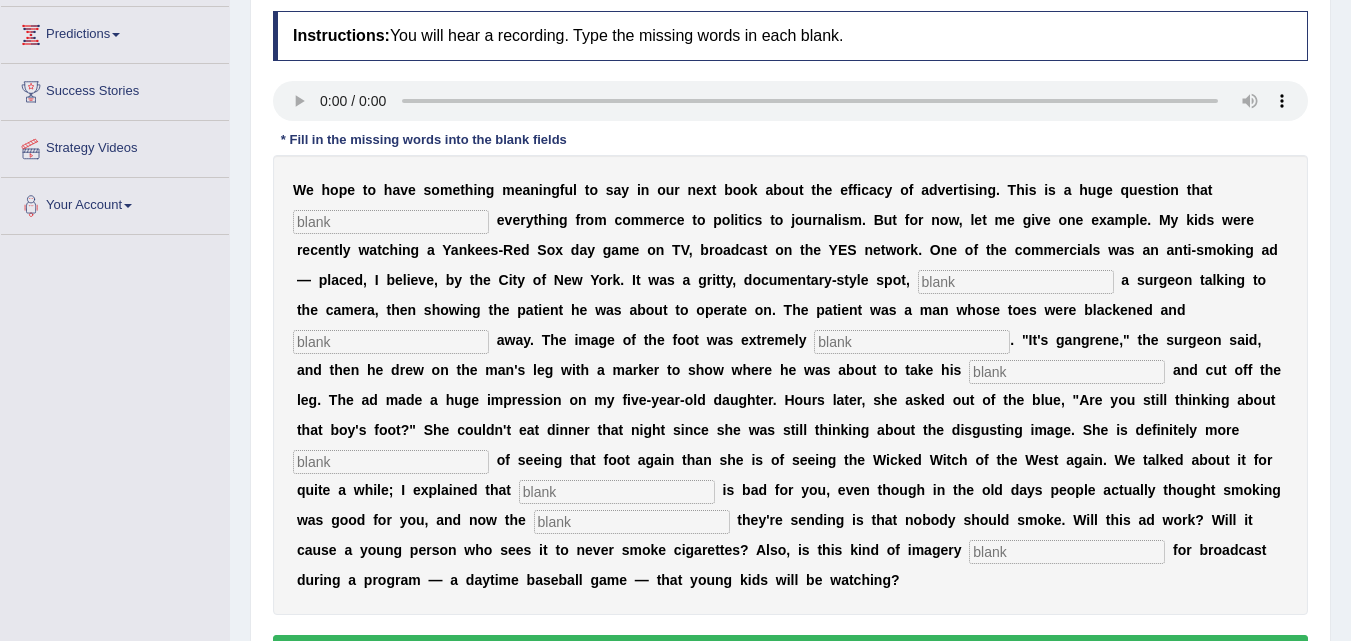 scroll, scrollTop: 267, scrollLeft: 0, axis: vertical 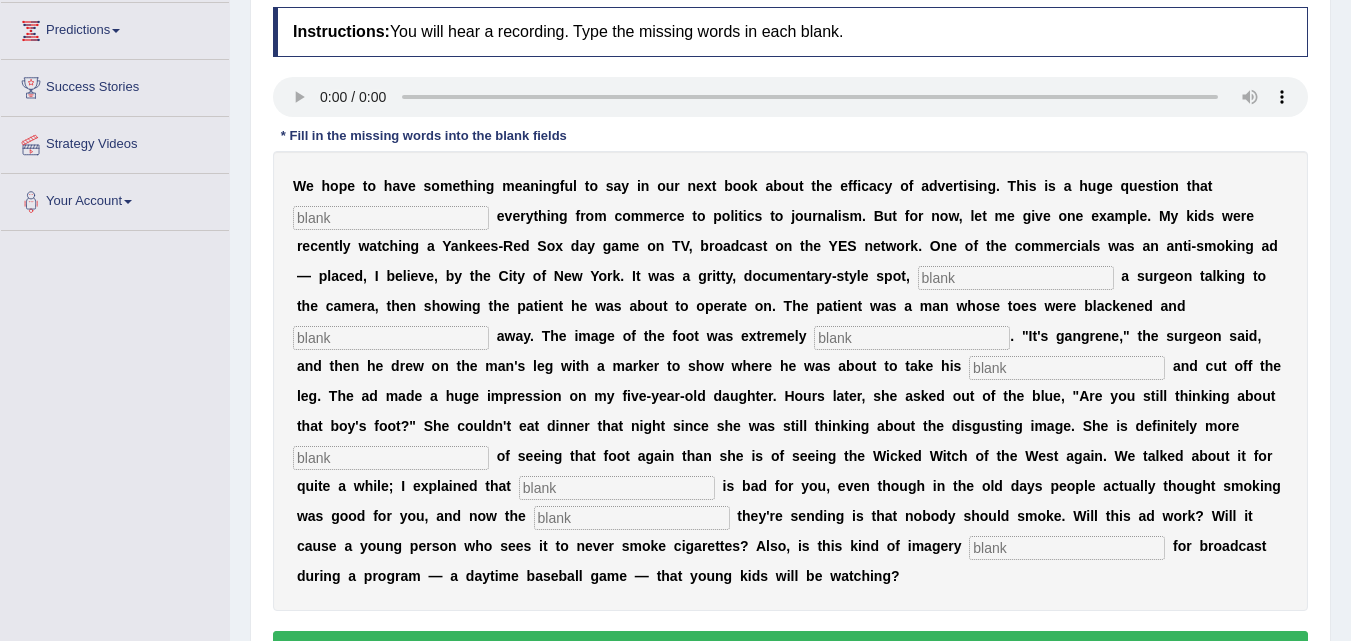 click at bounding box center (391, 218) 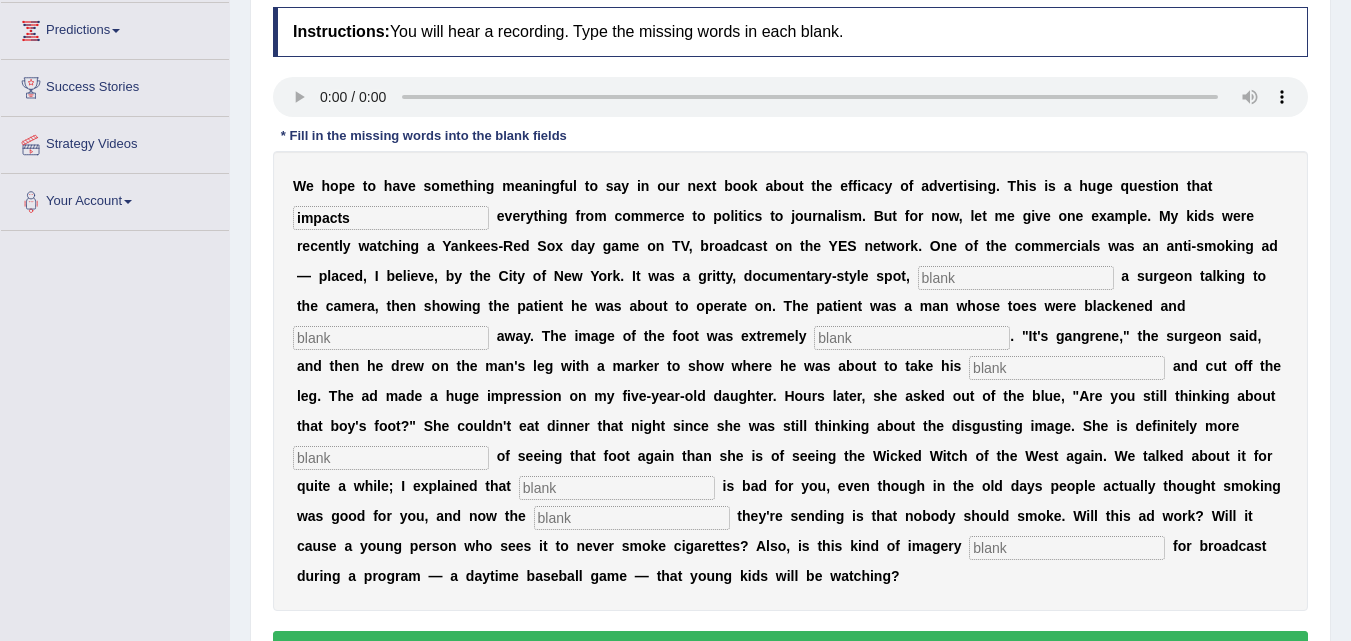 type on "impacts" 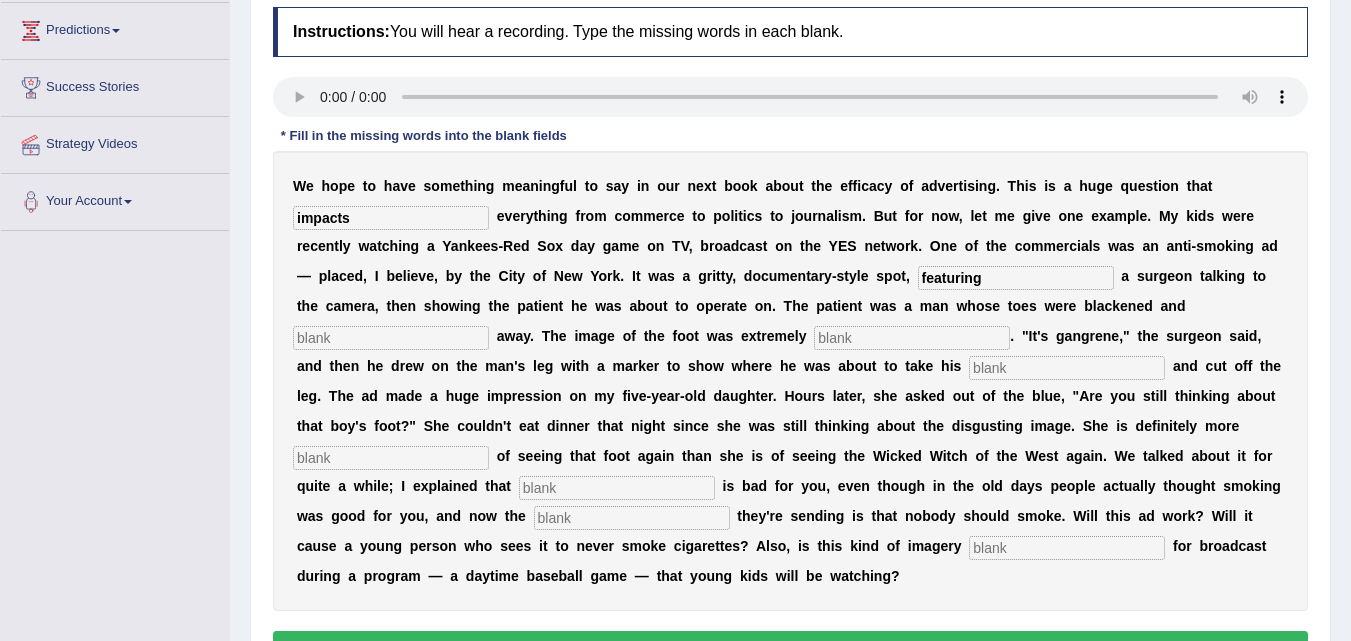 type on "featuring" 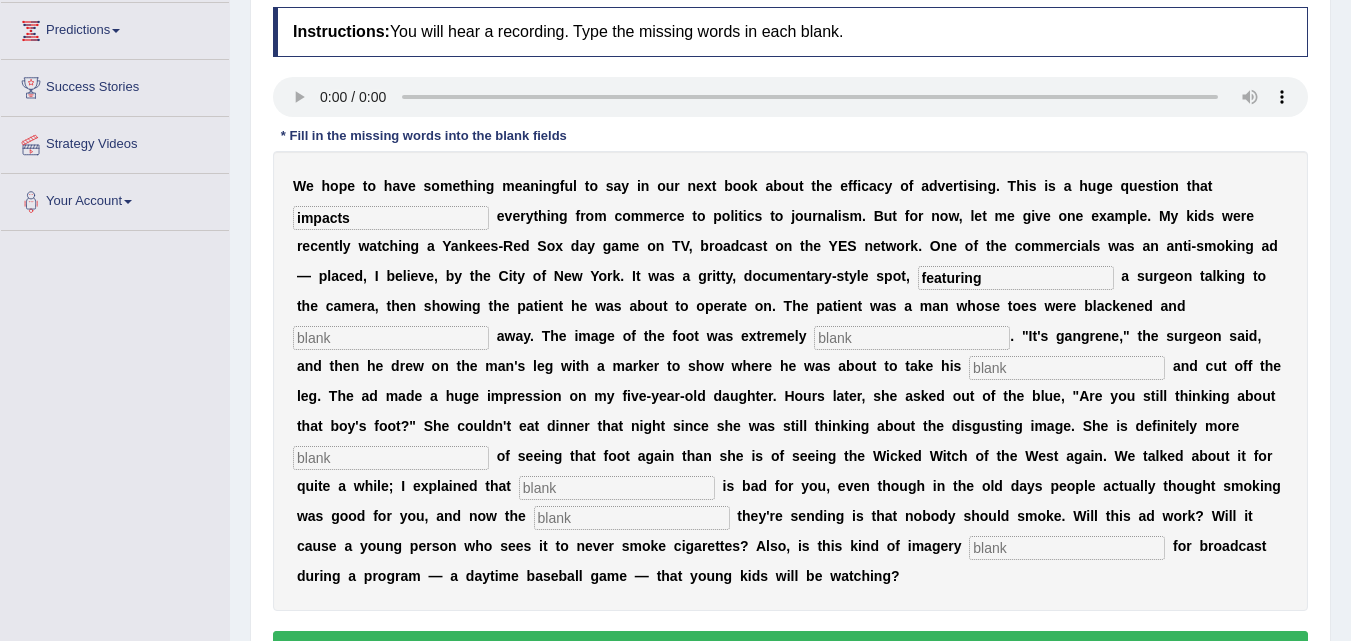 click at bounding box center [391, 338] 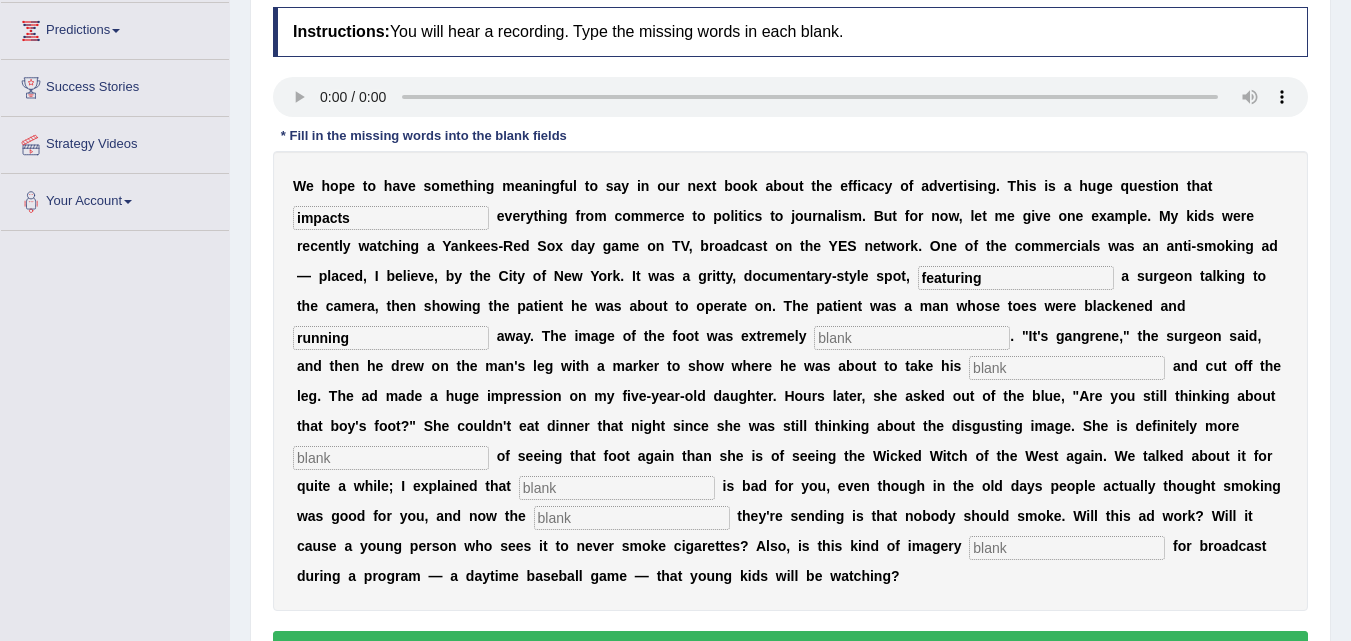 type on "running" 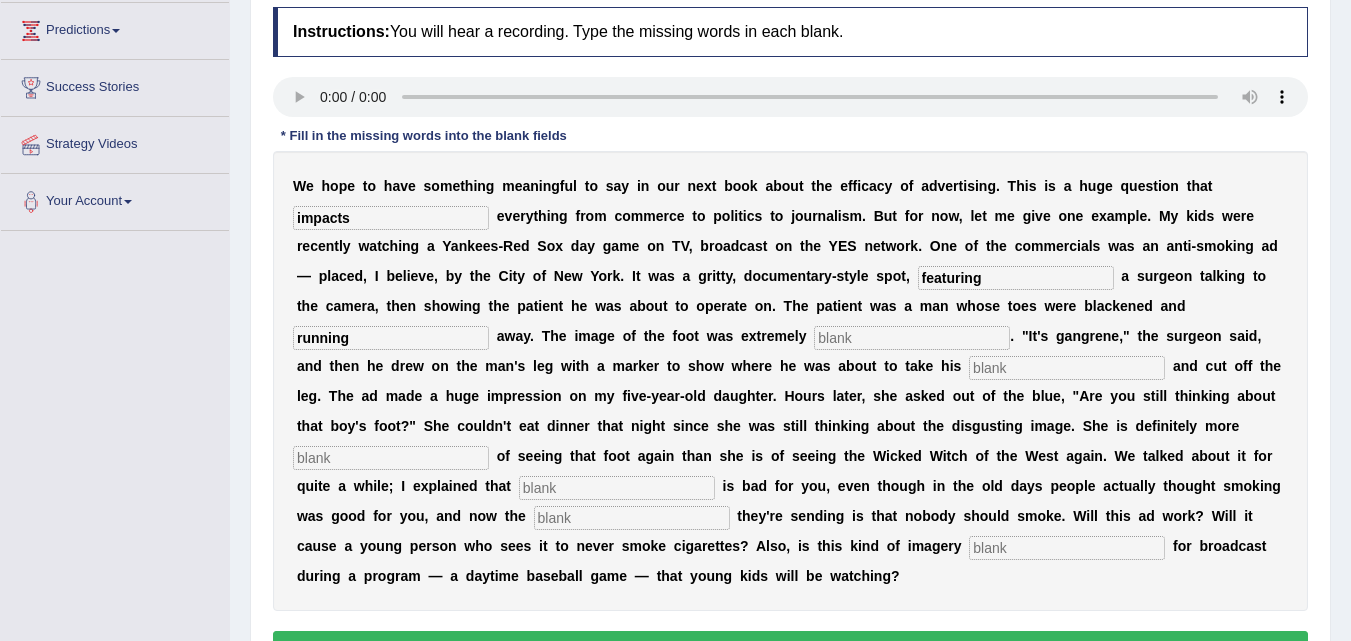 type 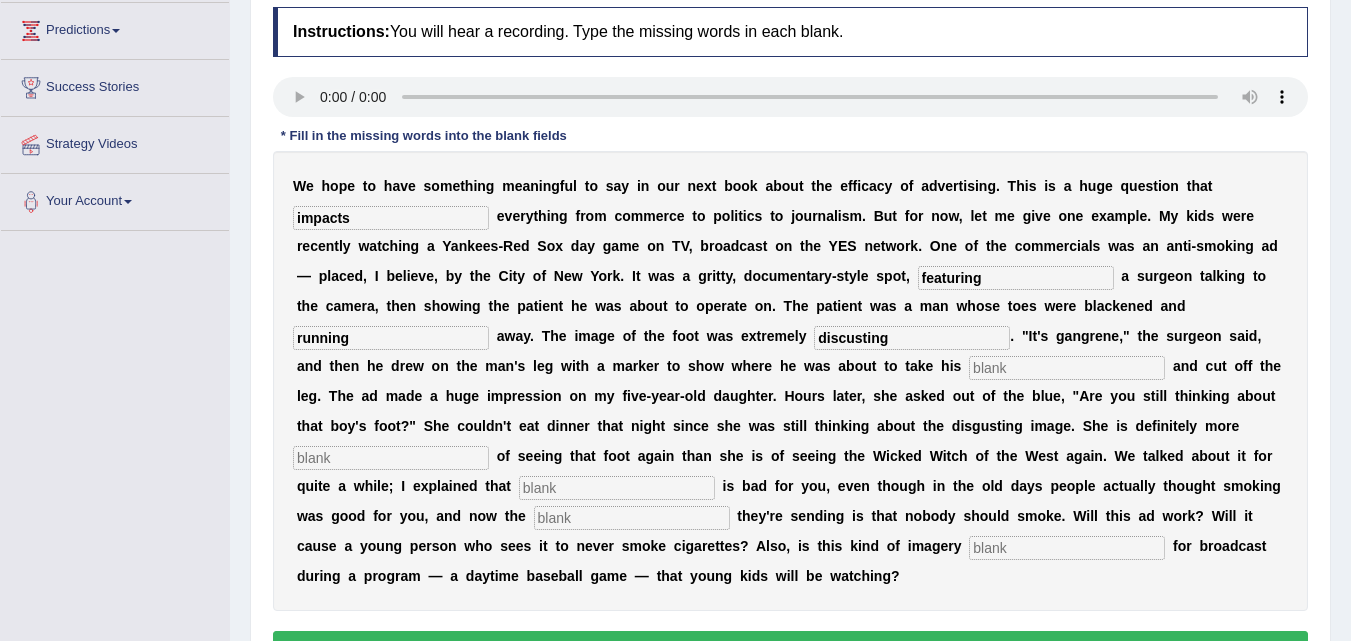 type on "discusting" 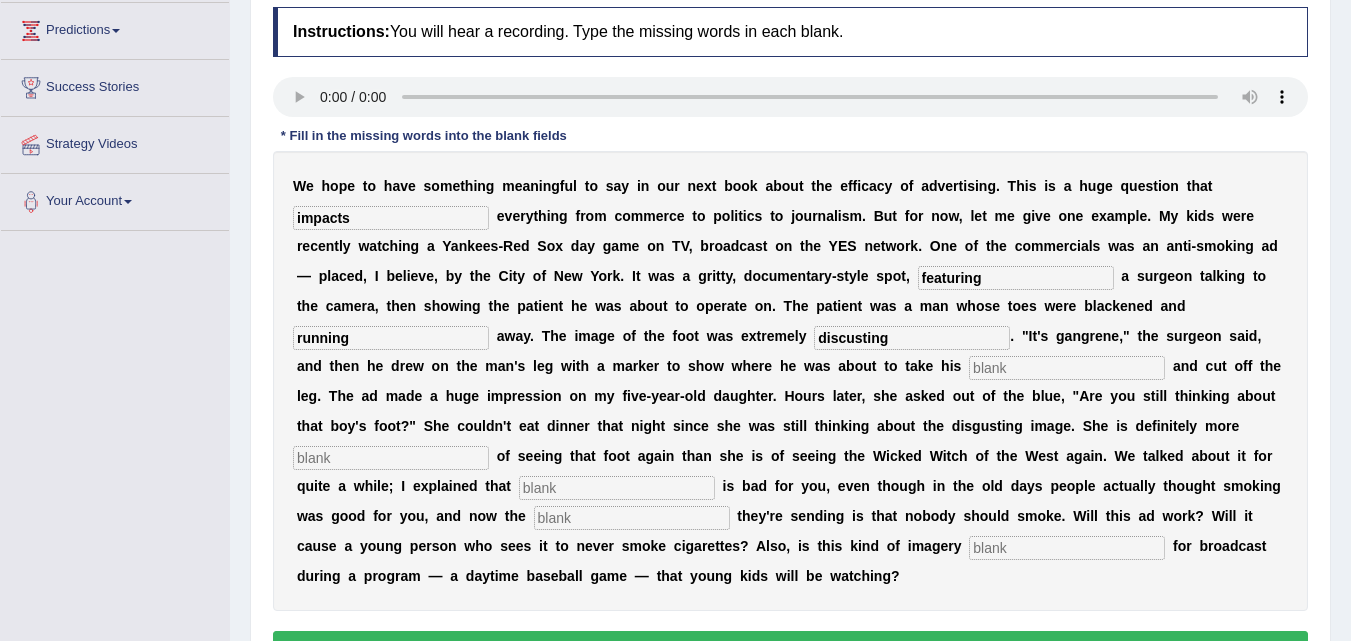click at bounding box center [1067, 368] 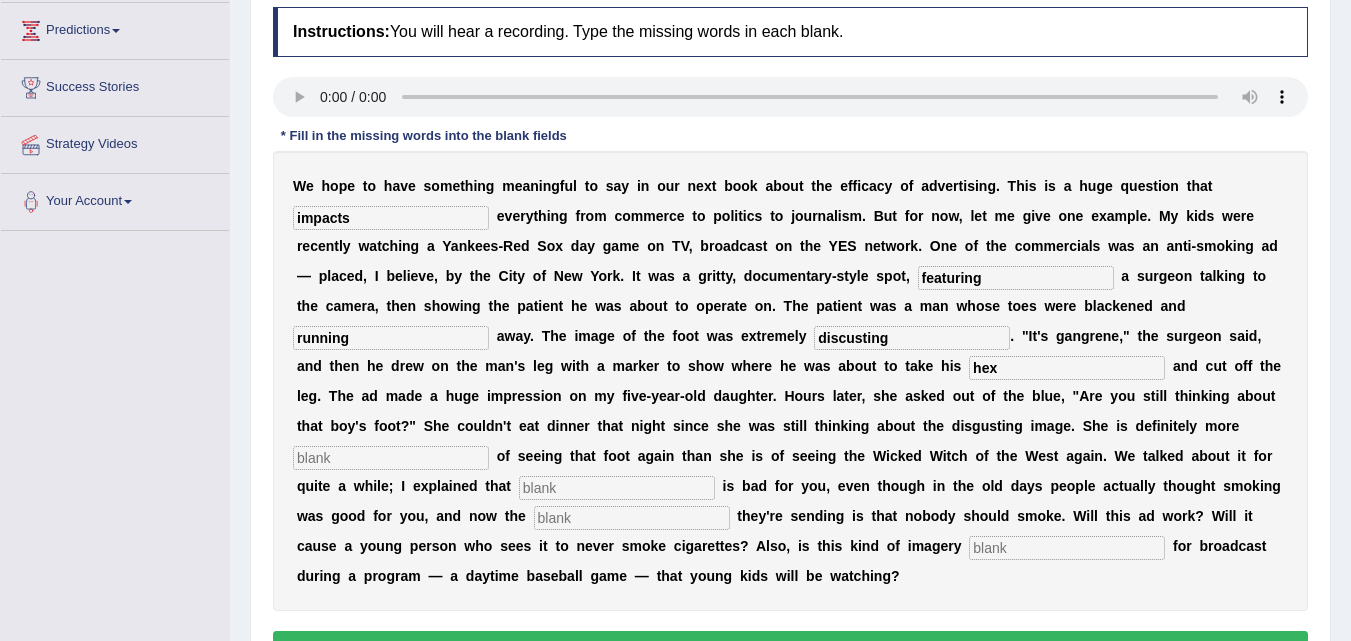 type on "hex" 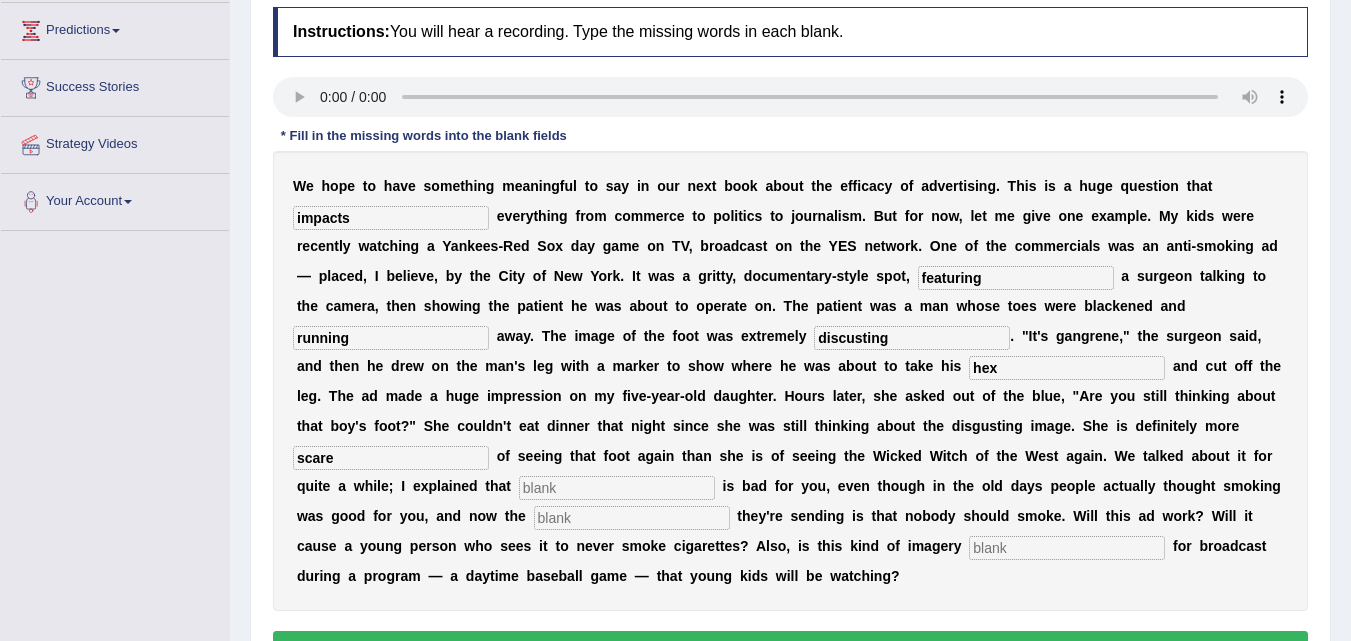 type on "scare" 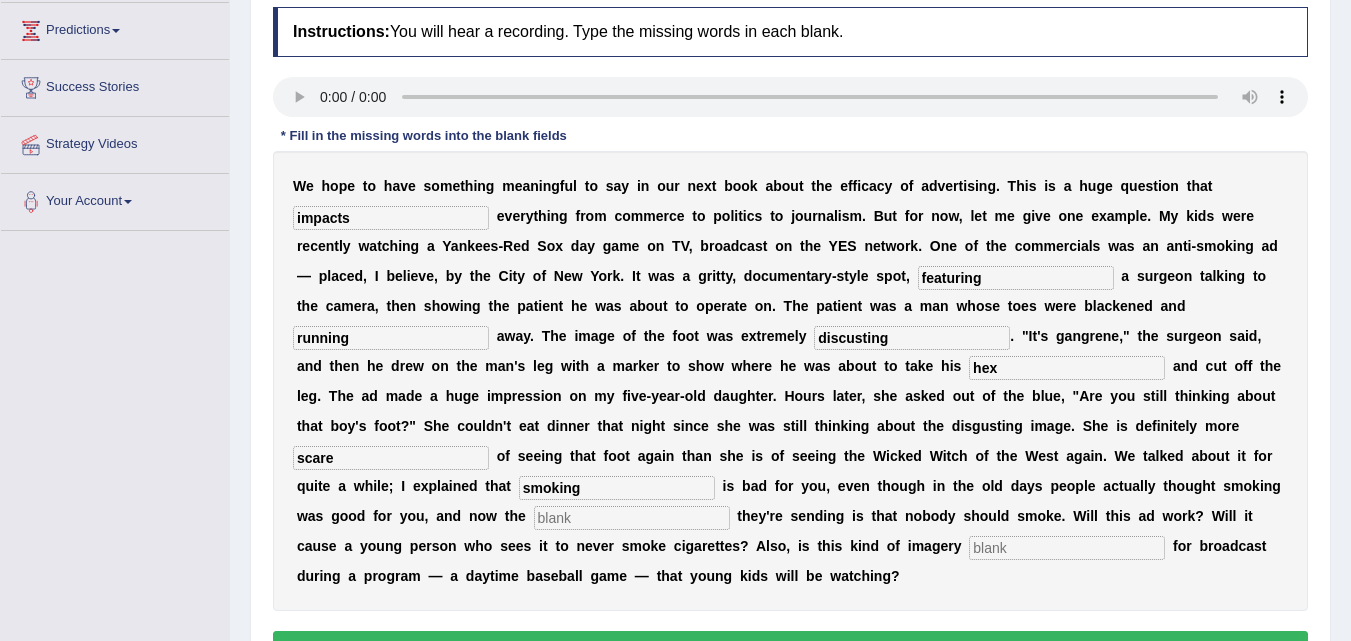 type on "smoking" 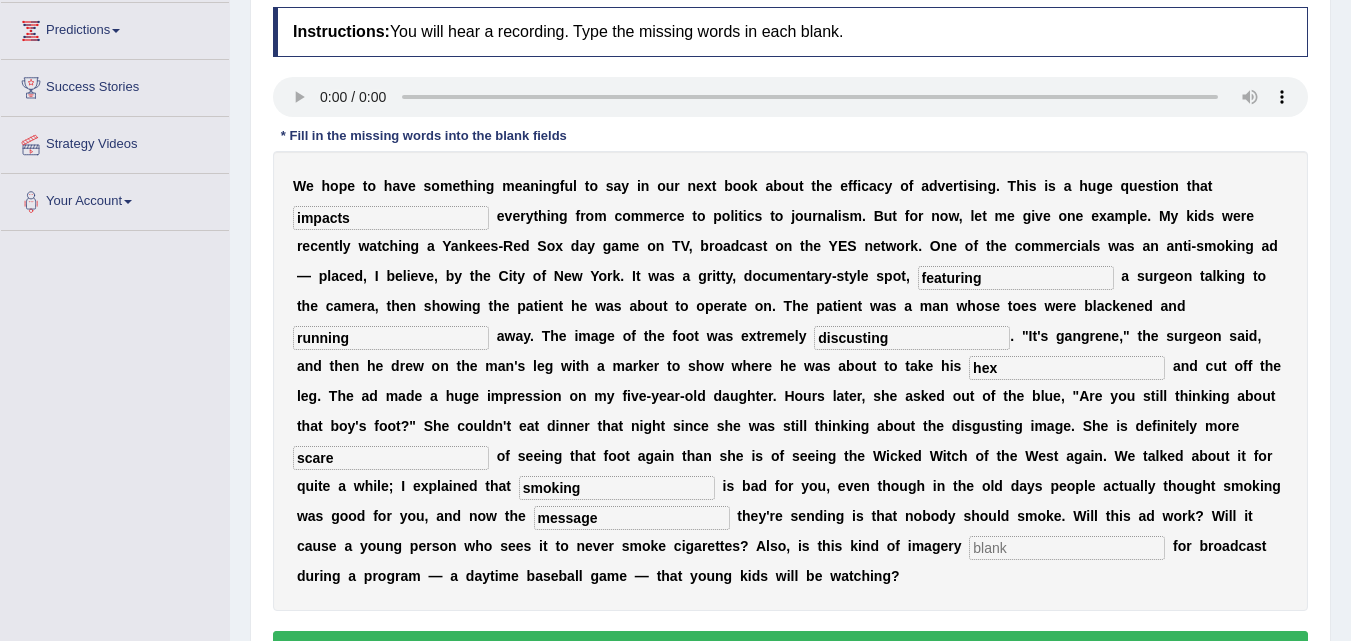 type on "message" 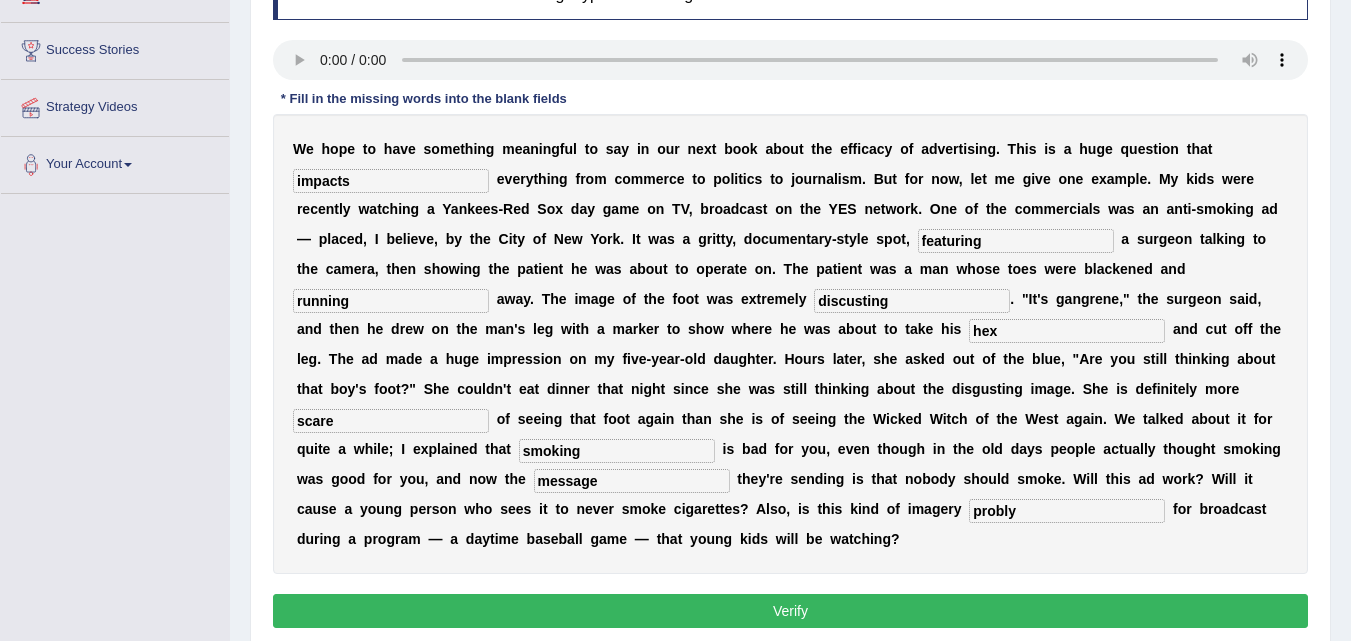 scroll, scrollTop: 310, scrollLeft: 0, axis: vertical 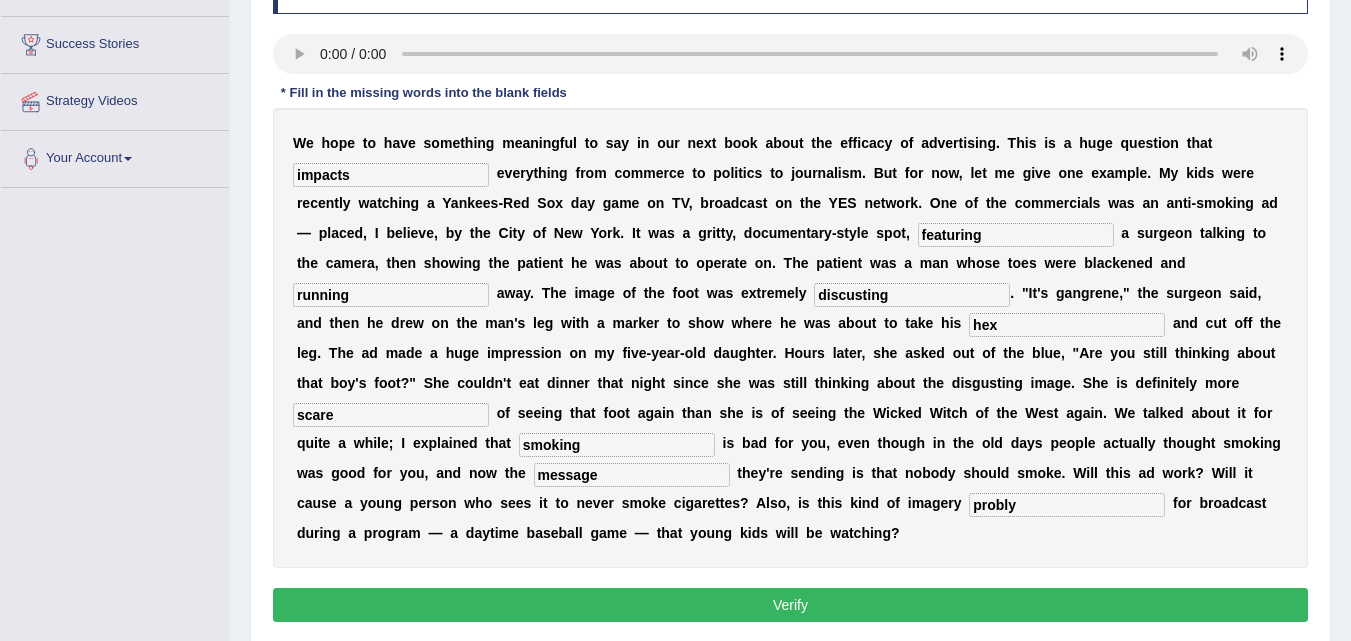 type on "probly" 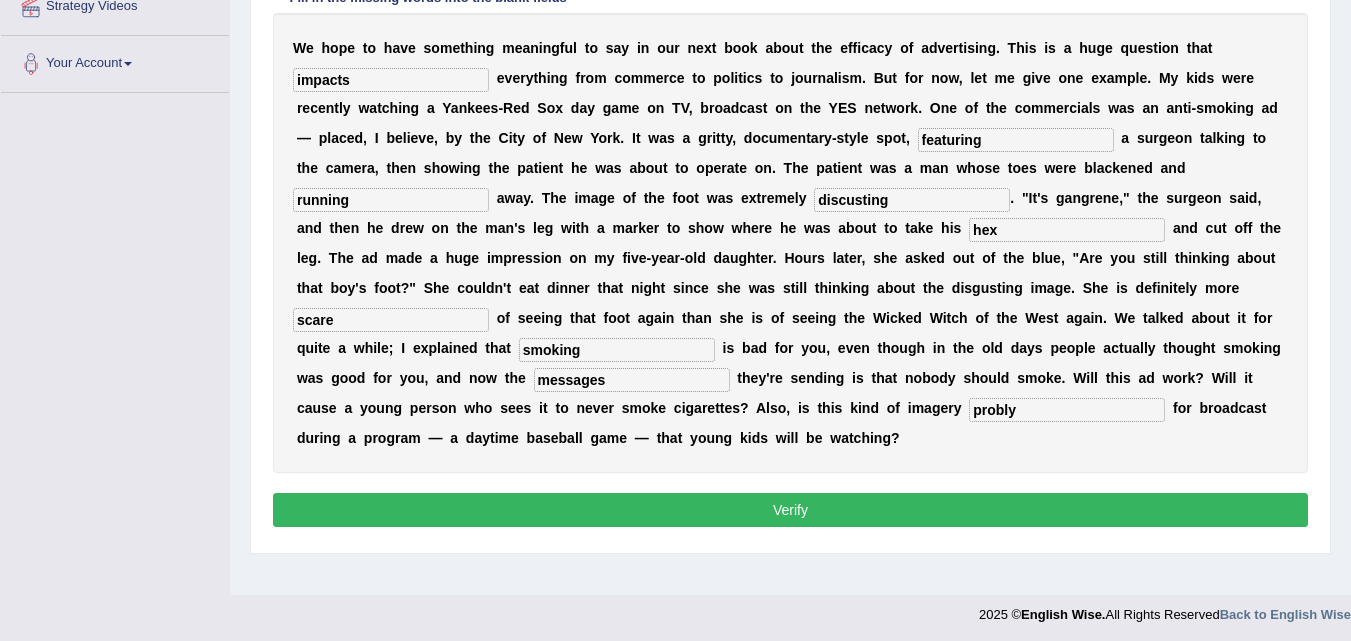scroll, scrollTop: 406, scrollLeft: 0, axis: vertical 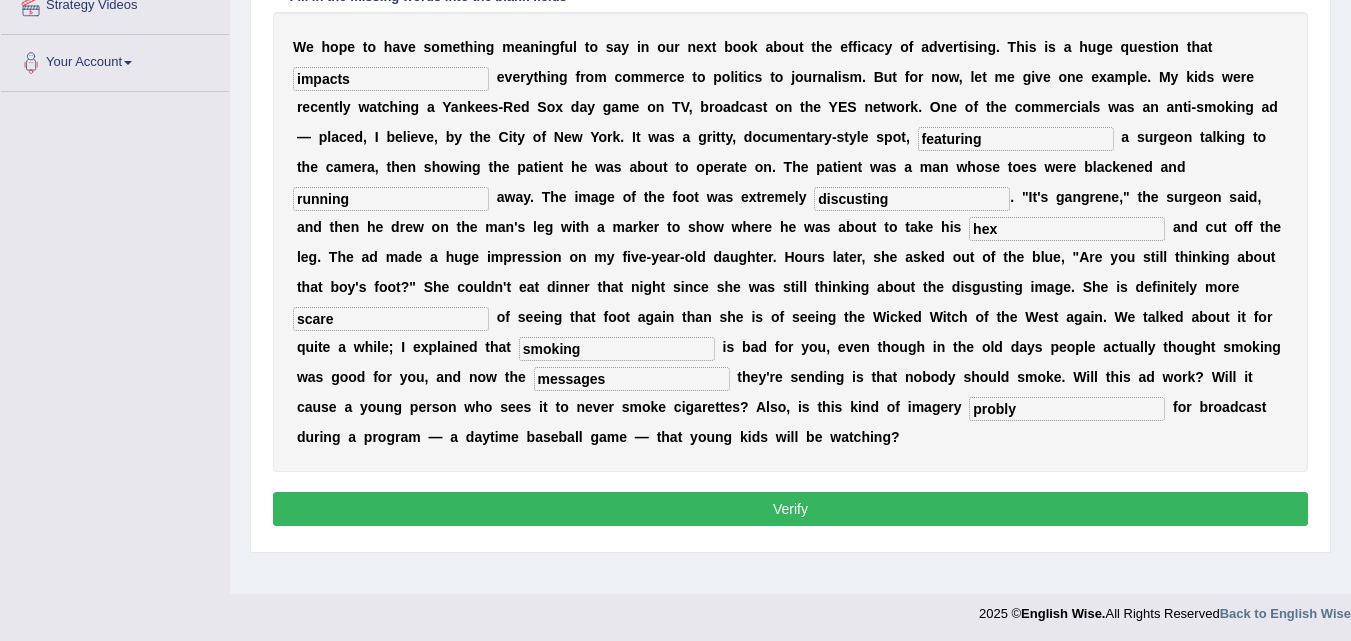 type on "messages" 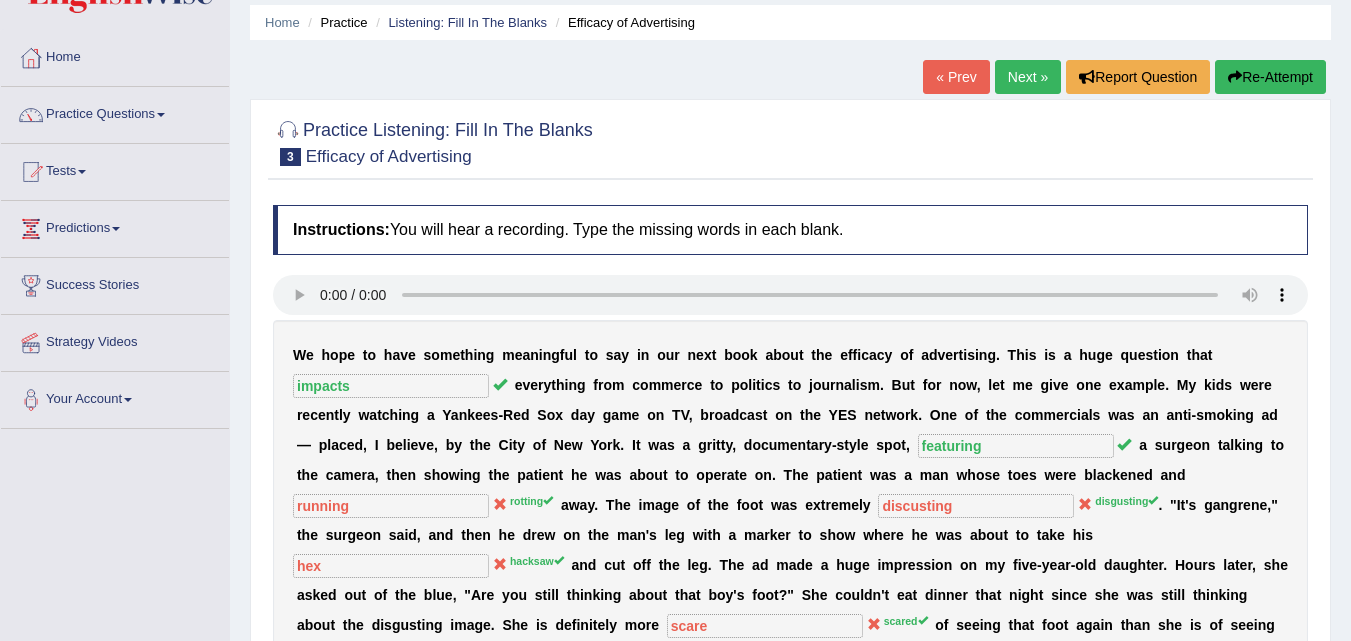 scroll, scrollTop: 0, scrollLeft: 0, axis: both 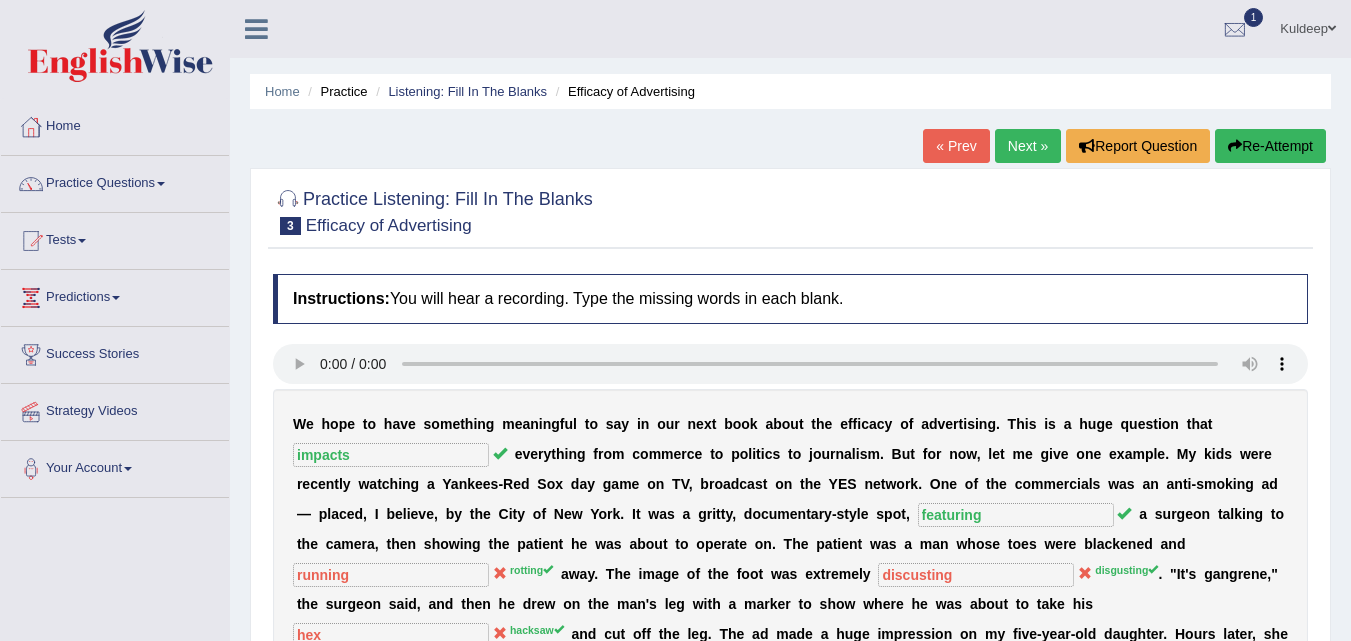 click on "Re-Attempt" at bounding box center [1270, 146] 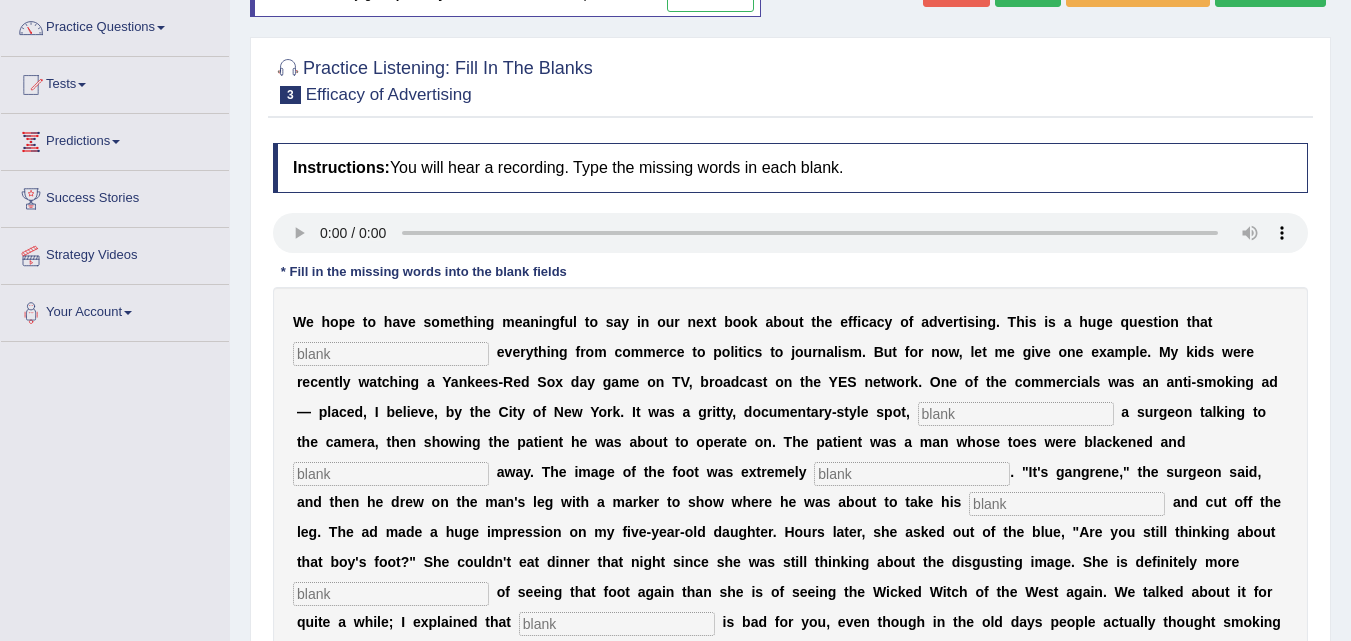scroll, scrollTop: 158, scrollLeft: 0, axis: vertical 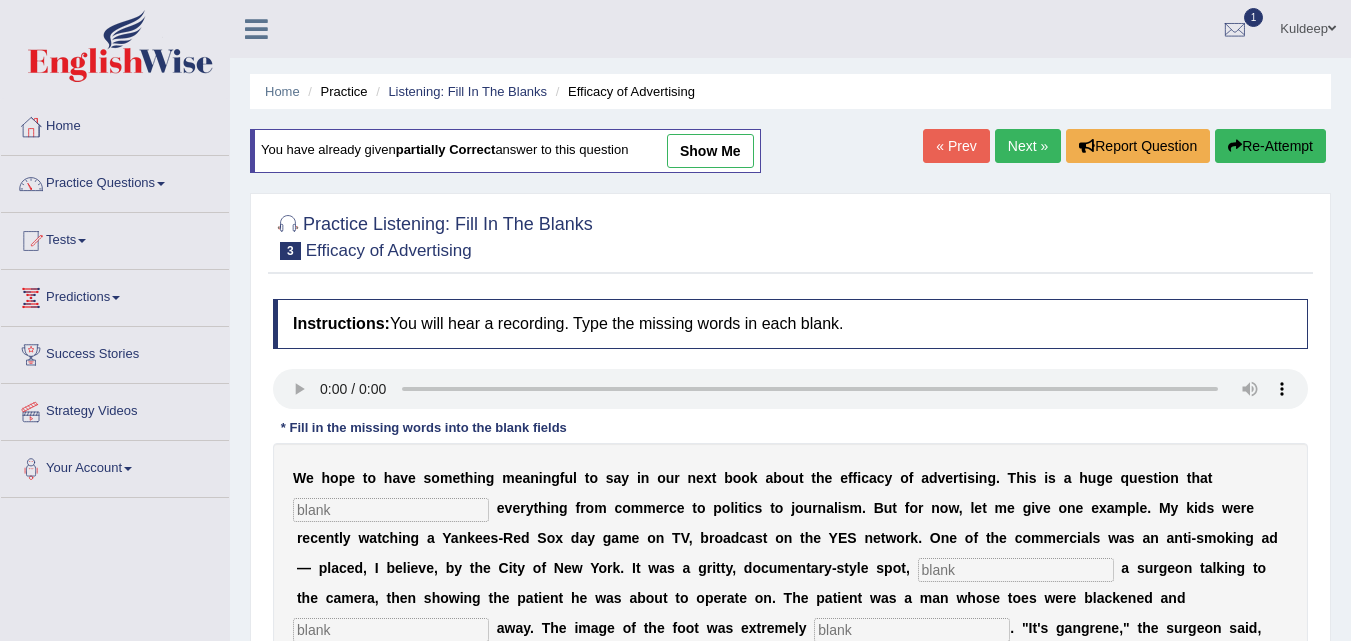 click on "« Prev" at bounding box center [956, 146] 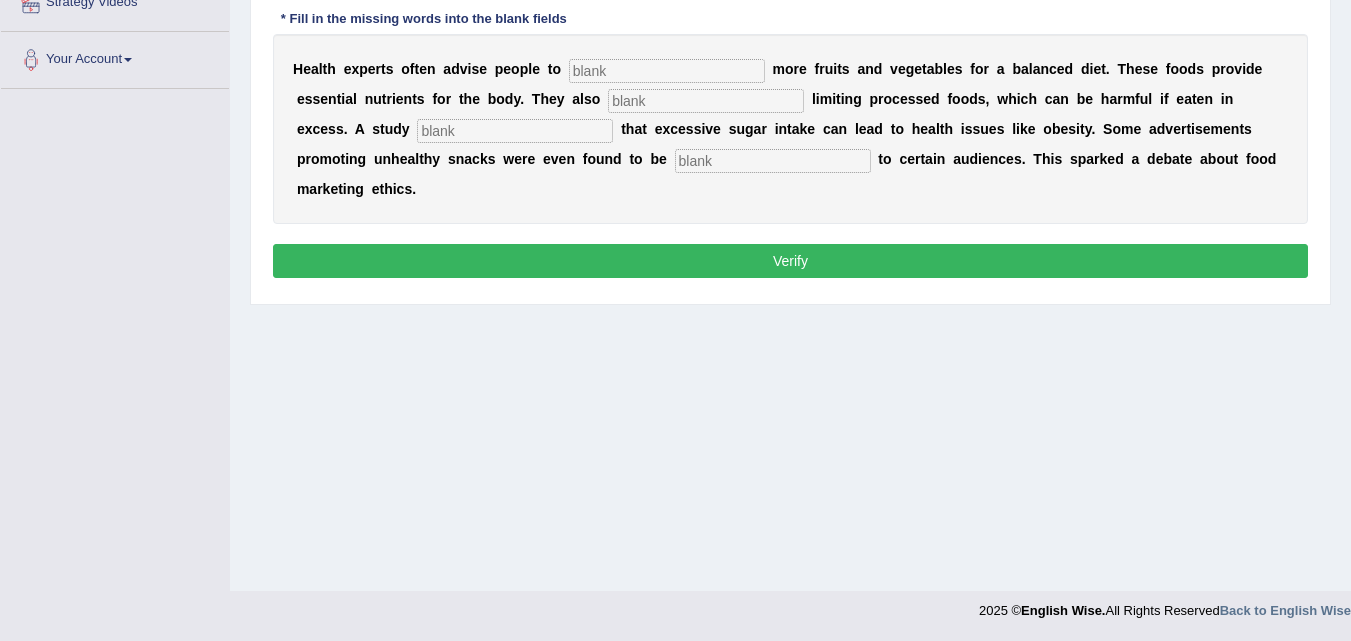 scroll, scrollTop: 176, scrollLeft: 0, axis: vertical 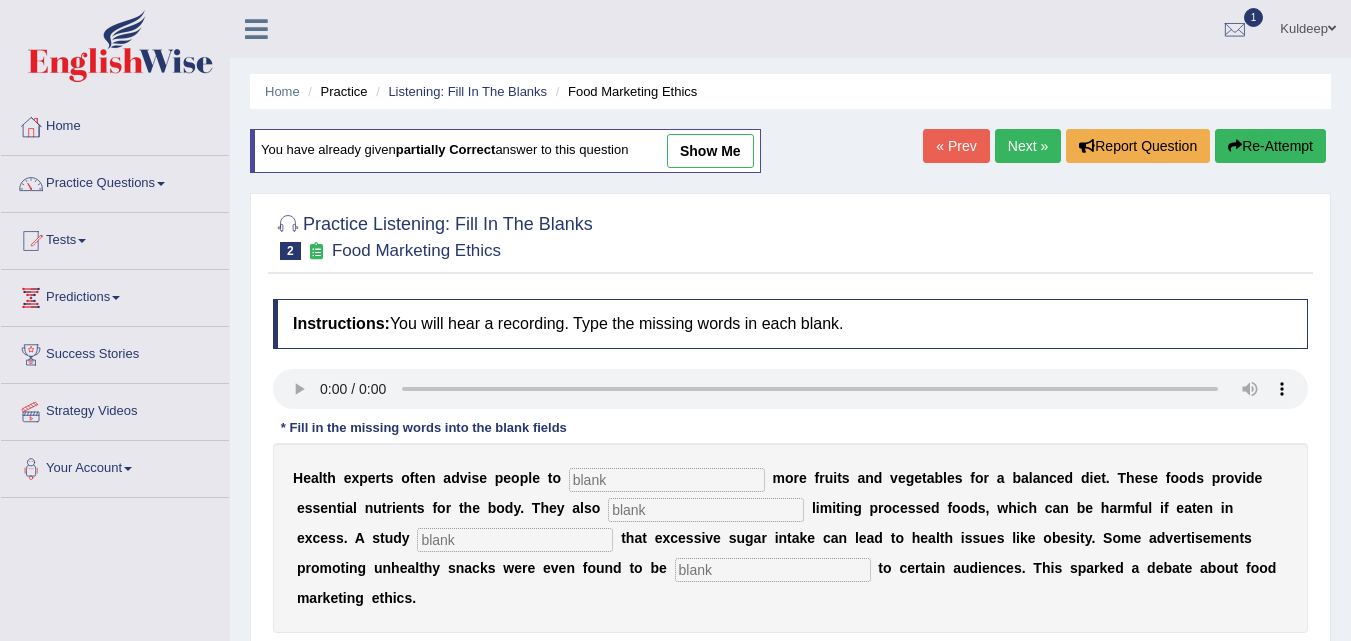 click on "Next »" at bounding box center (1028, 146) 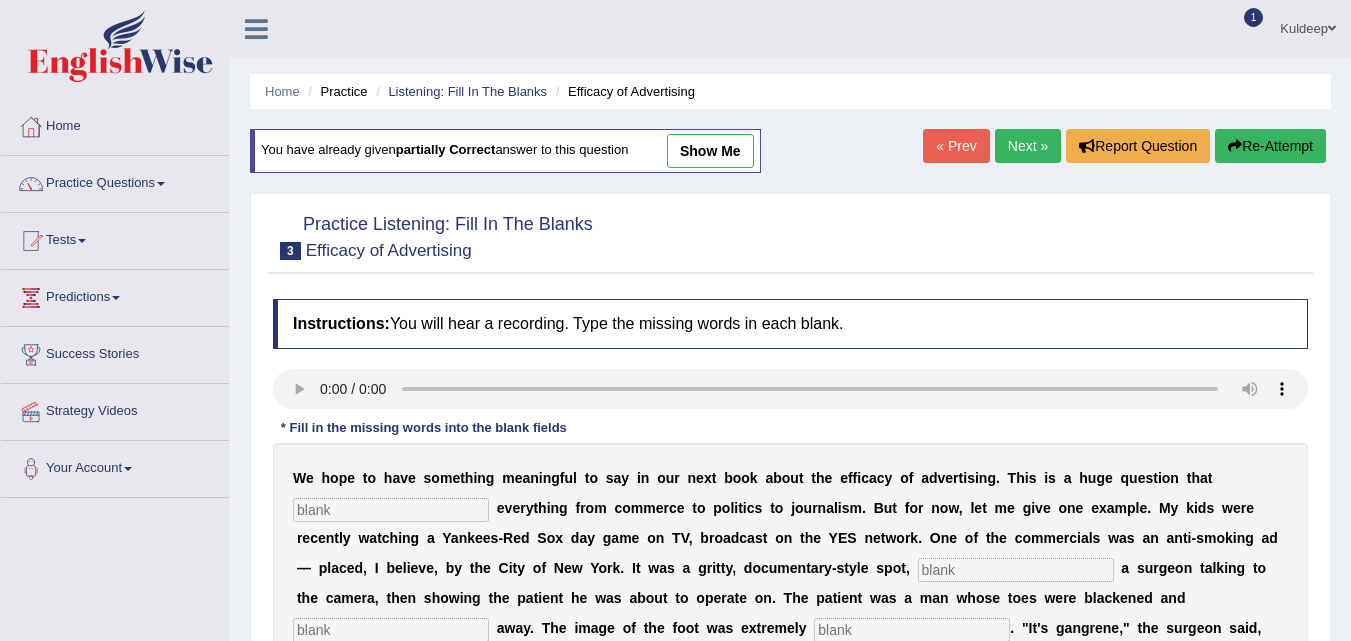 scroll, scrollTop: 0, scrollLeft: 0, axis: both 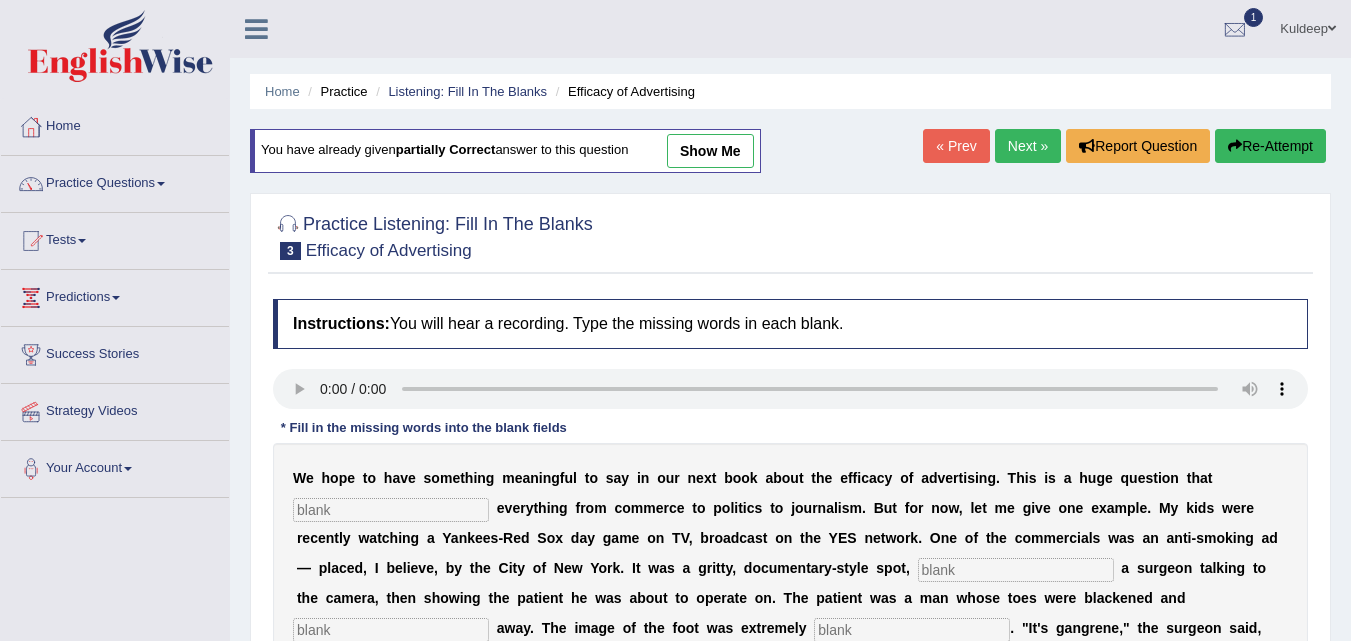 click on "Next »" at bounding box center [1028, 146] 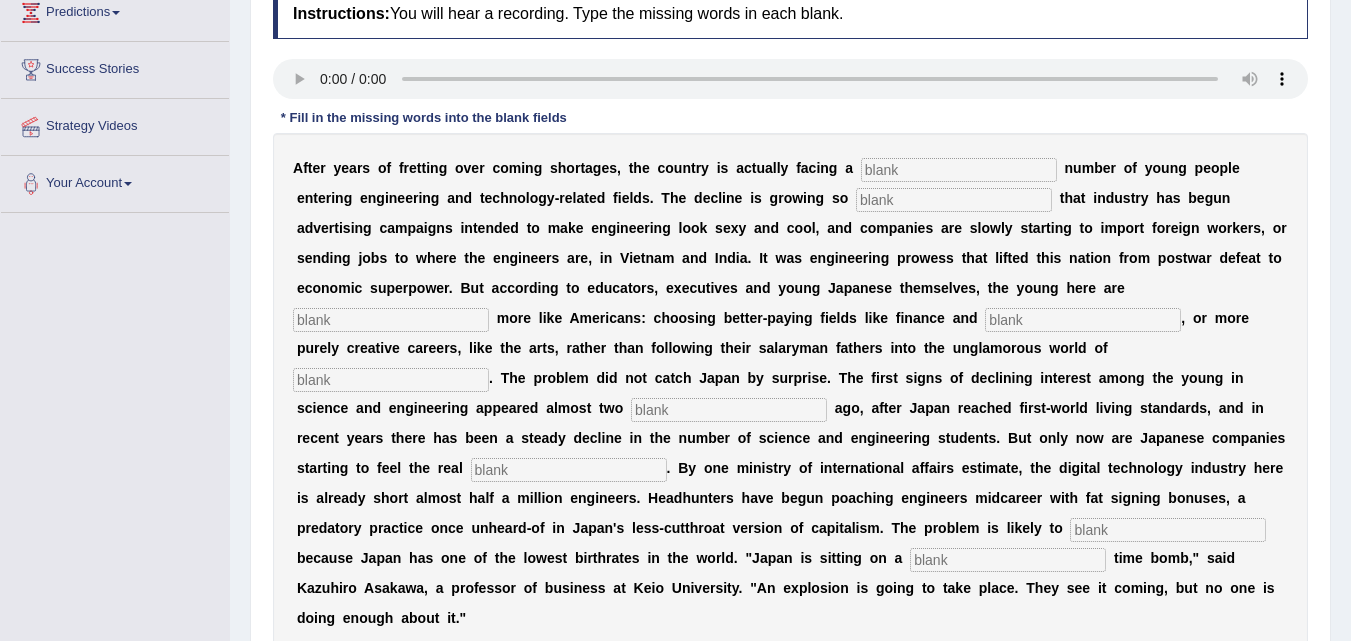 scroll, scrollTop: 301, scrollLeft: 0, axis: vertical 